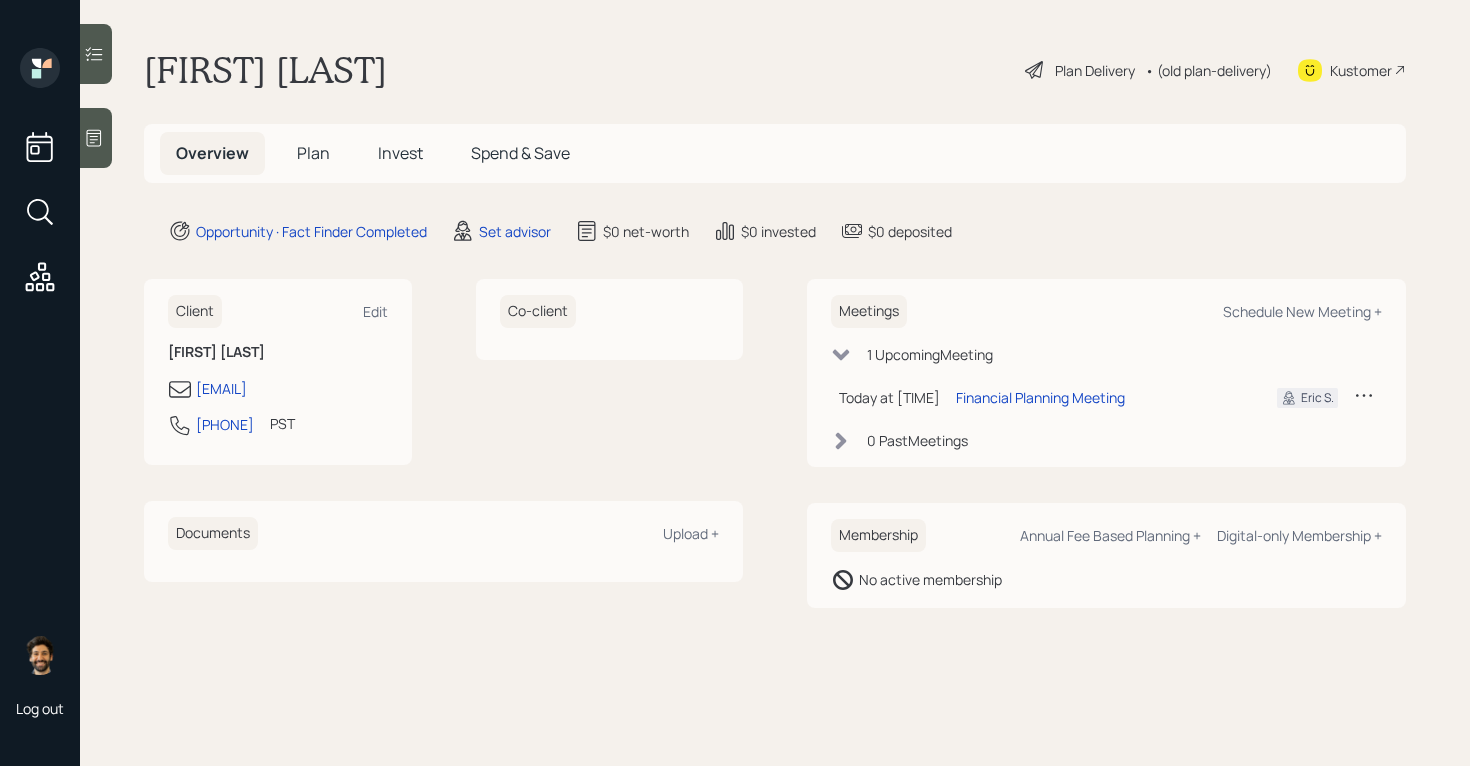 scroll, scrollTop: 0, scrollLeft: 0, axis: both 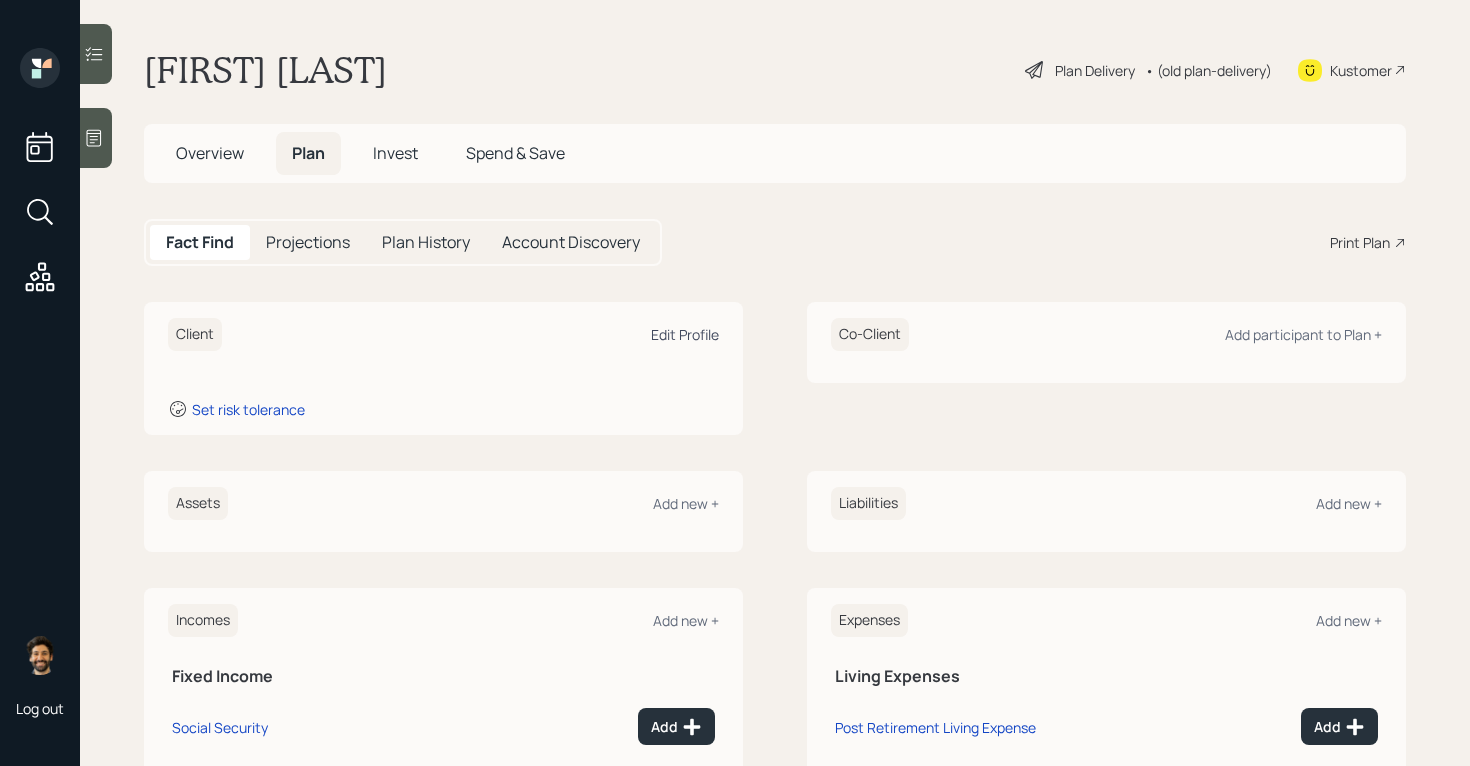 click on "Edit Profile" at bounding box center [685, 334] 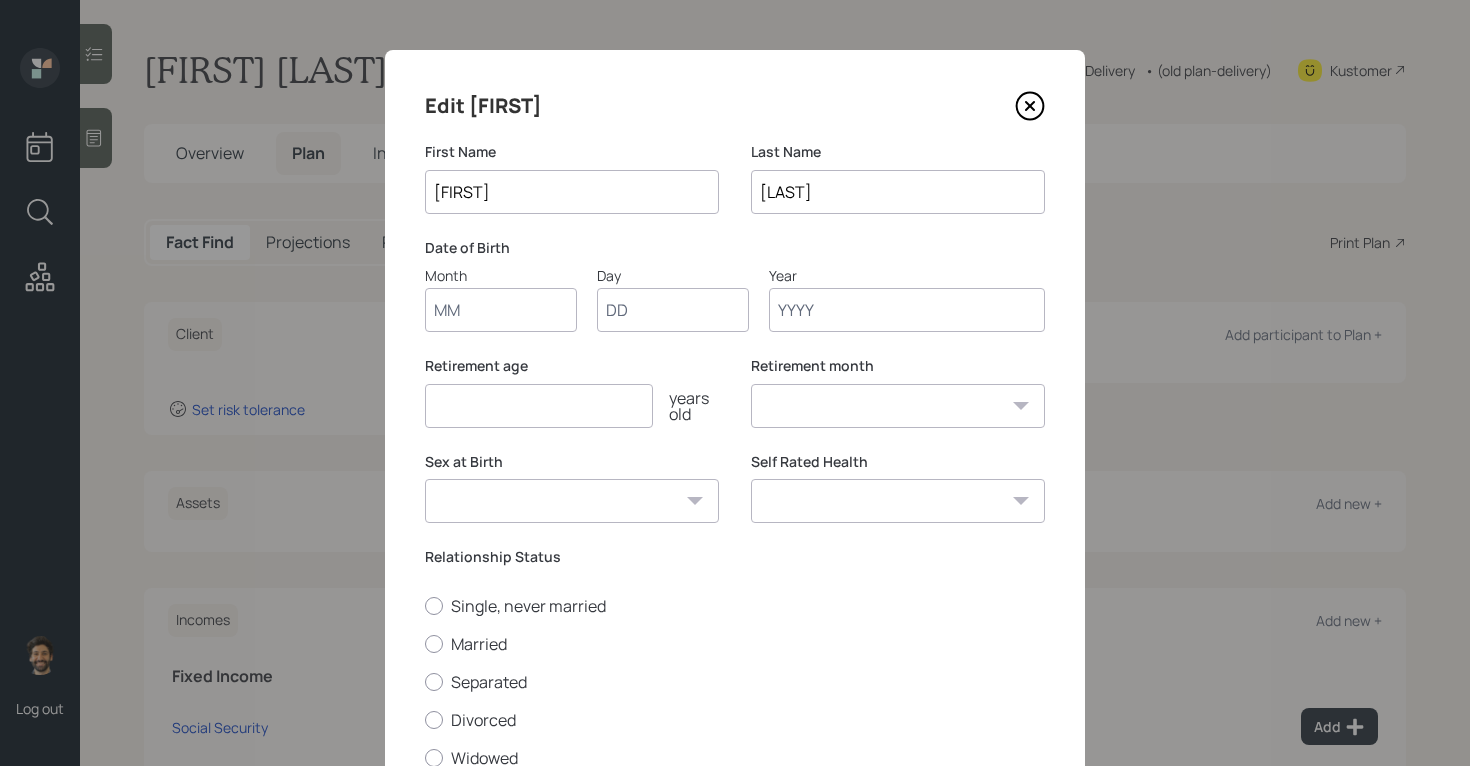 click on "Month" at bounding box center [501, 310] 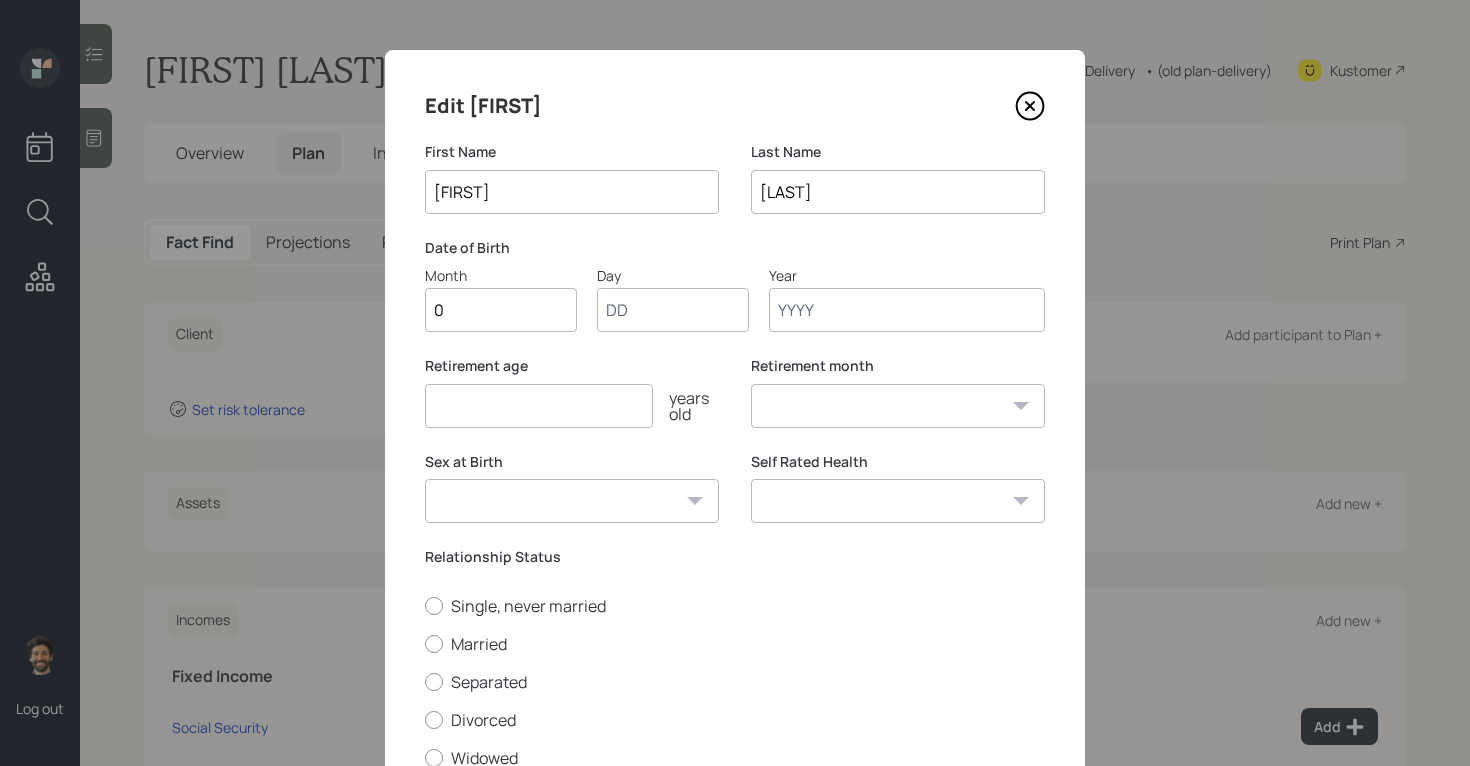 type on "01" 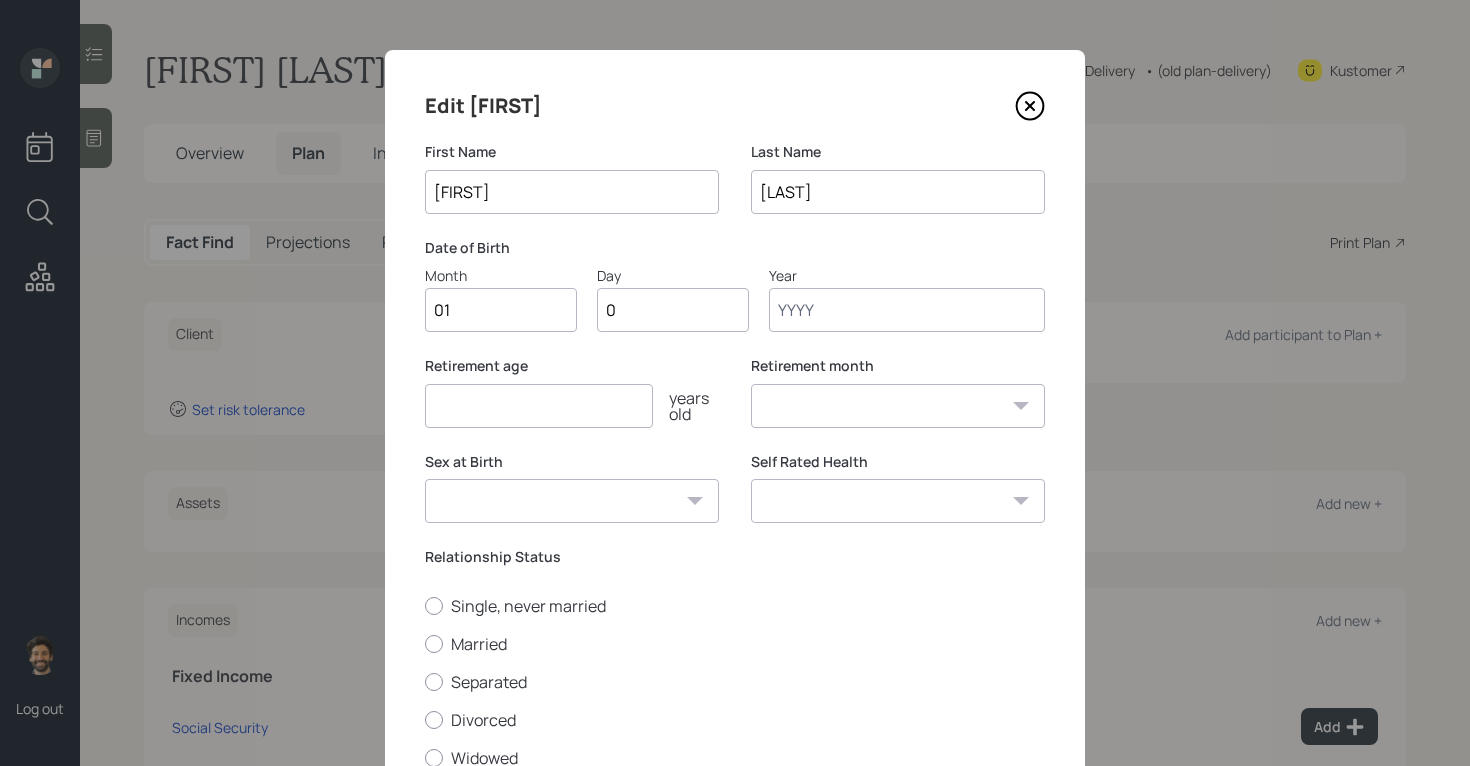 type on "01" 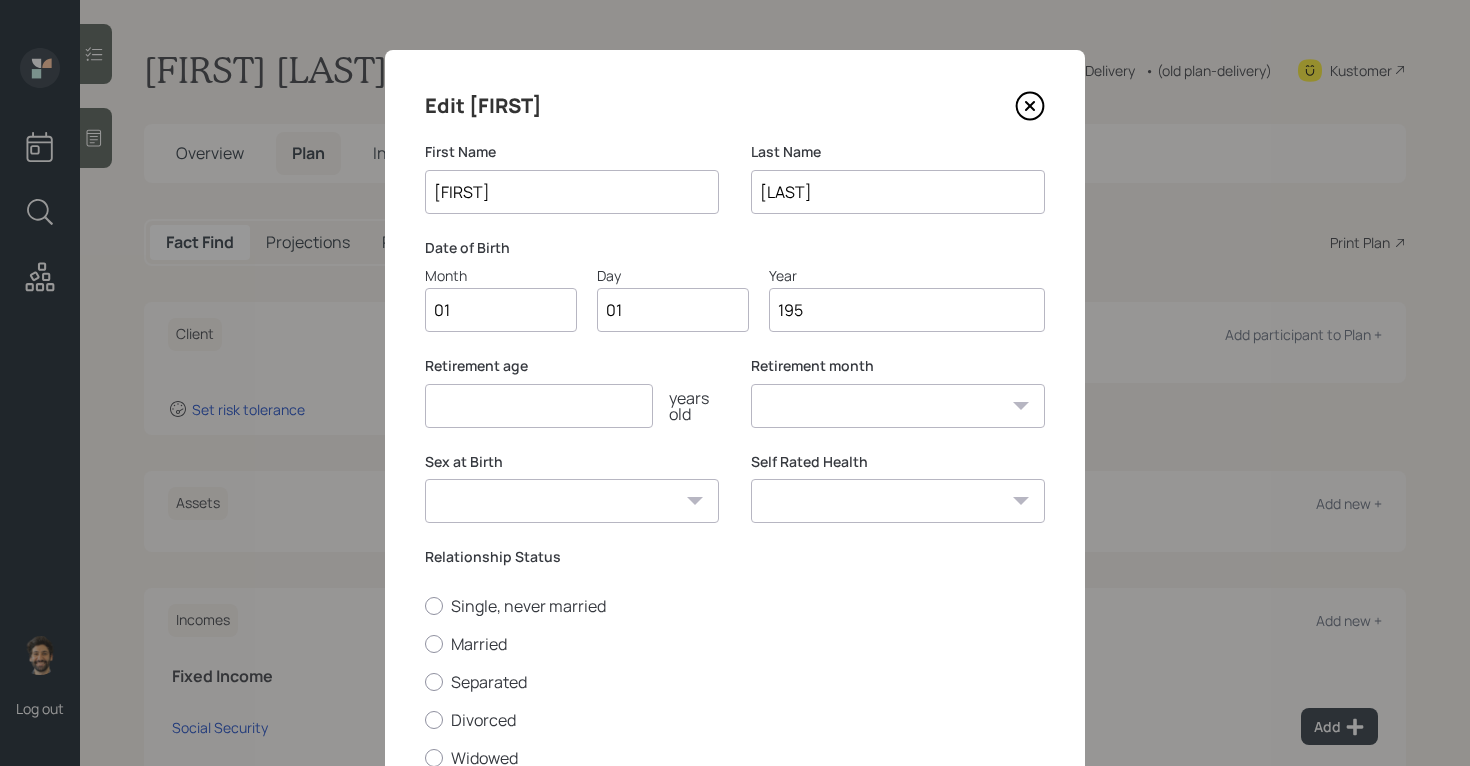 type on "1950" 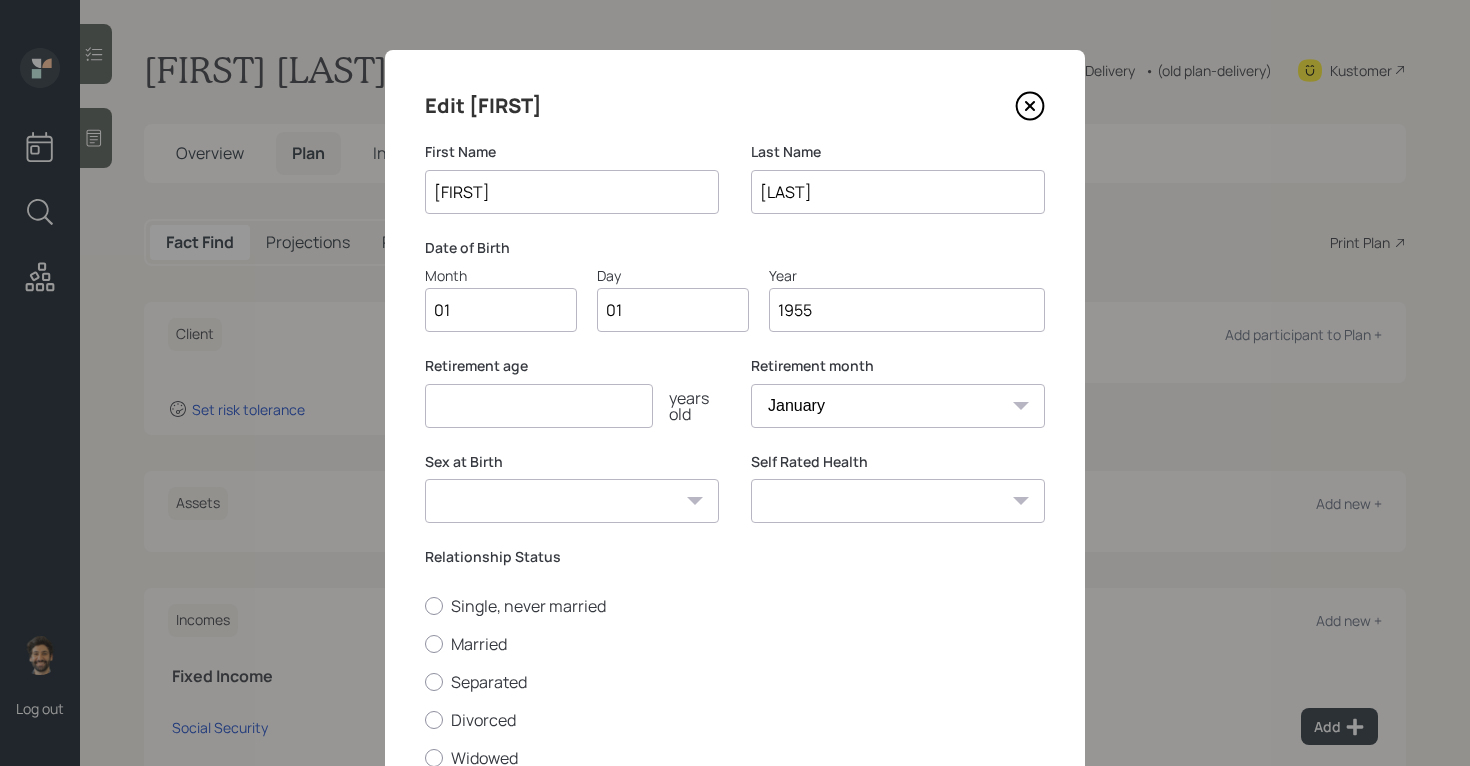 type on "1955" 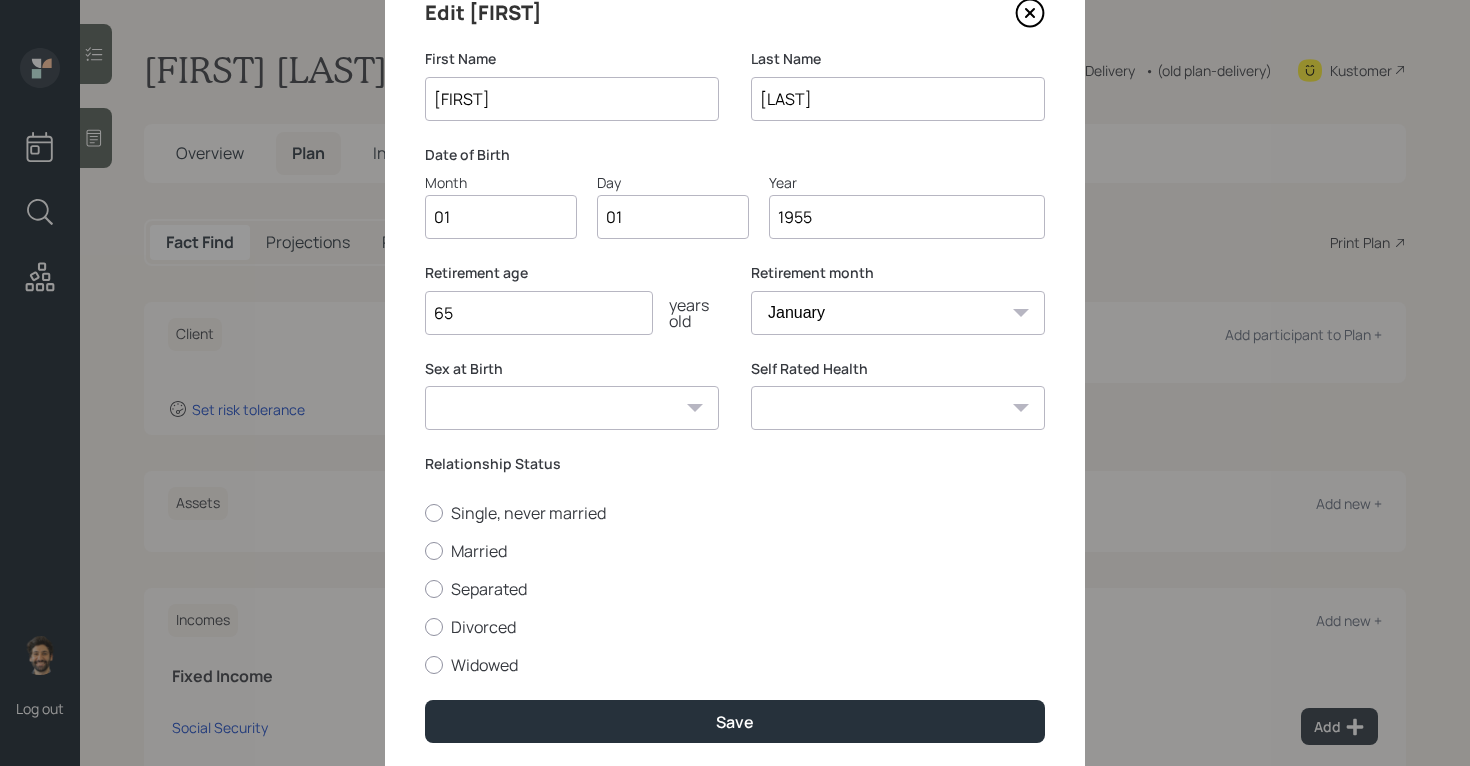 scroll, scrollTop: 161, scrollLeft: 0, axis: vertical 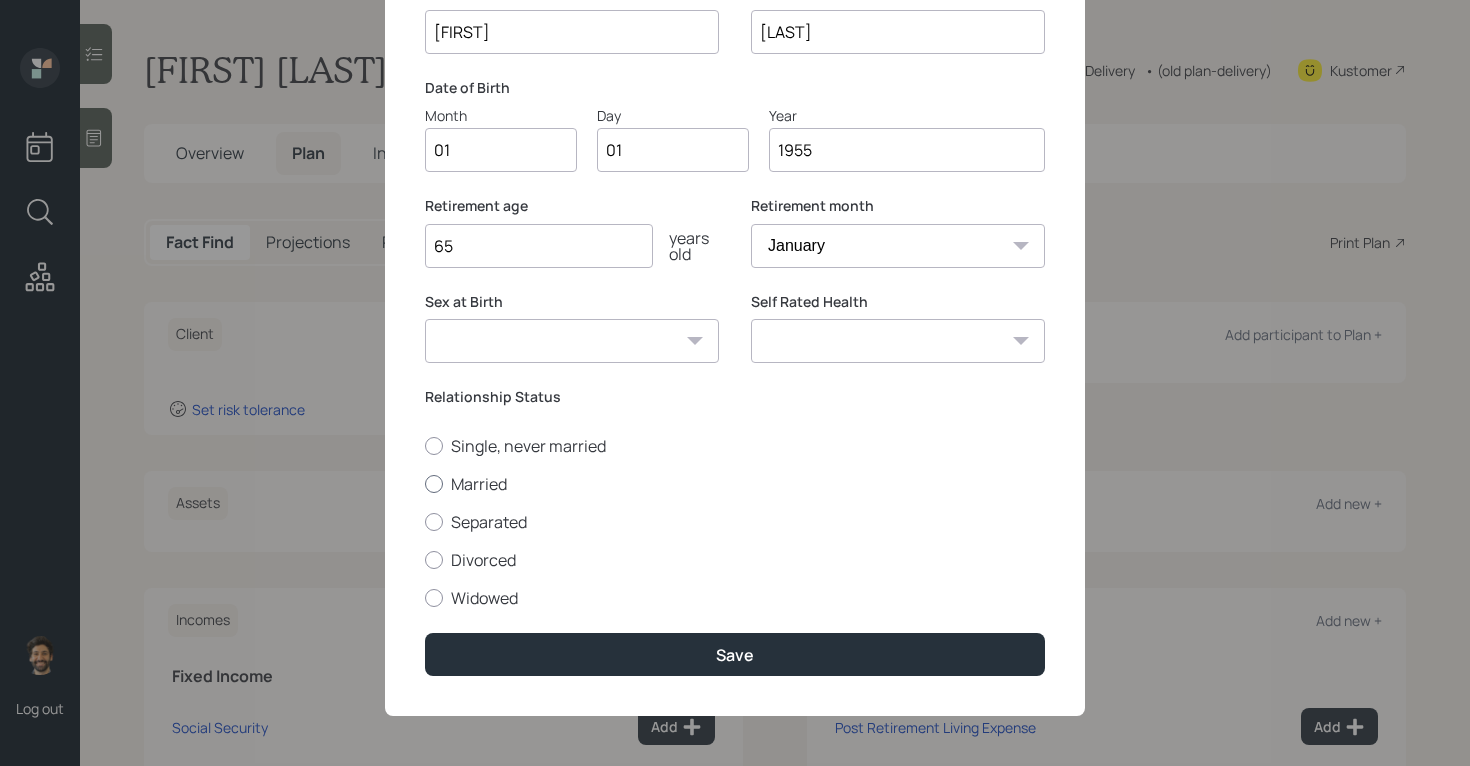 type on "65" 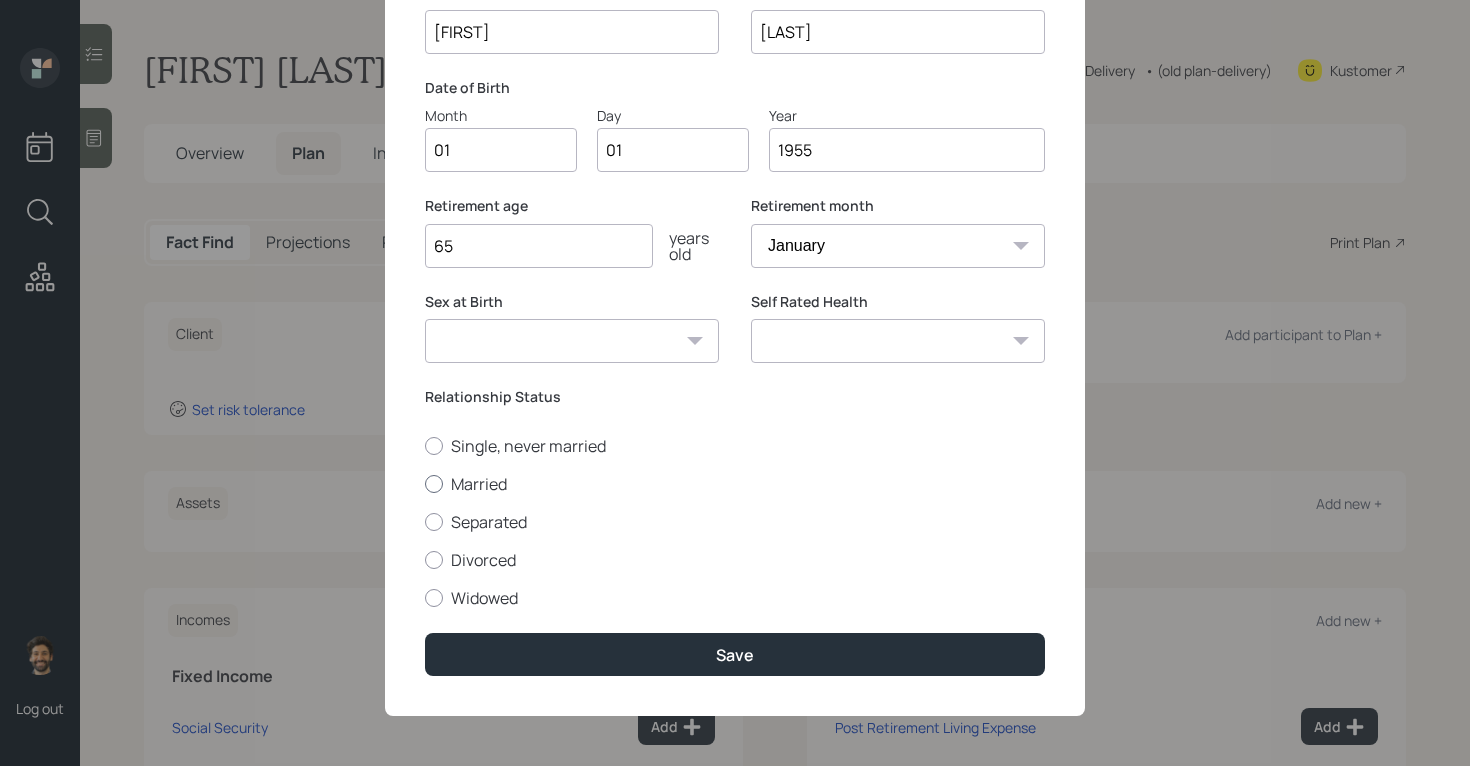 radio on "true" 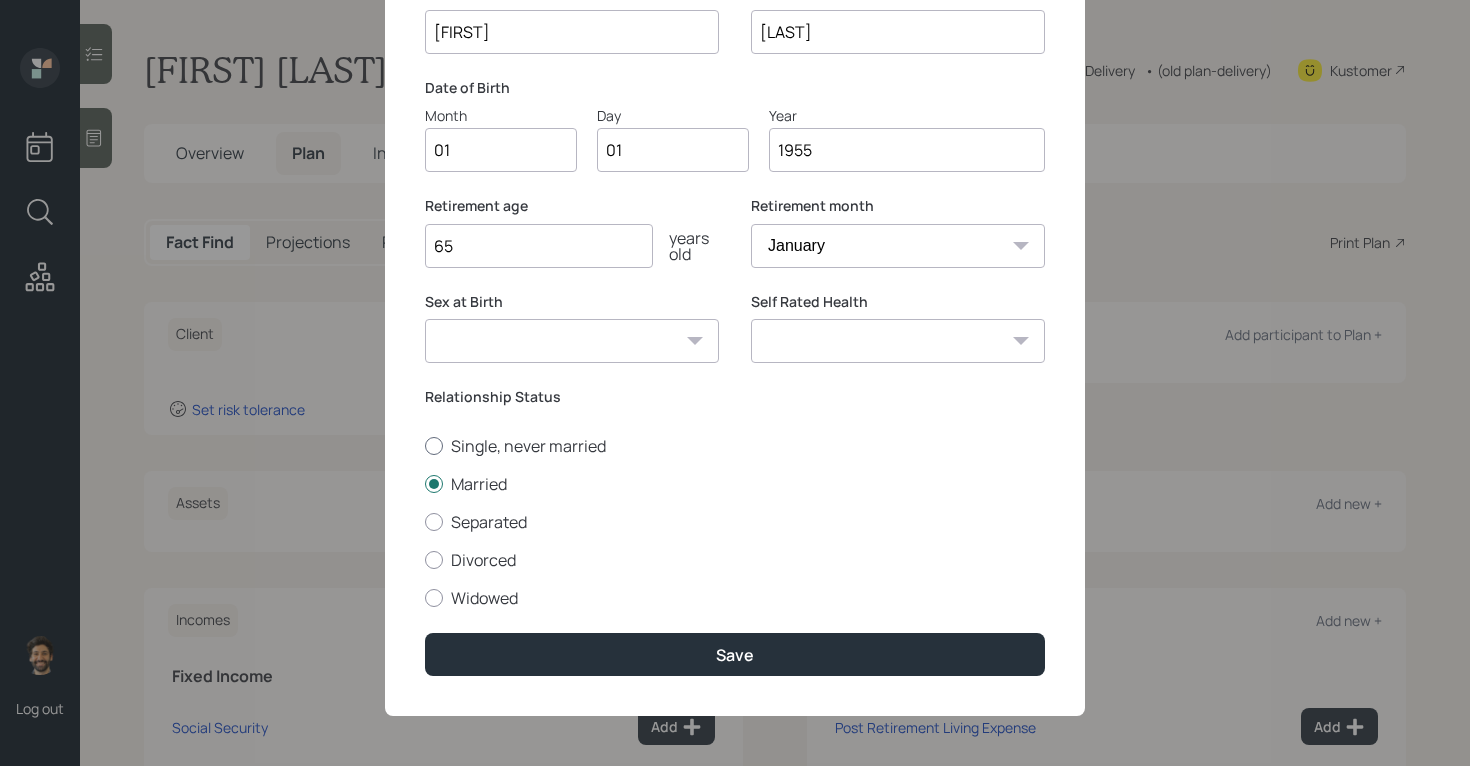 click on "Single, never married" at bounding box center [735, 446] 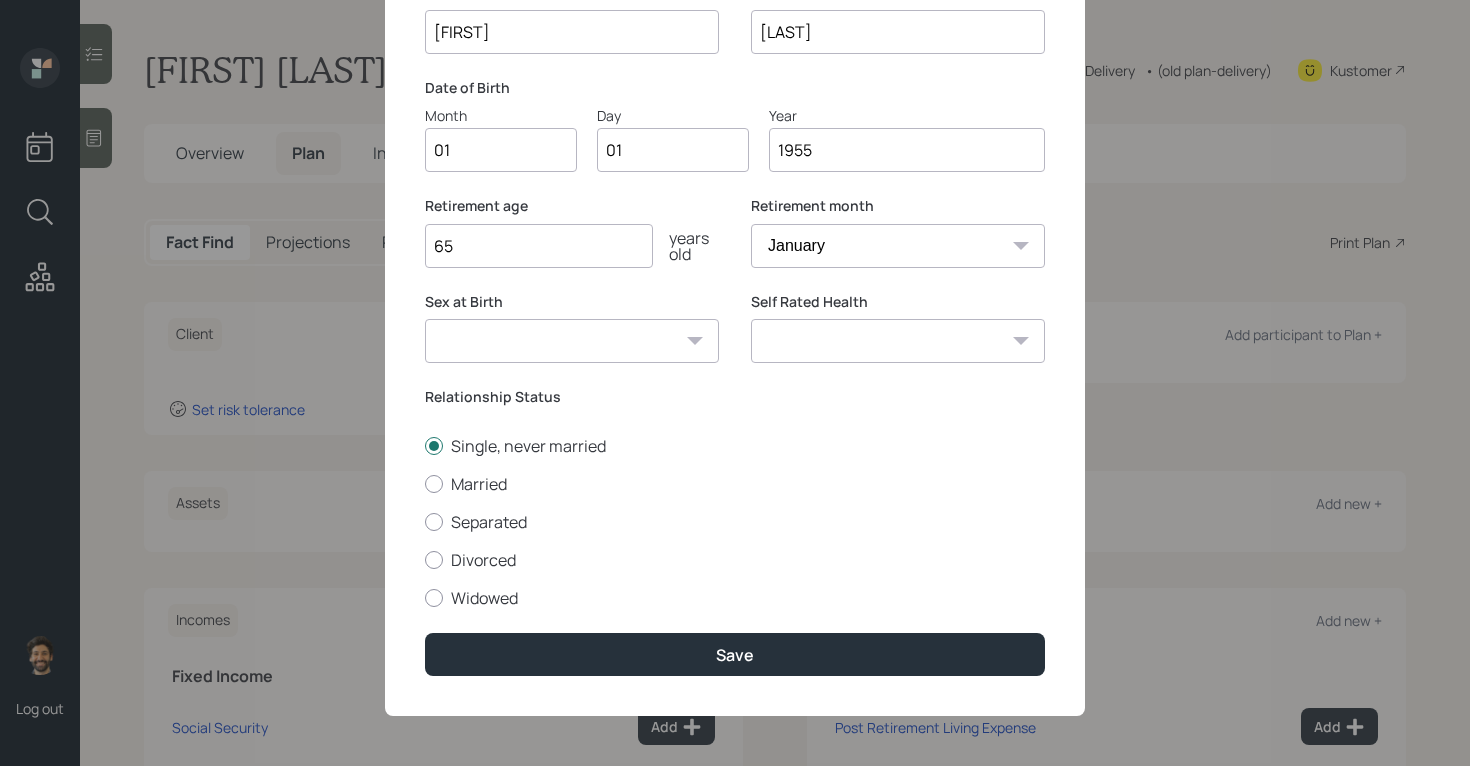 click on "Edit [FIRST] [LAST] [FIRST] [LAST] Date of Birth Month 01 Day 01 Year 1955 Retirement age [AGE] years old Retirement month January February March April May June July August September October November December Sex at Birth Male Female Other / Prefer not to say Self Rated Health Excellent Very Good Good Fair Poor Relationship Status Single, never married Married Separated Divorced Widowed Save" at bounding box center [735, 303] 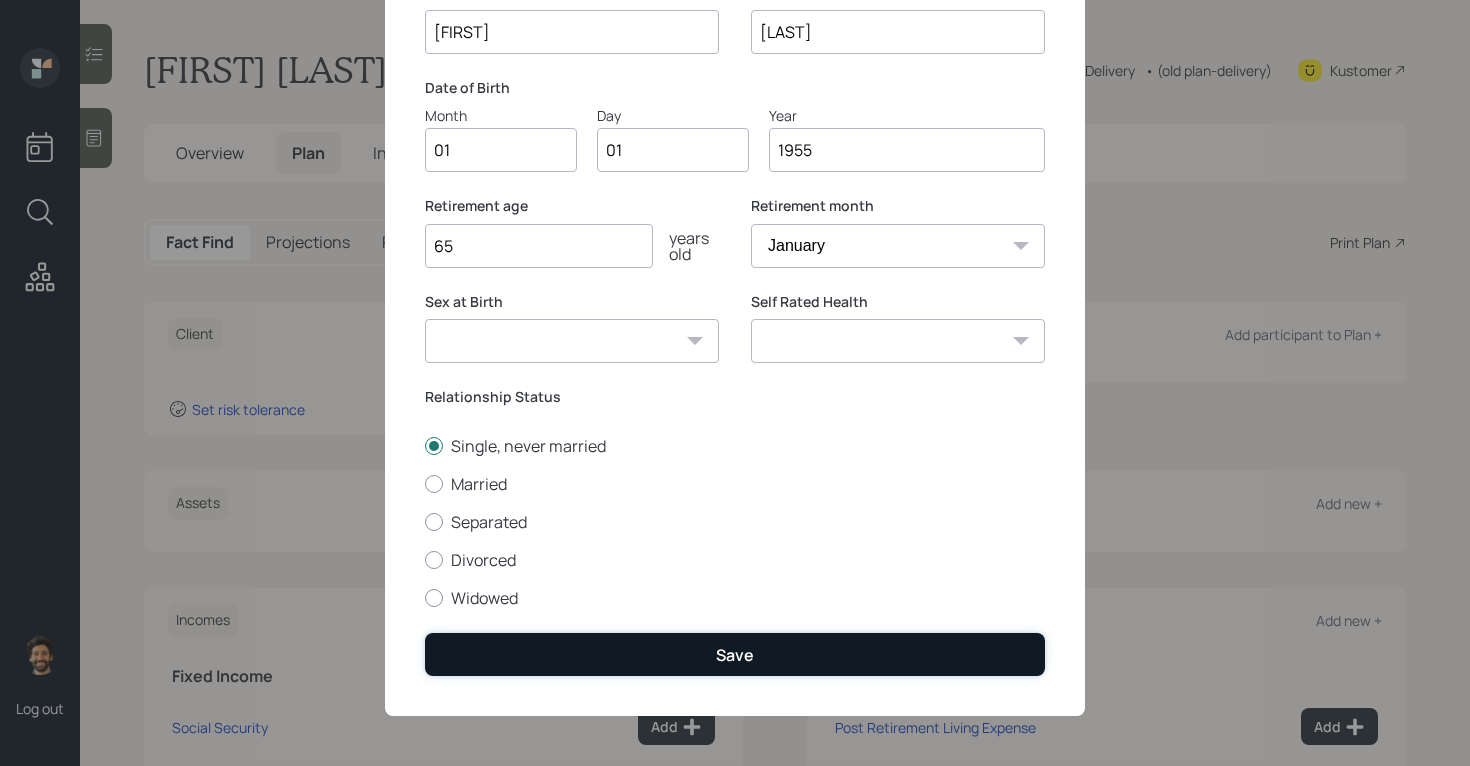 click on "Save" at bounding box center (735, 654) 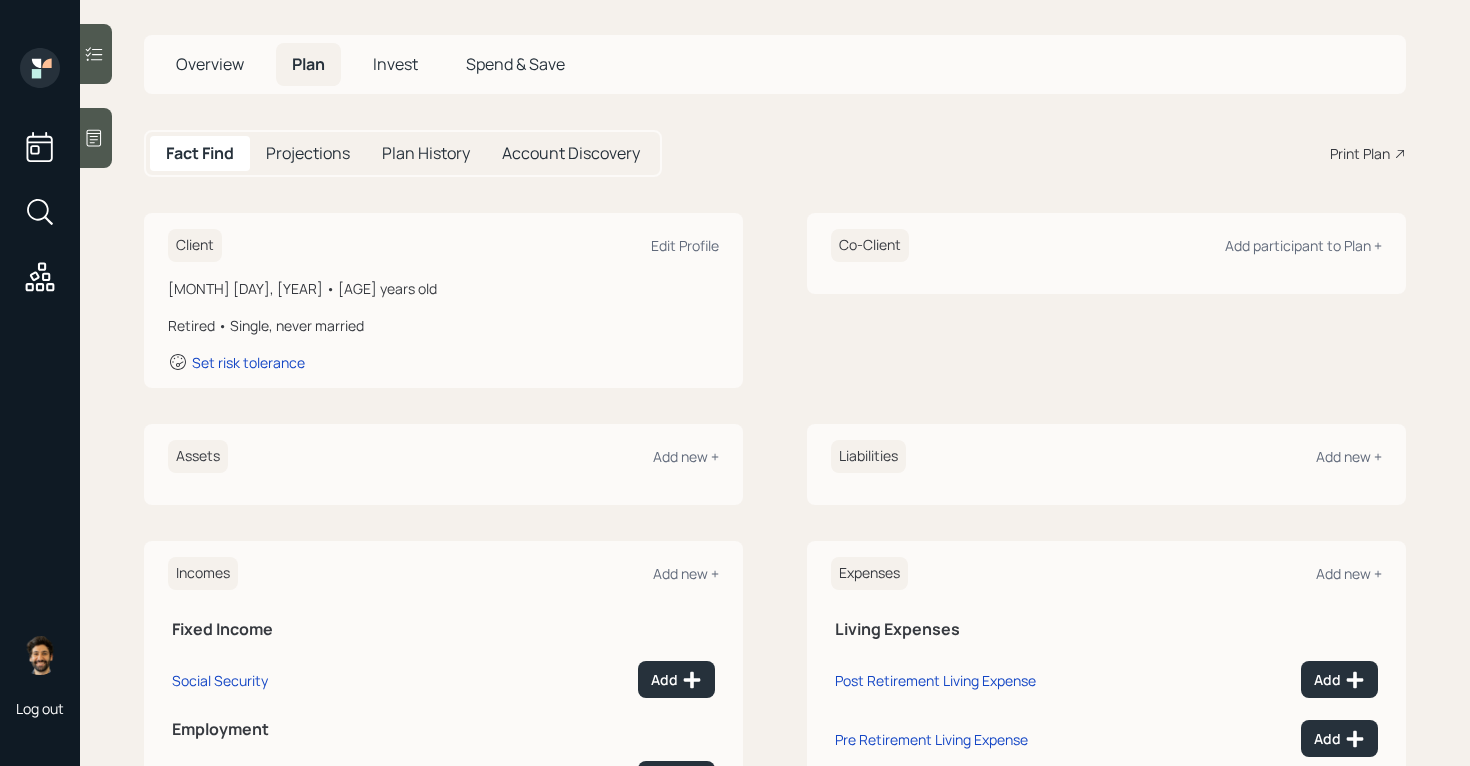 scroll, scrollTop: 252, scrollLeft: 0, axis: vertical 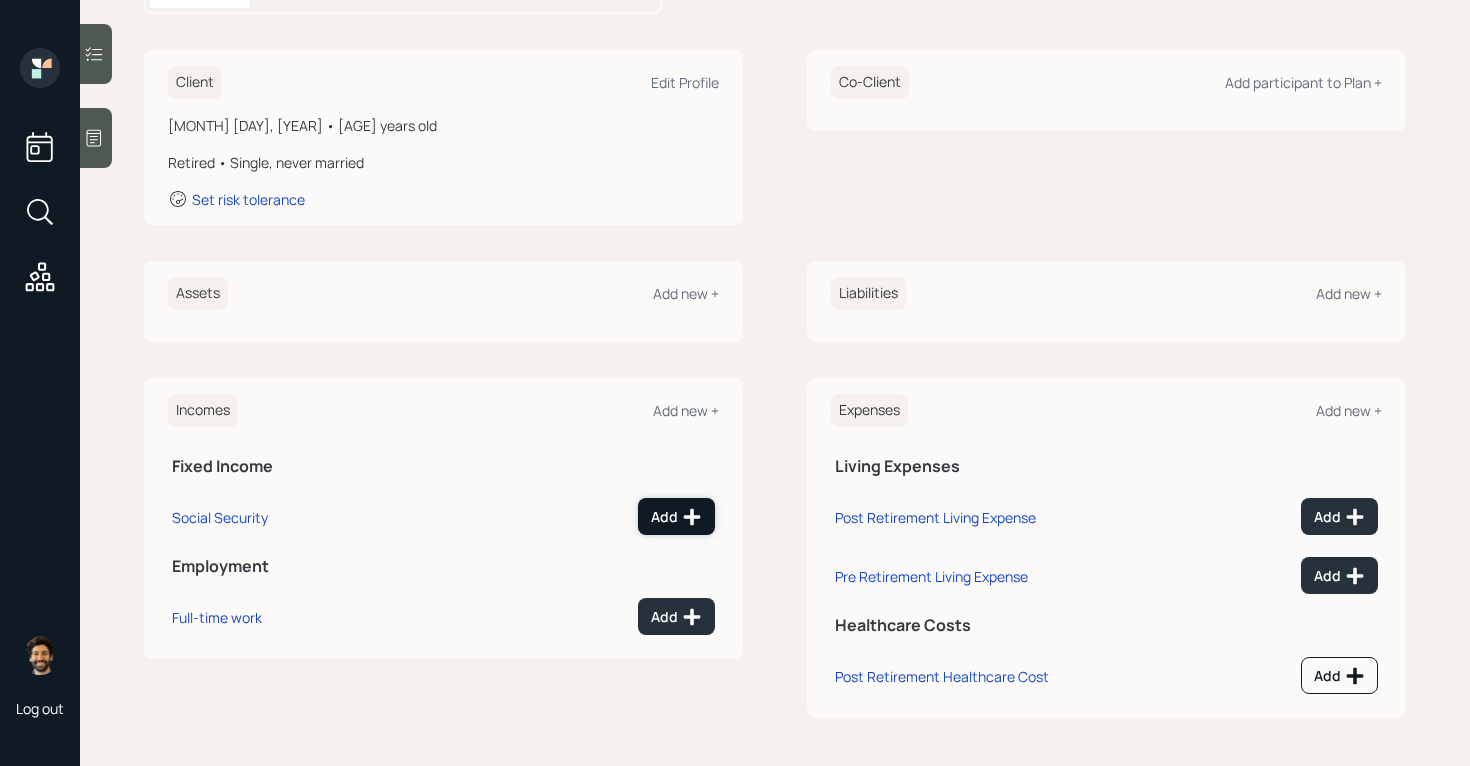 click on "Add" at bounding box center (676, 517) 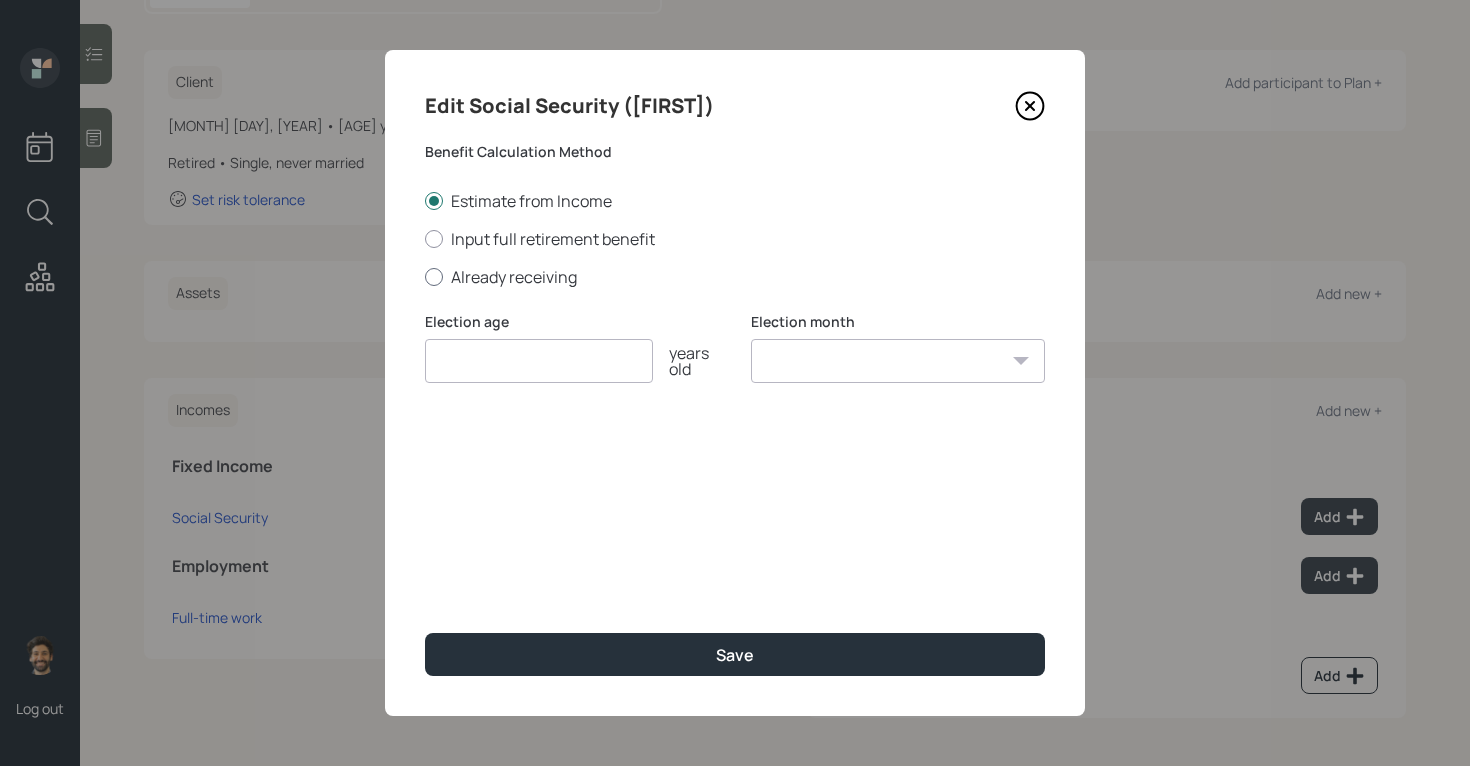 click on "Already receiving" at bounding box center (735, 277) 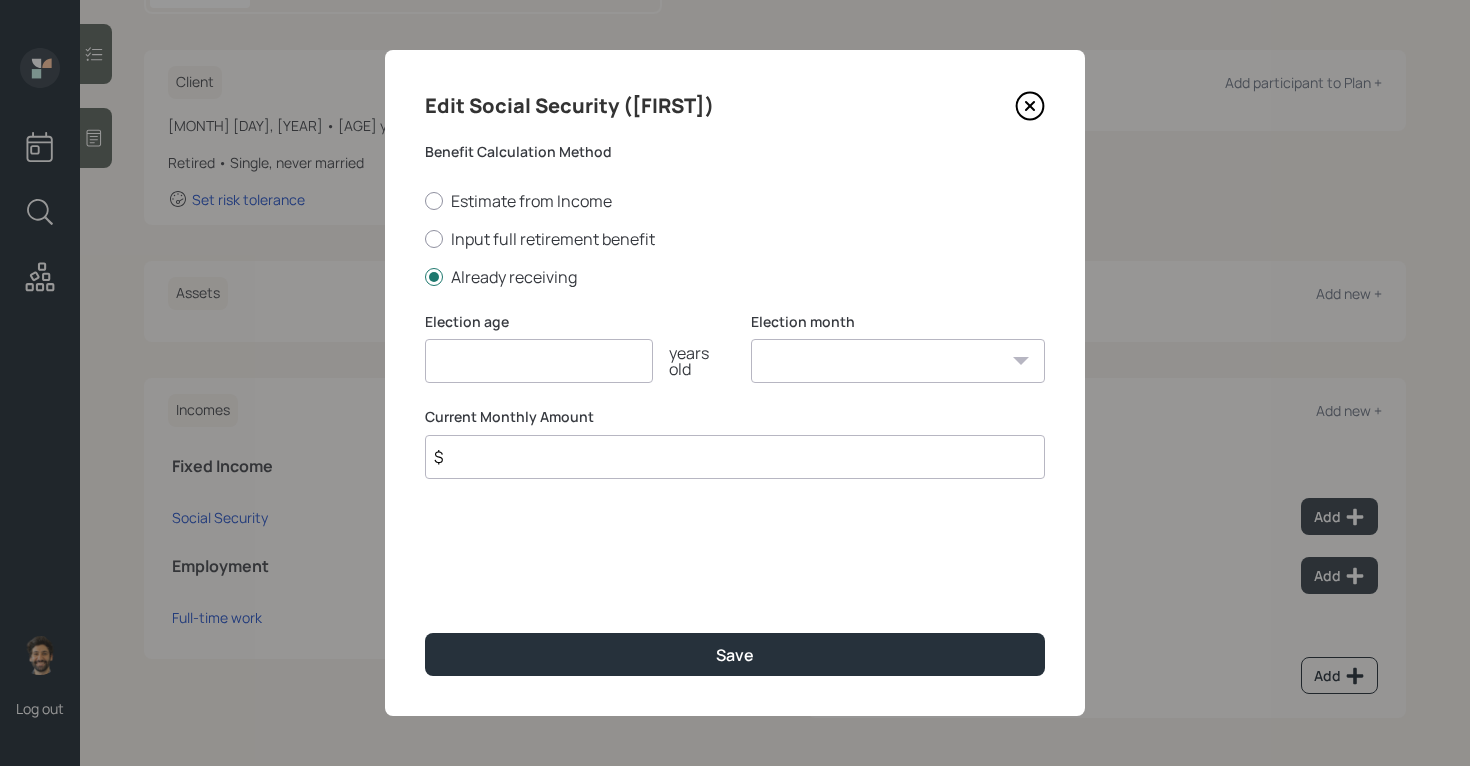 click on "$" at bounding box center (735, 457) 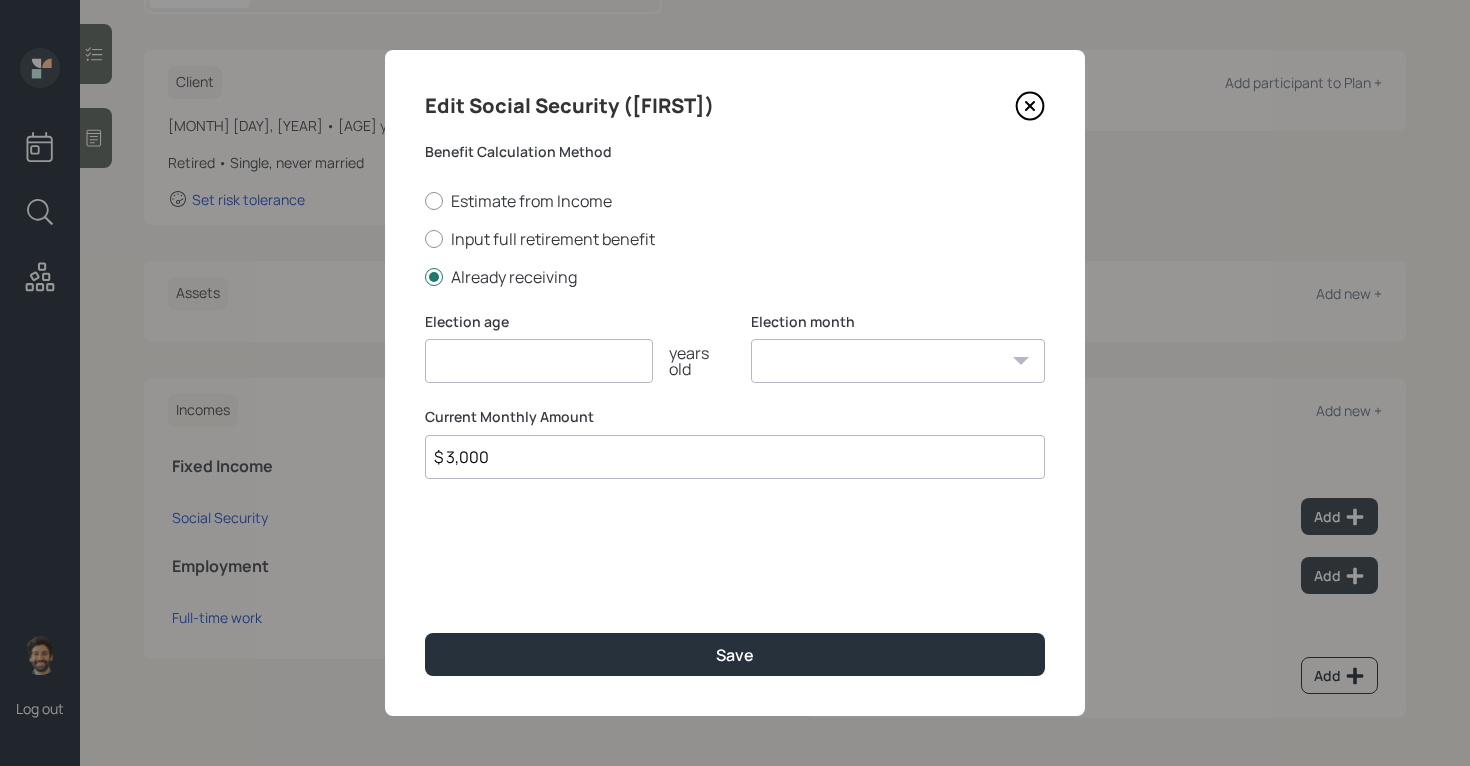 type on "$ 3,000" 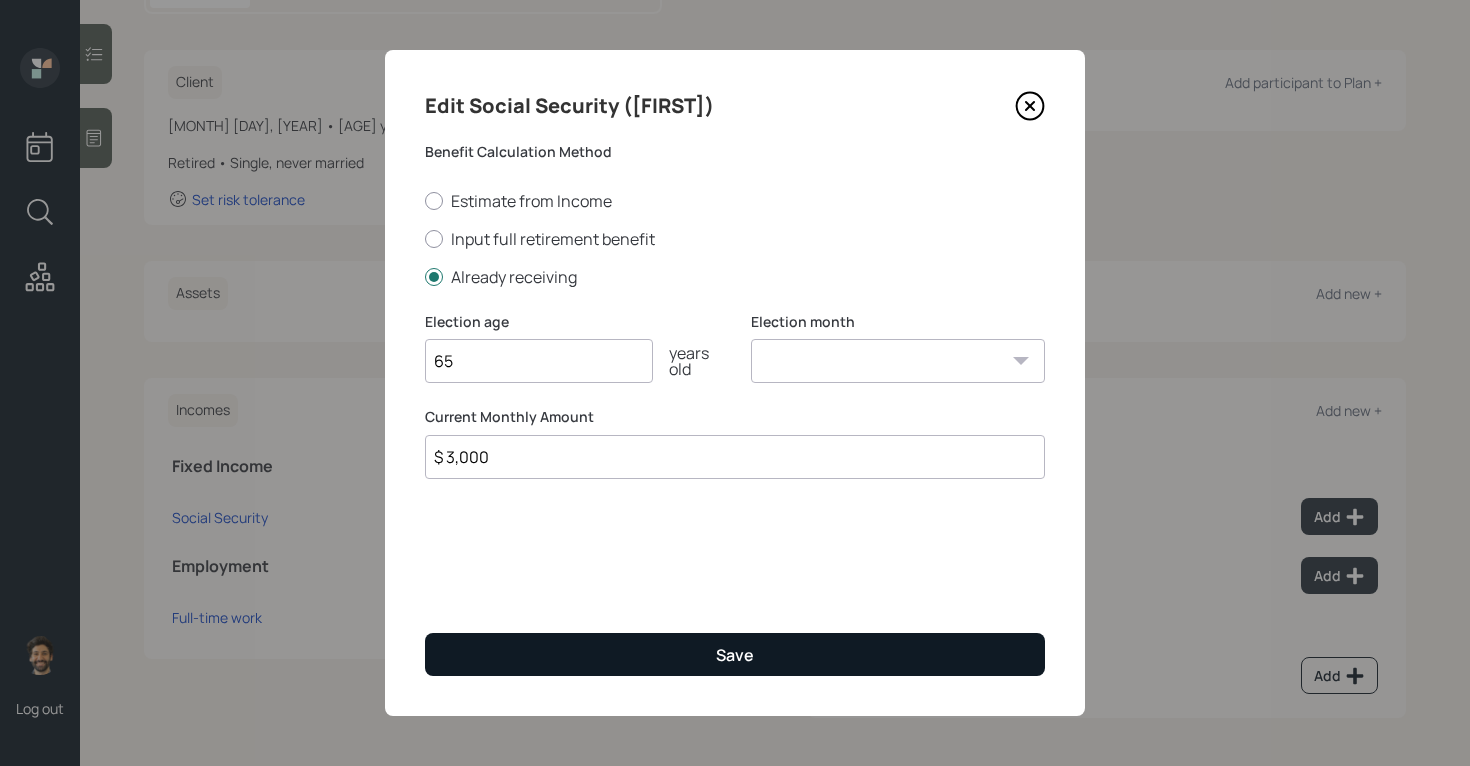 type on "65" 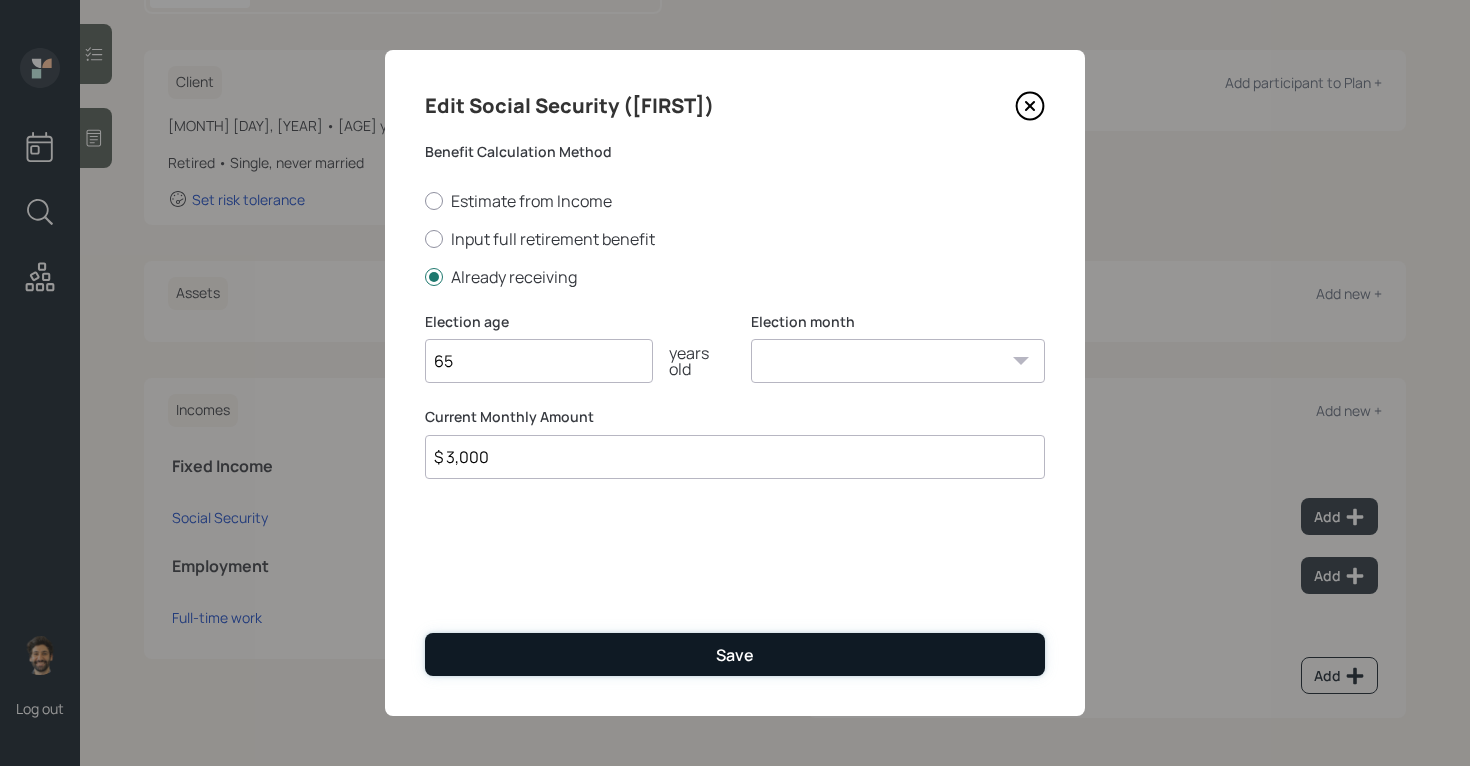 click on "Save" at bounding box center [735, 654] 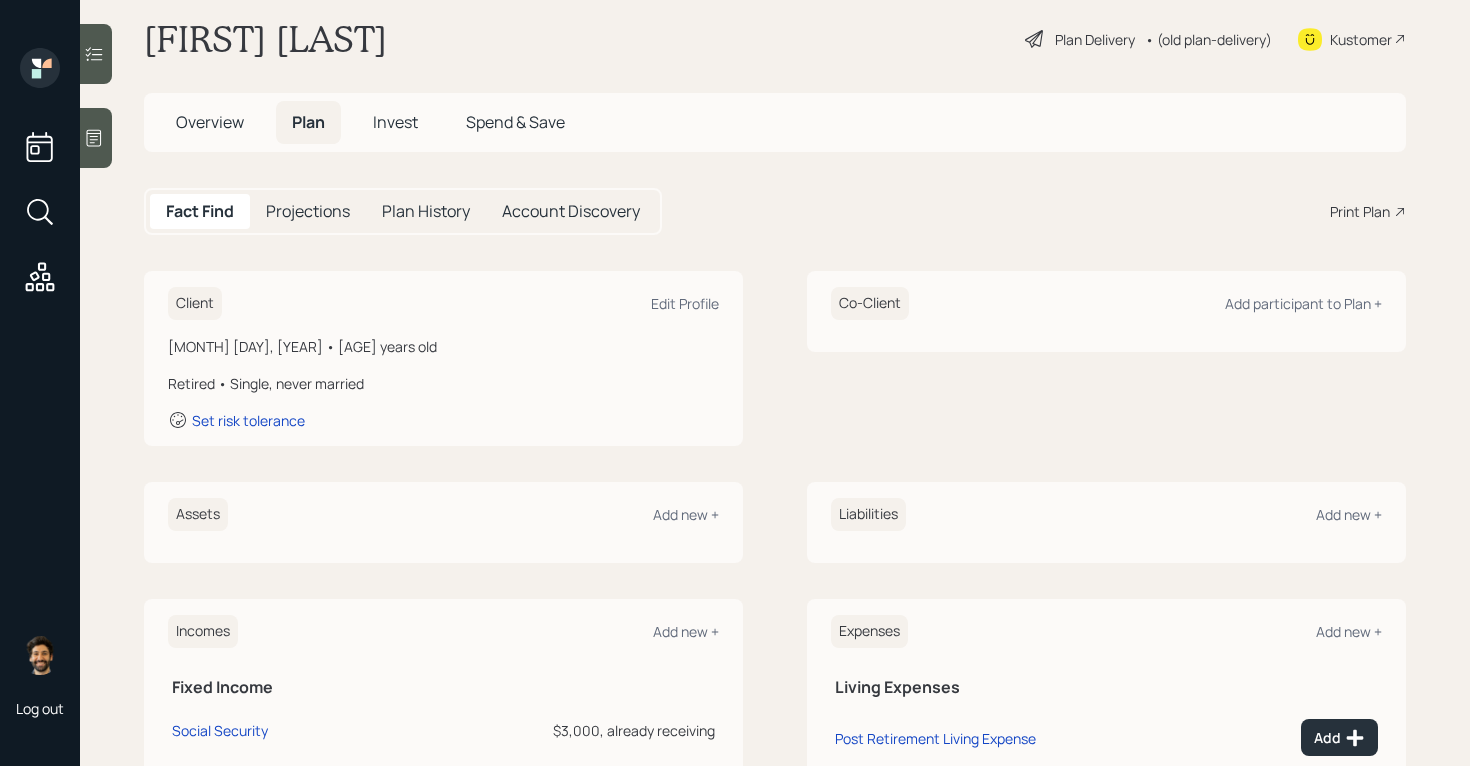scroll, scrollTop: 0, scrollLeft: 0, axis: both 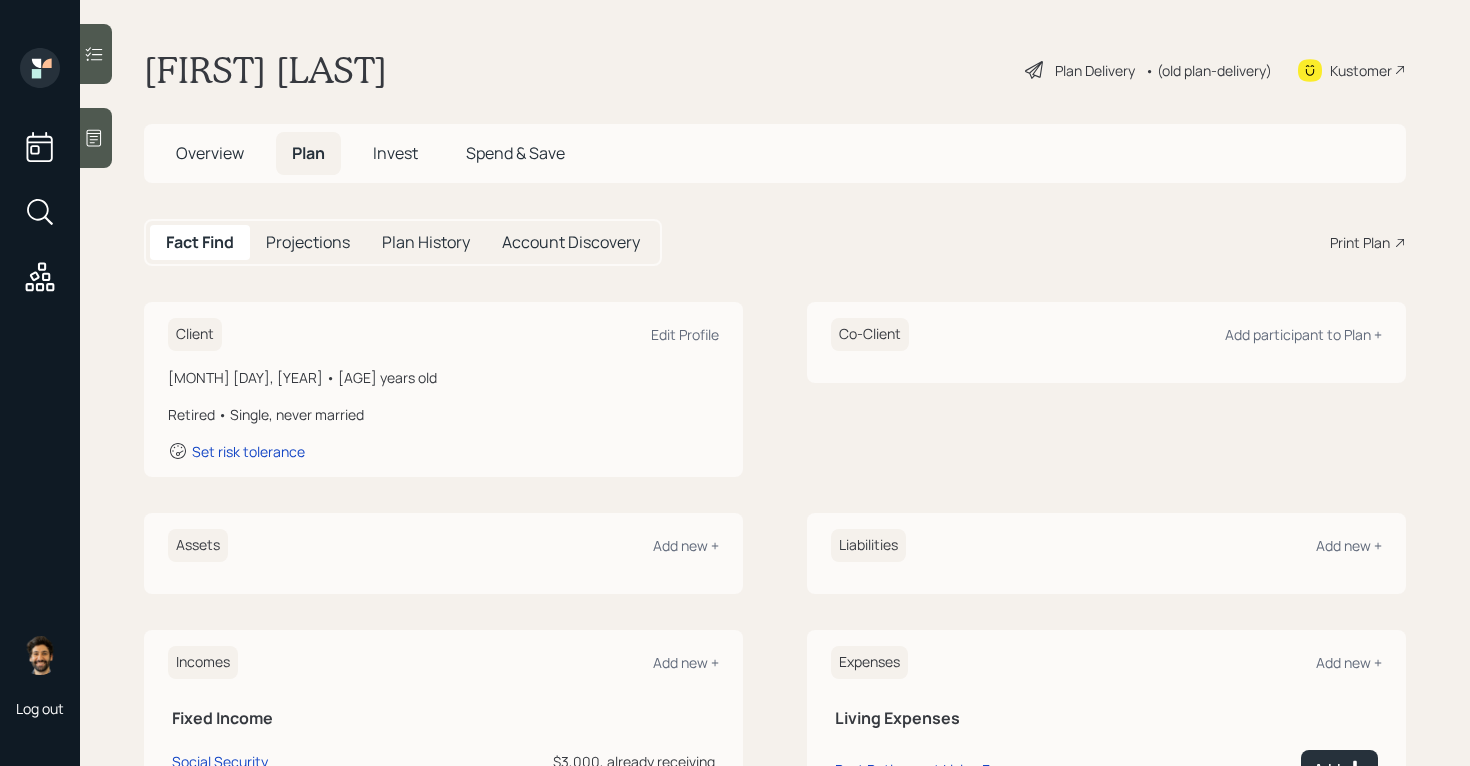 click on "Projections" at bounding box center (308, 242) 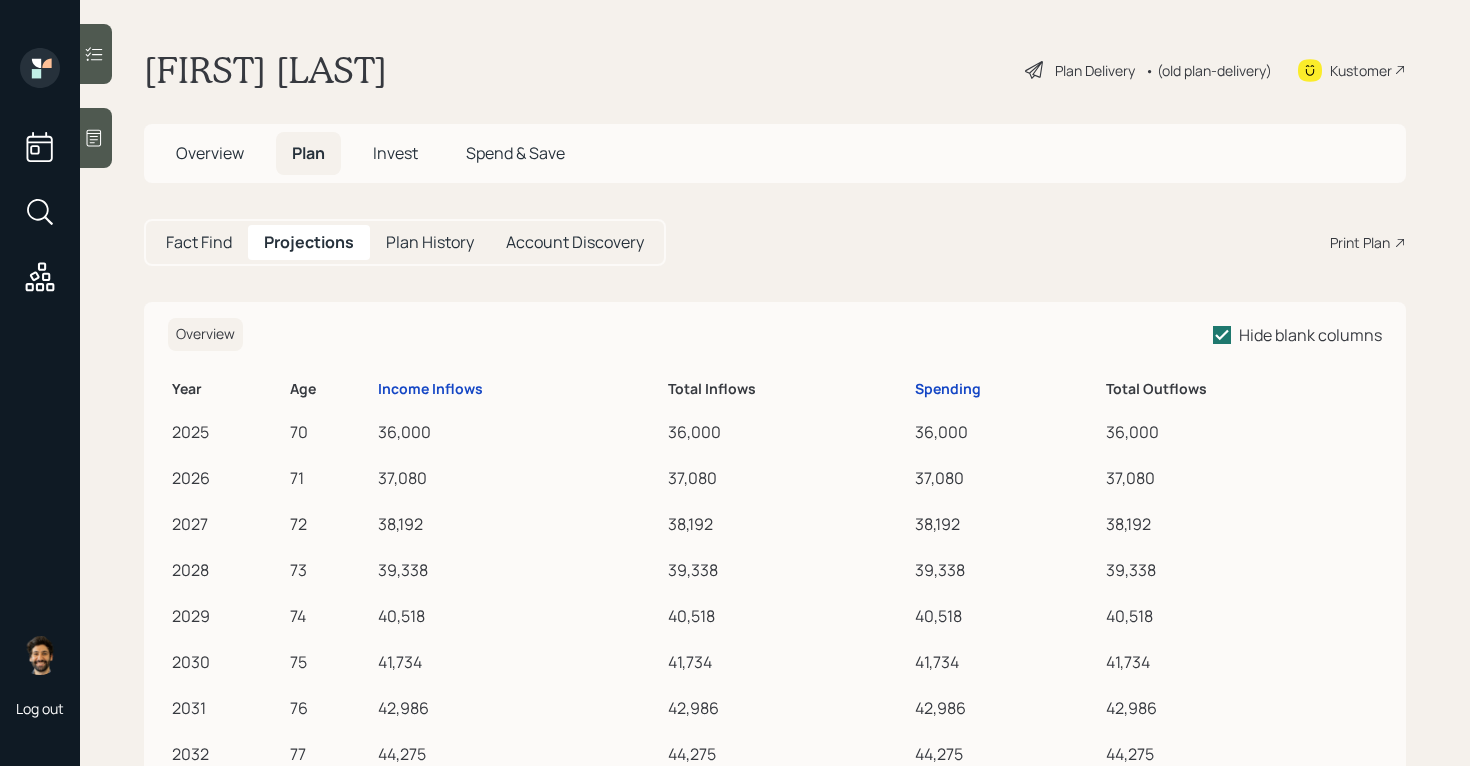 click on "Fact Find" at bounding box center [199, 242] 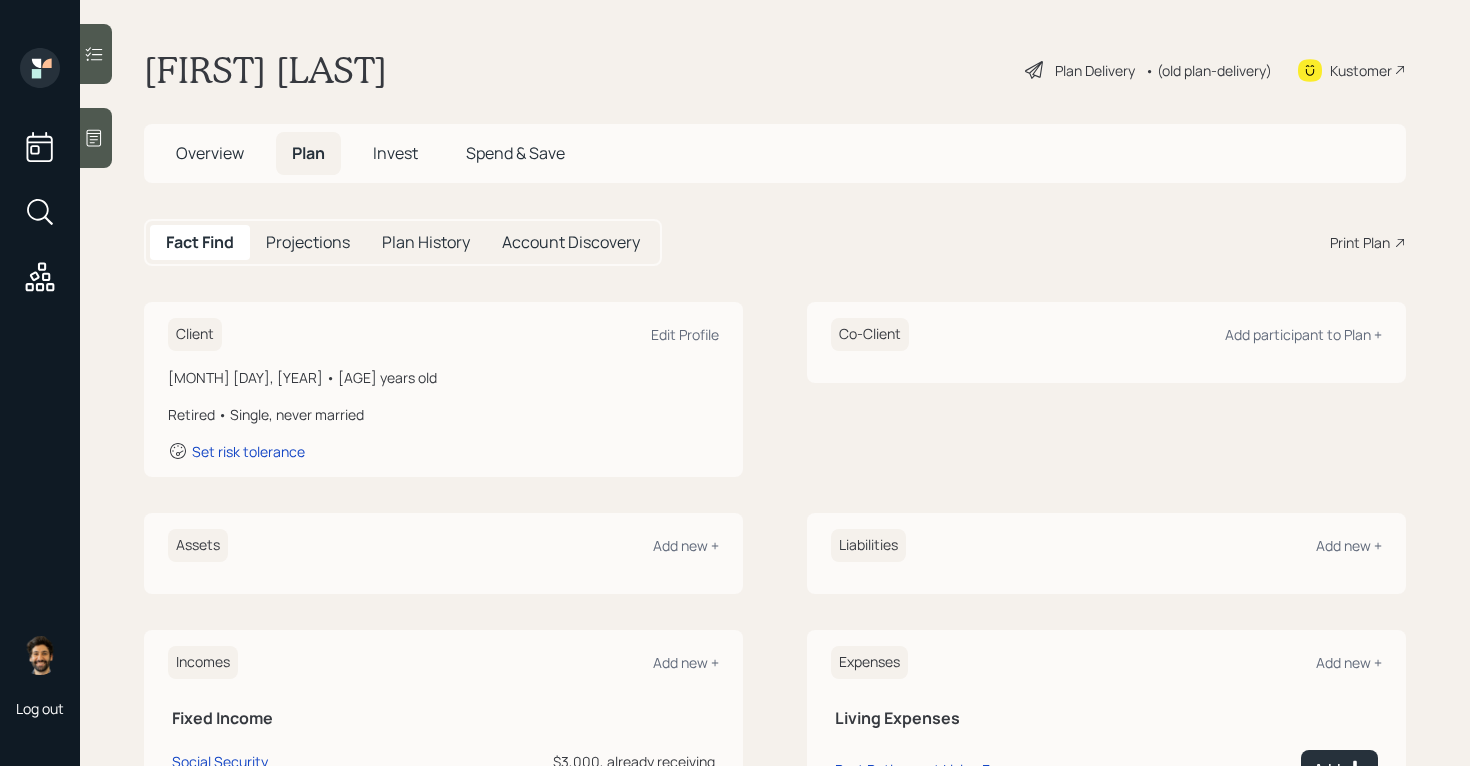 scroll, scrollTop: 252, scrollLeft: 0, axis: vertical 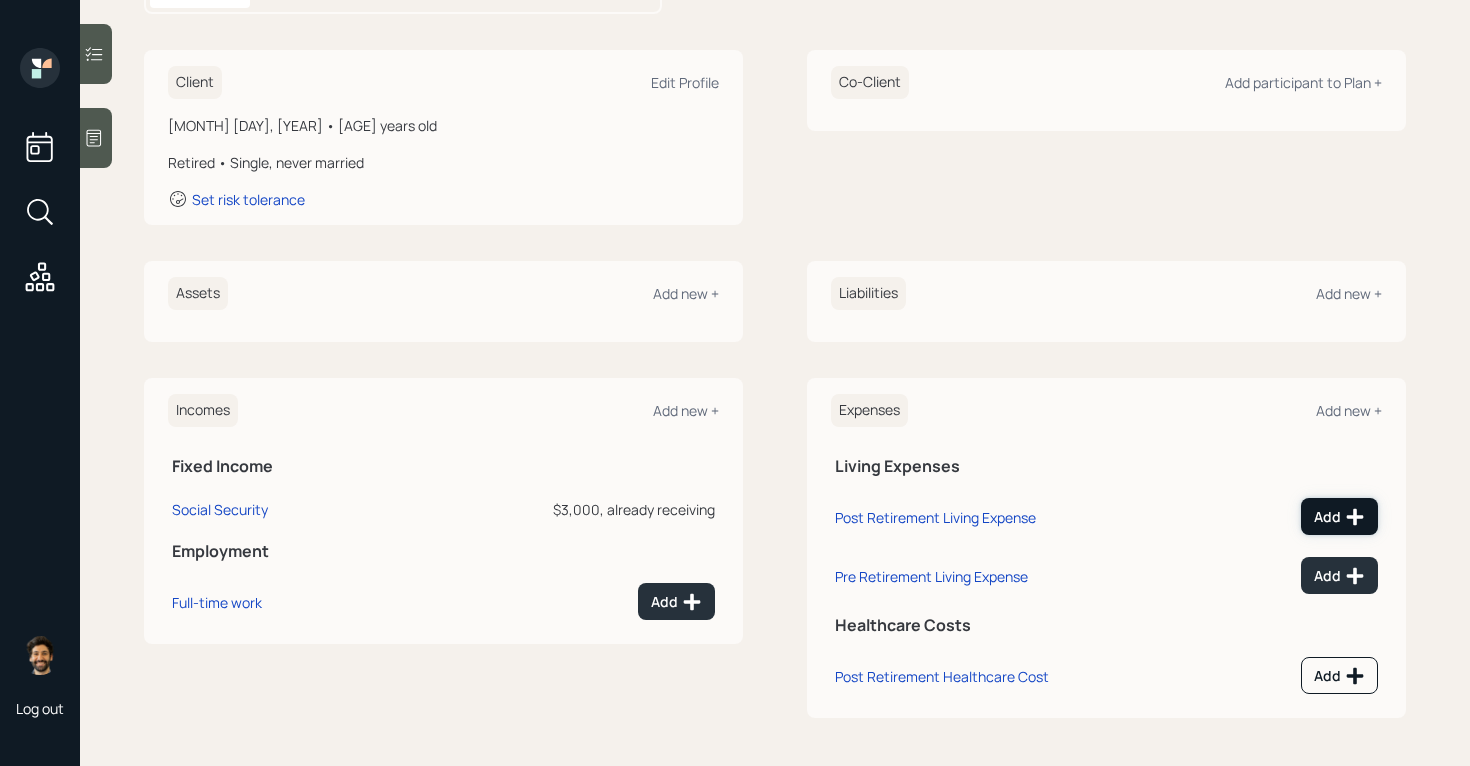 click 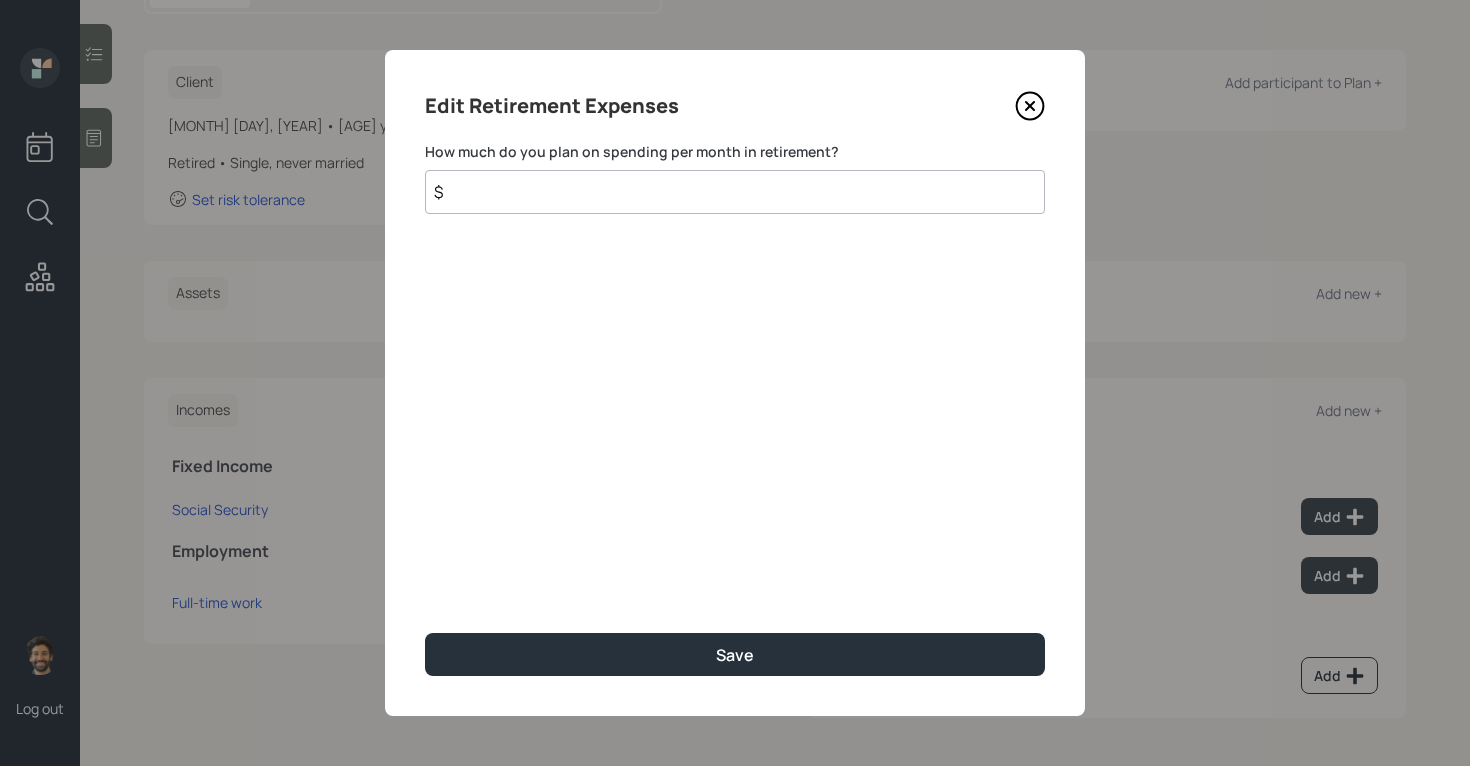 click on "$" at bounding box center [735, 192] 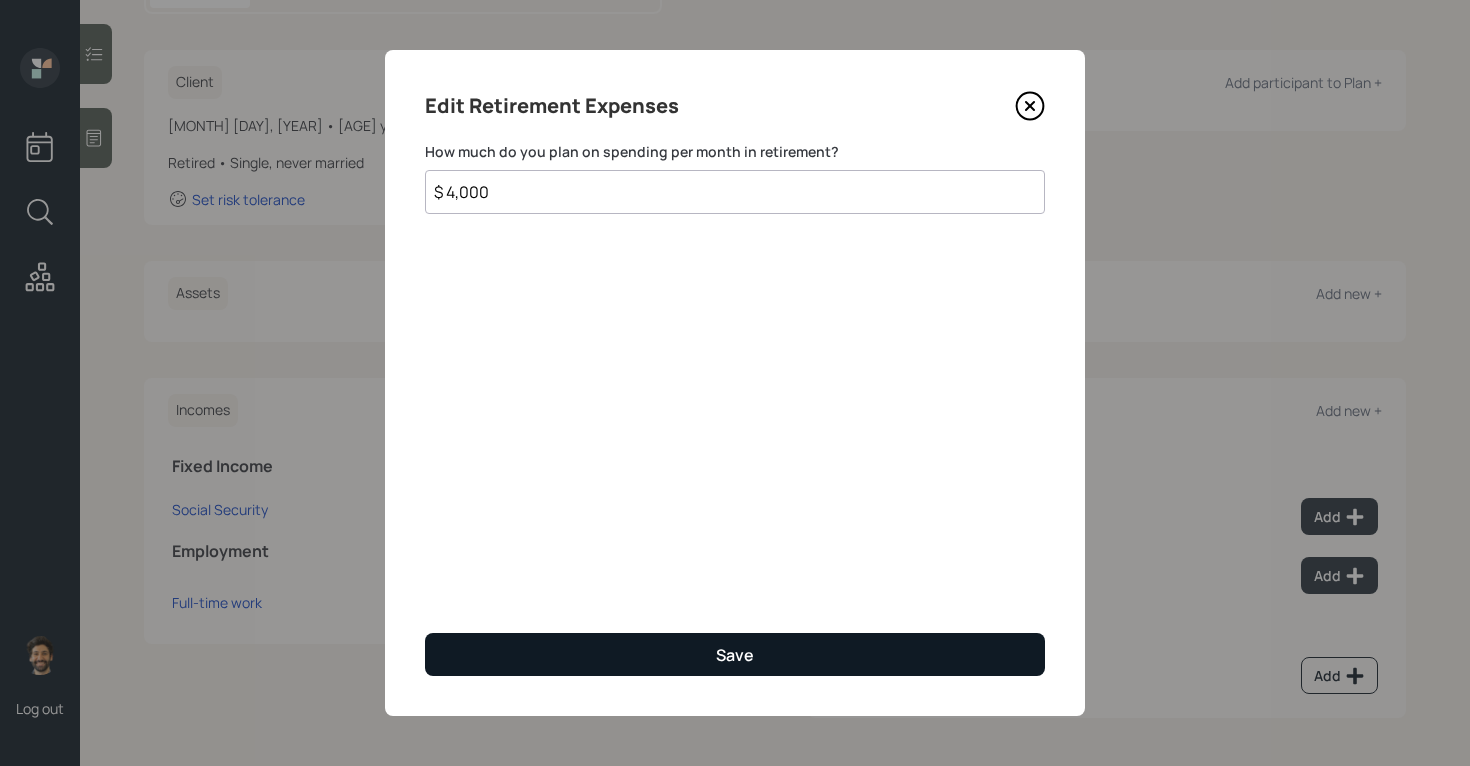 type on "$ 4,000" 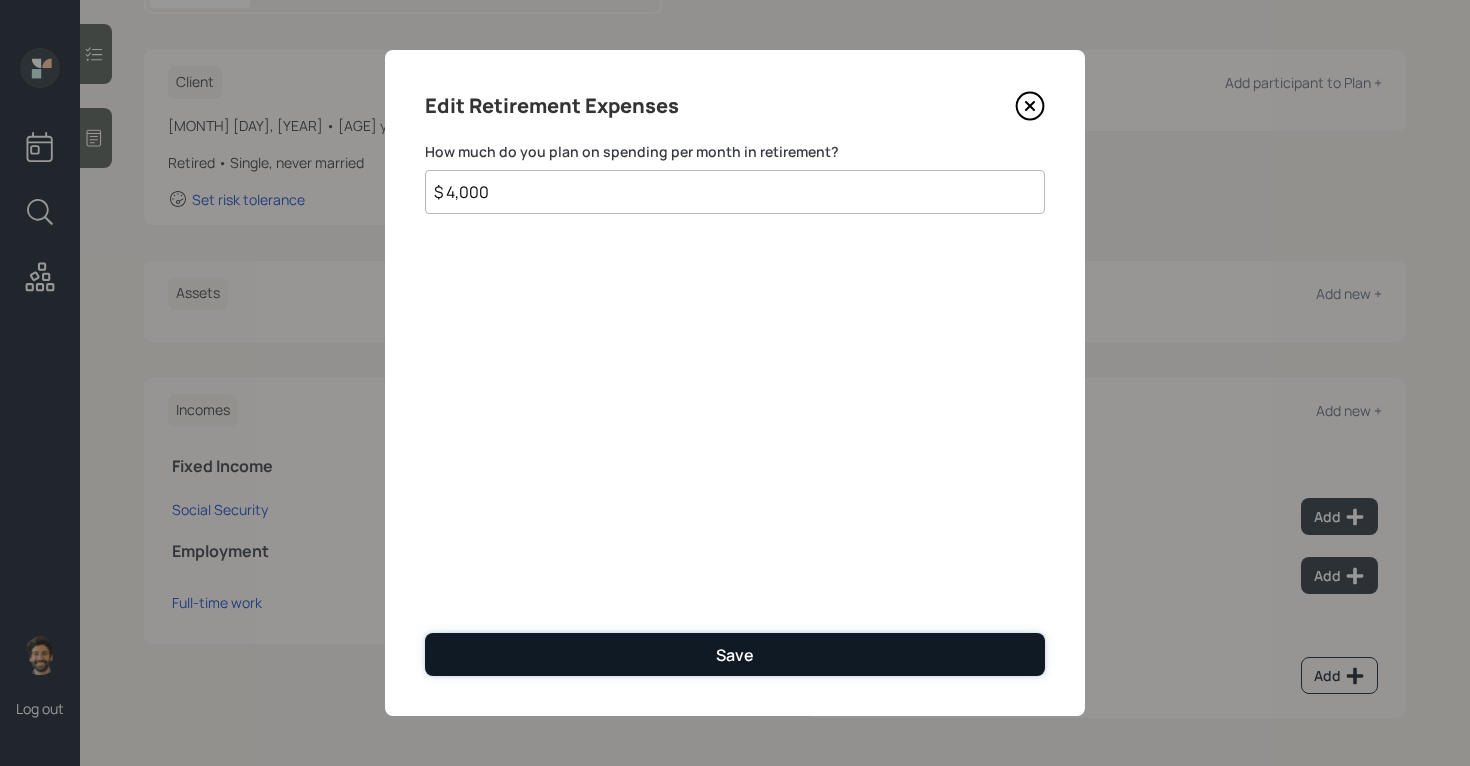 click on "Save" at bounding box center [735, 654] 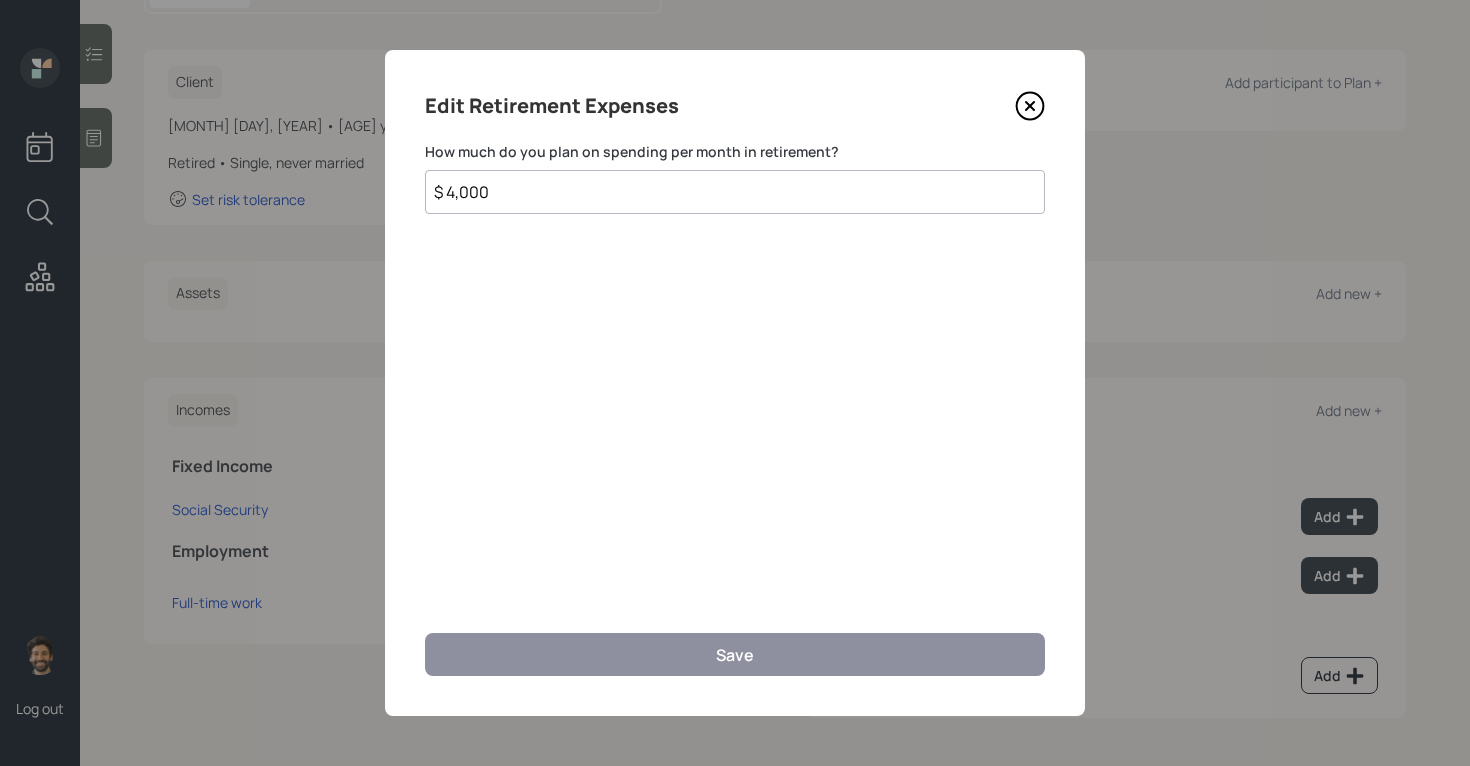 scroll, scrollTop: 237, scrollLeft: 0, axis: vertical 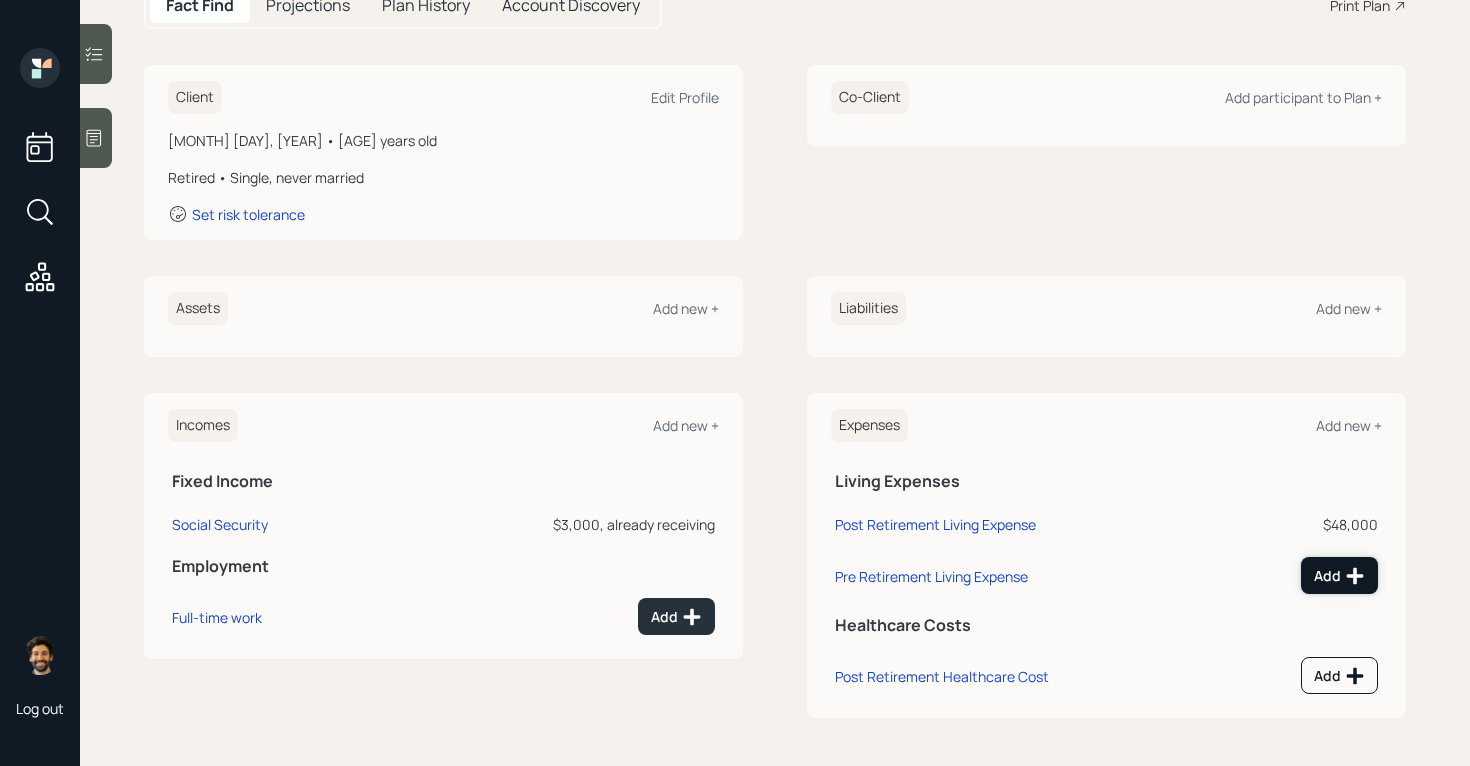 click on "Add" at bounding box center (1339, 575) 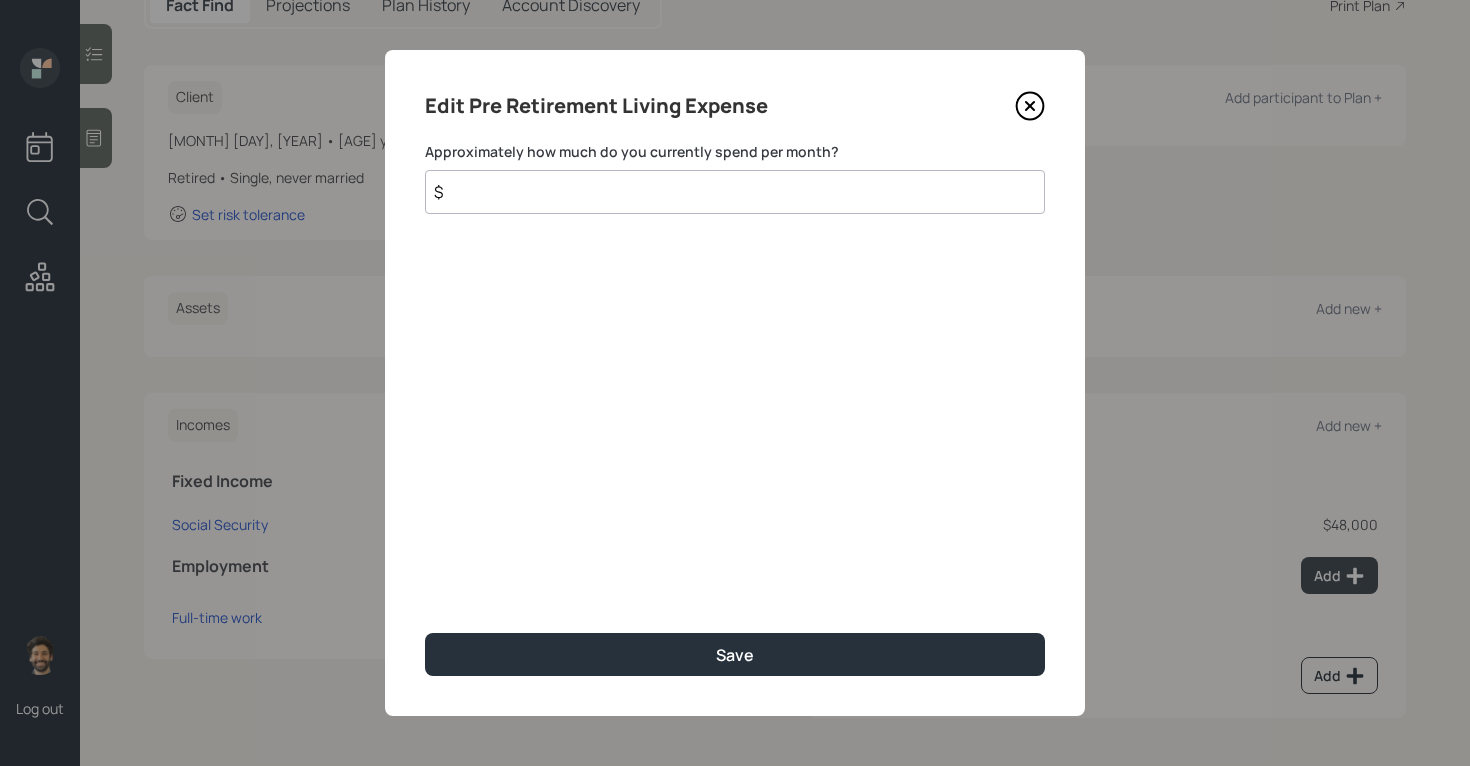 click on "$" at bounding box center [735, 192] 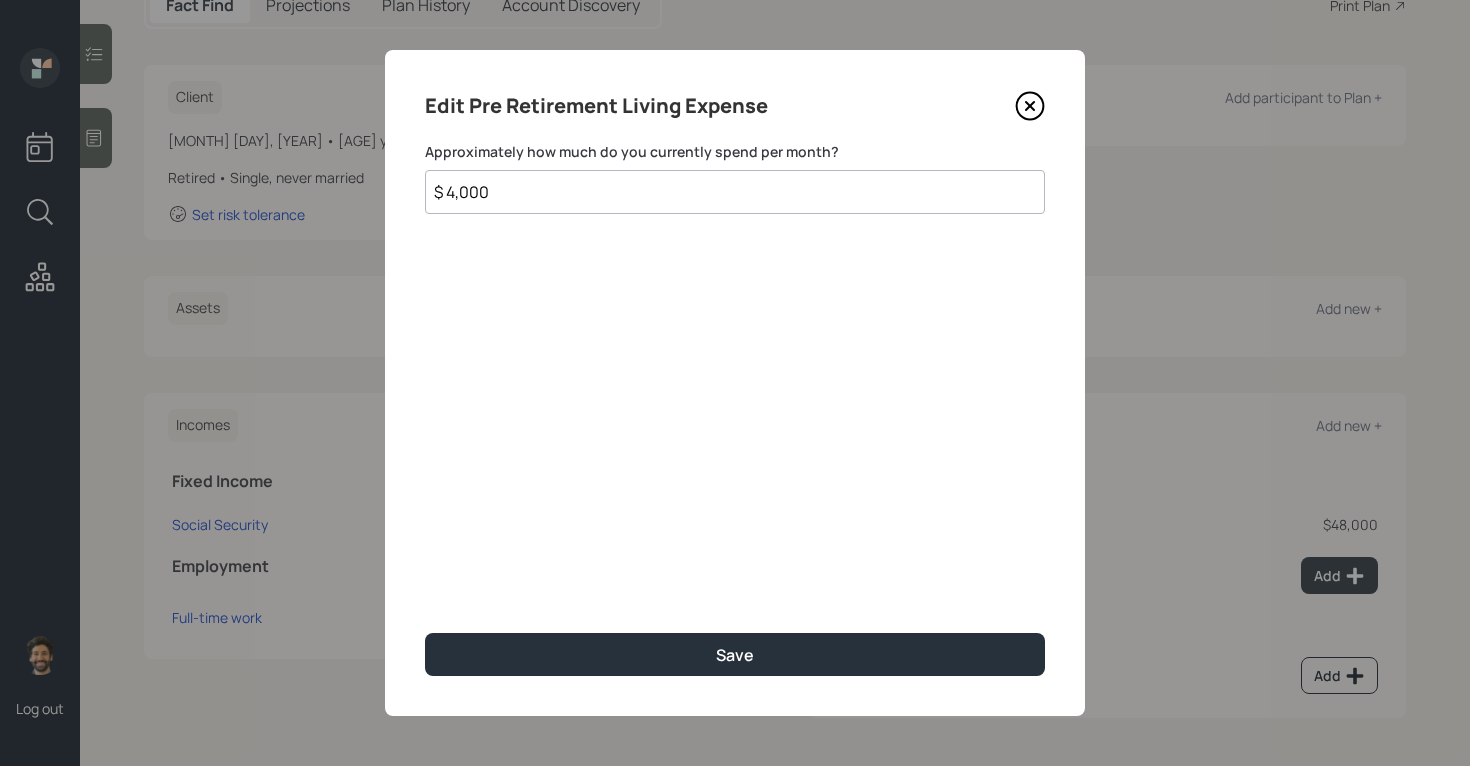 type on "$ 4,000" 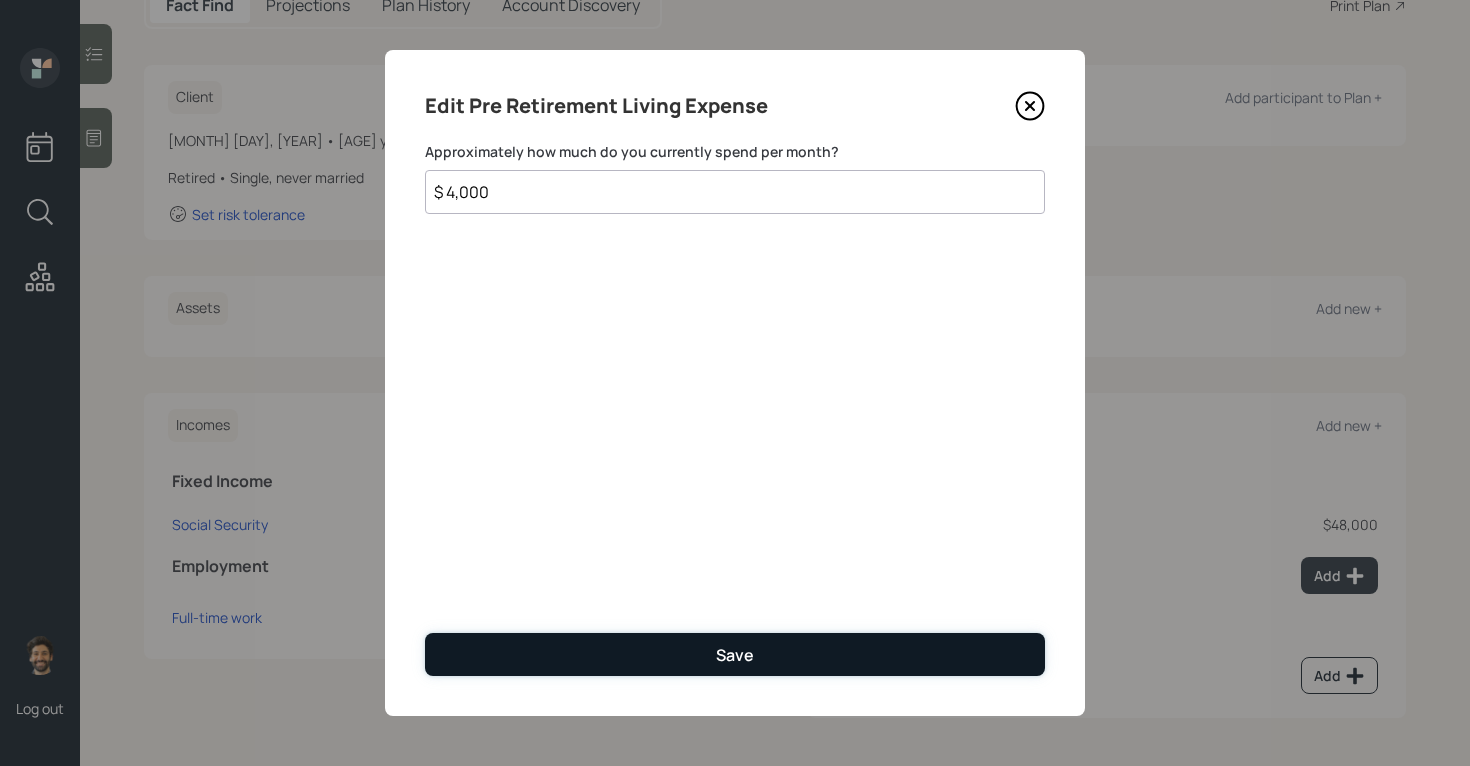 click on "Save" at bounding box center (735, 654) 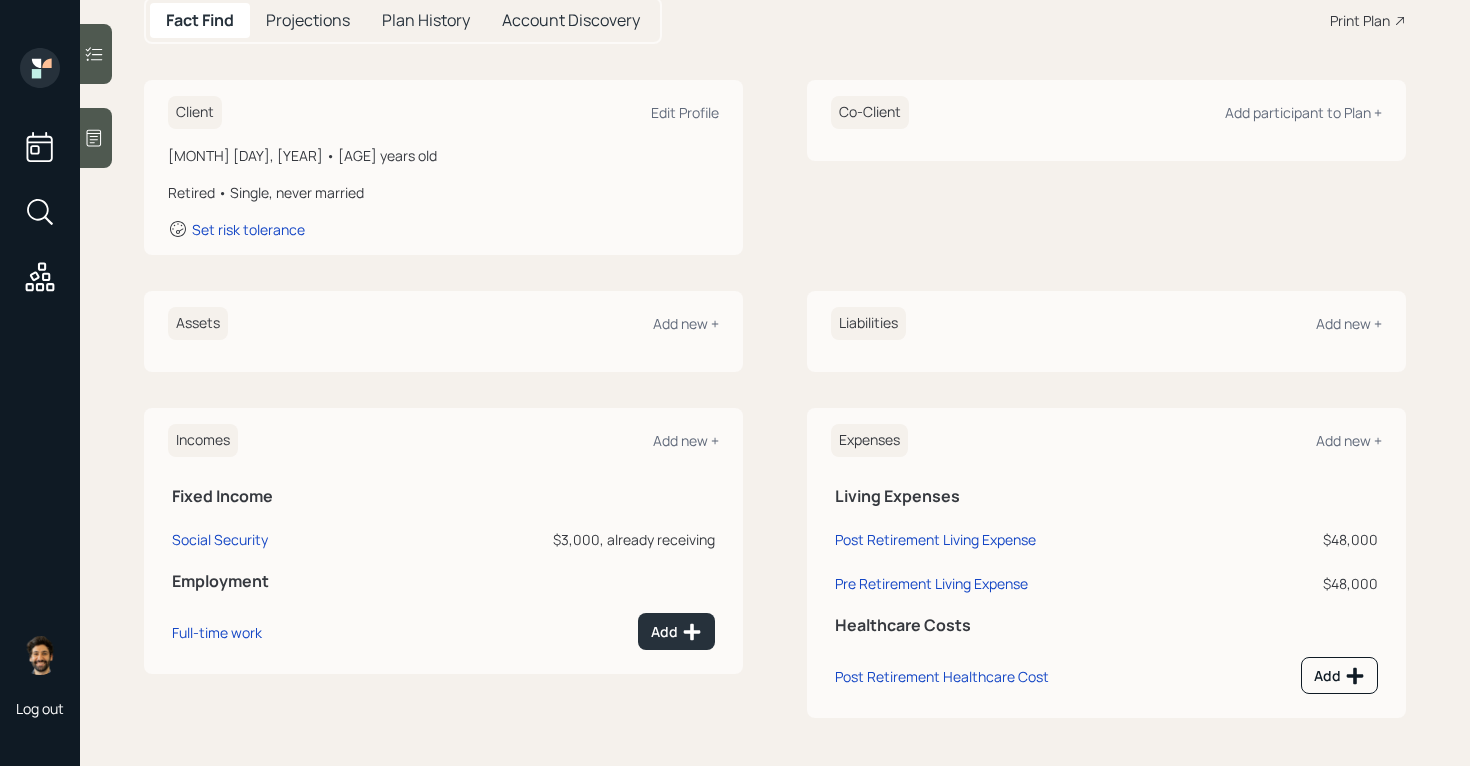 scroll, scrollTop: 0, scrollLeft: 0, axis: both 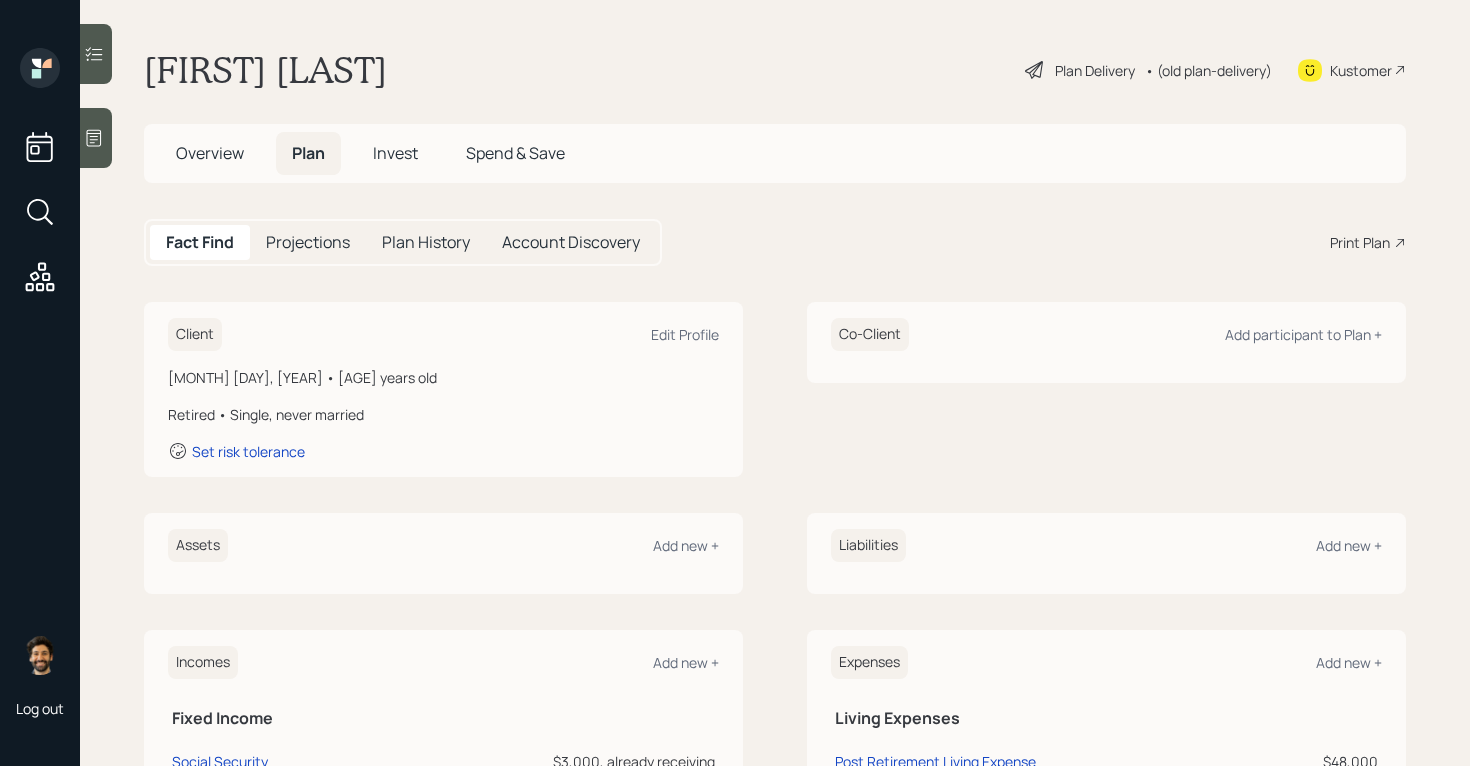 click on "Projections" at bounding box center [308, 242] 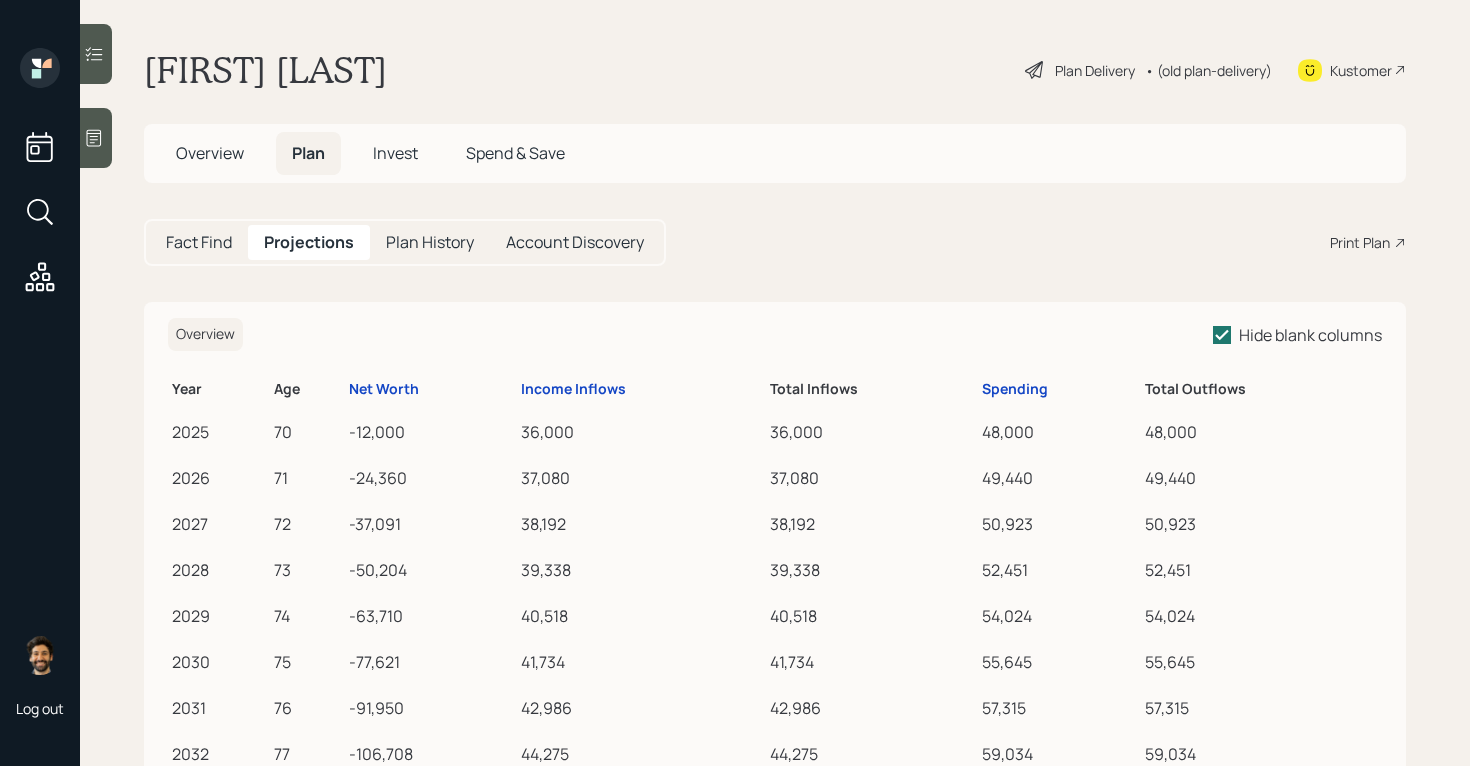 click on "Fact Find" at bounding box center (199, 242) 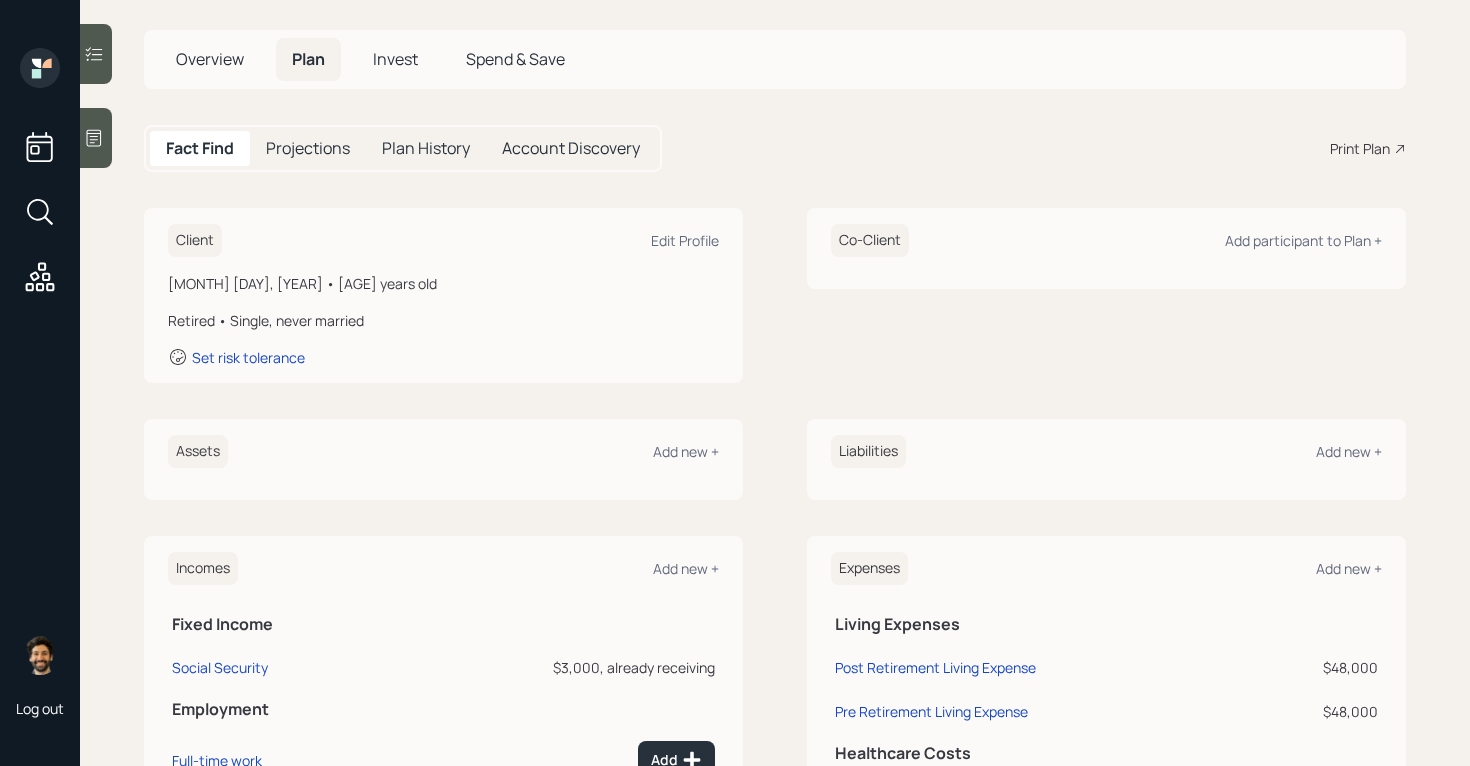 scroll, scrollTop: 222, scrollLeft: 0, axis: vertical 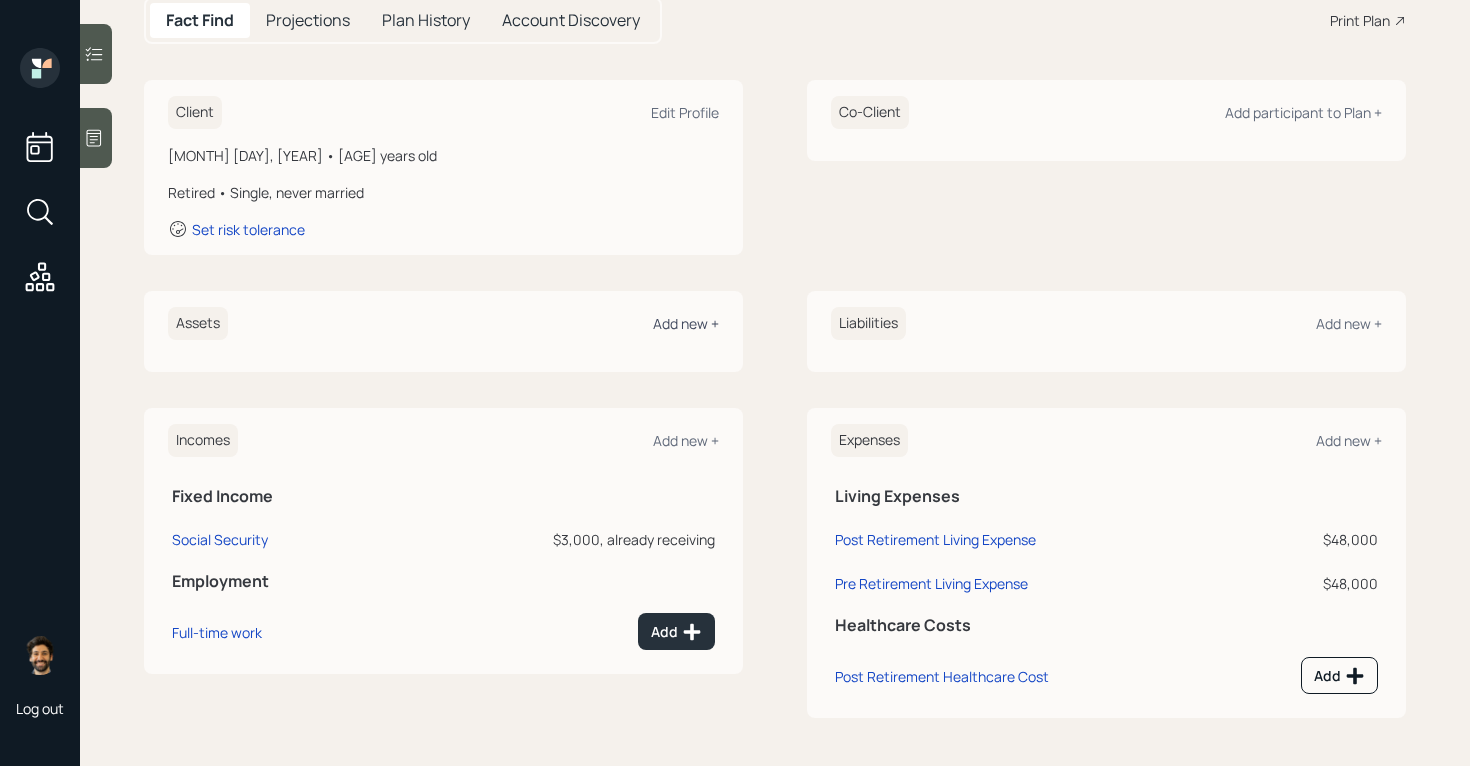 click on "Add new +" at bounding box center (686, 323) 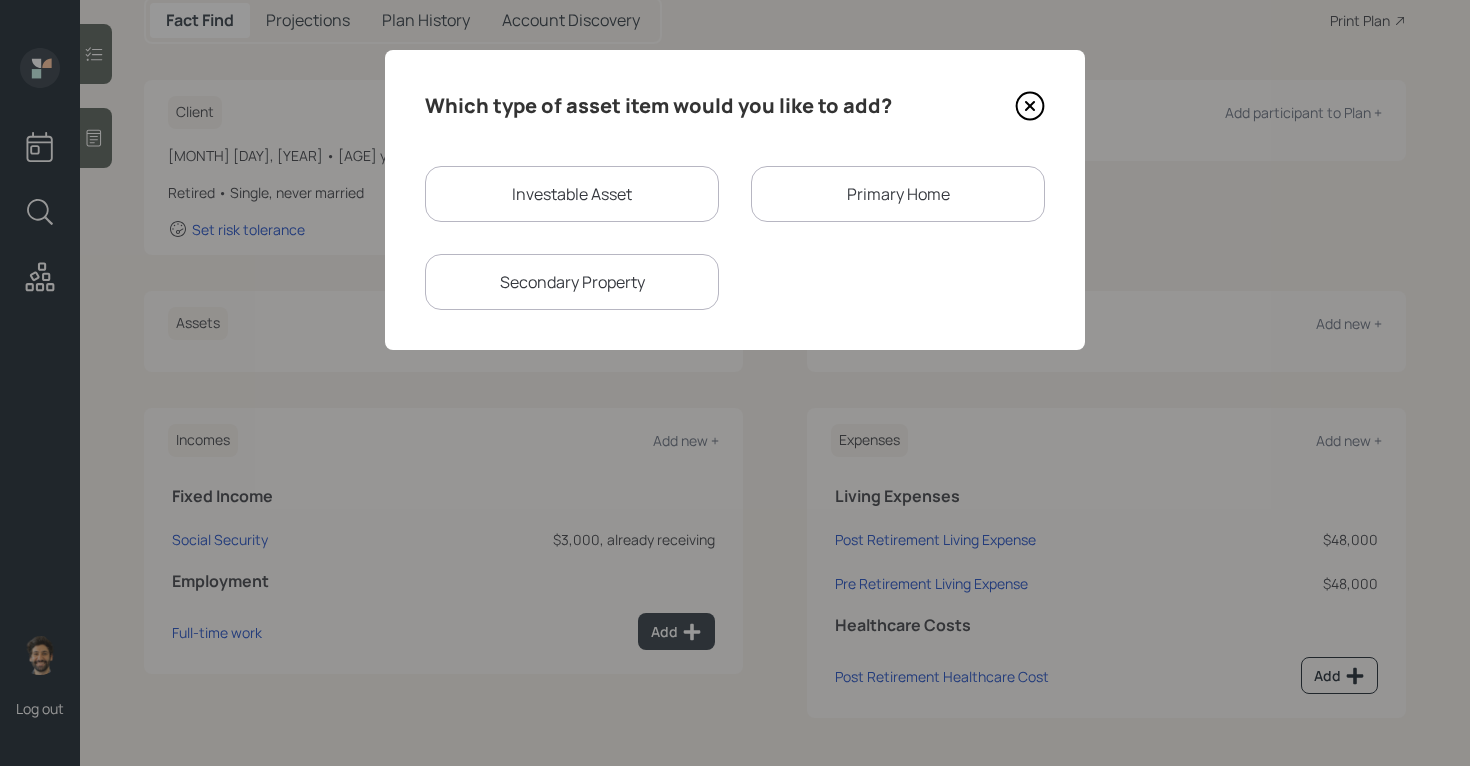 click on "Investable Asset" at bounding box center [572, 194] 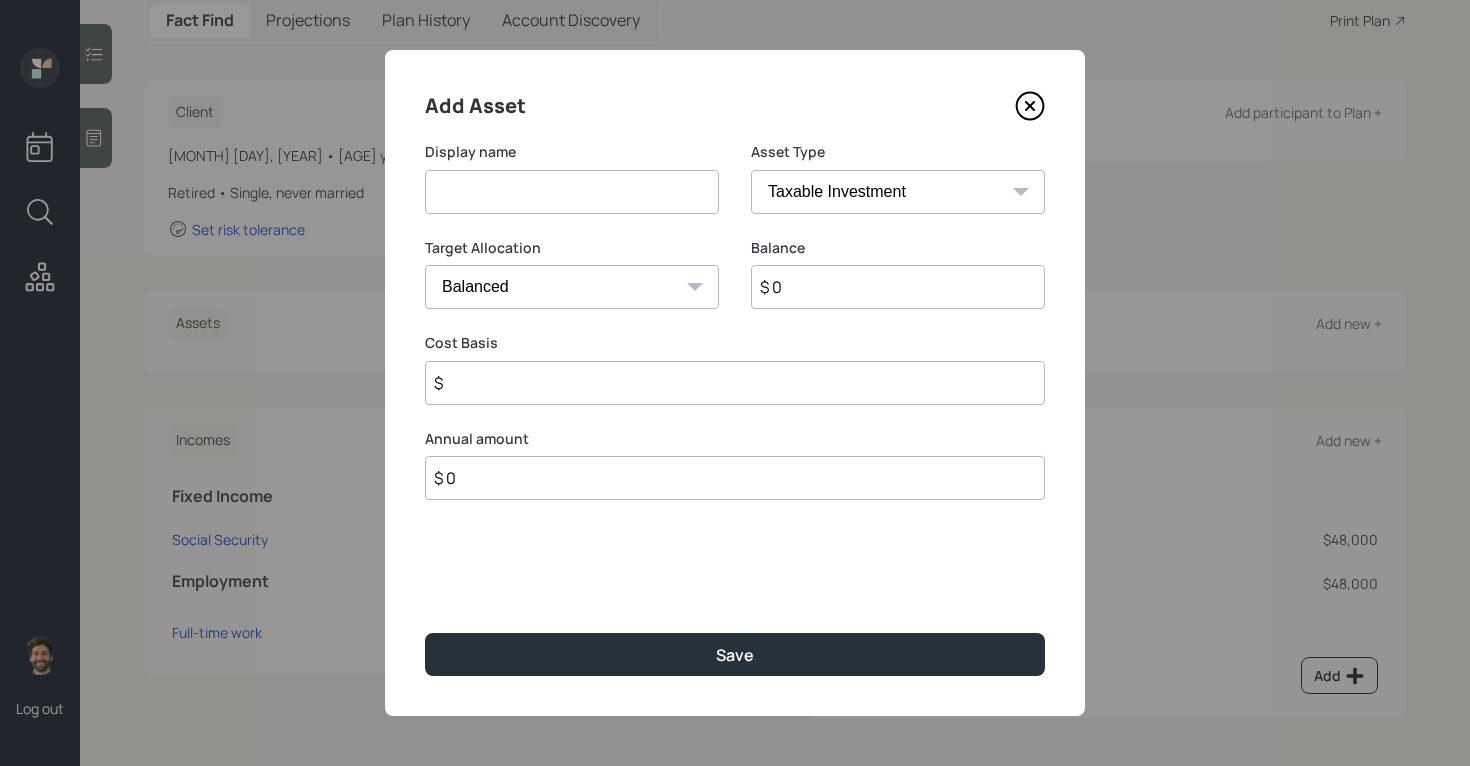 click at bounding box center [572, 192] 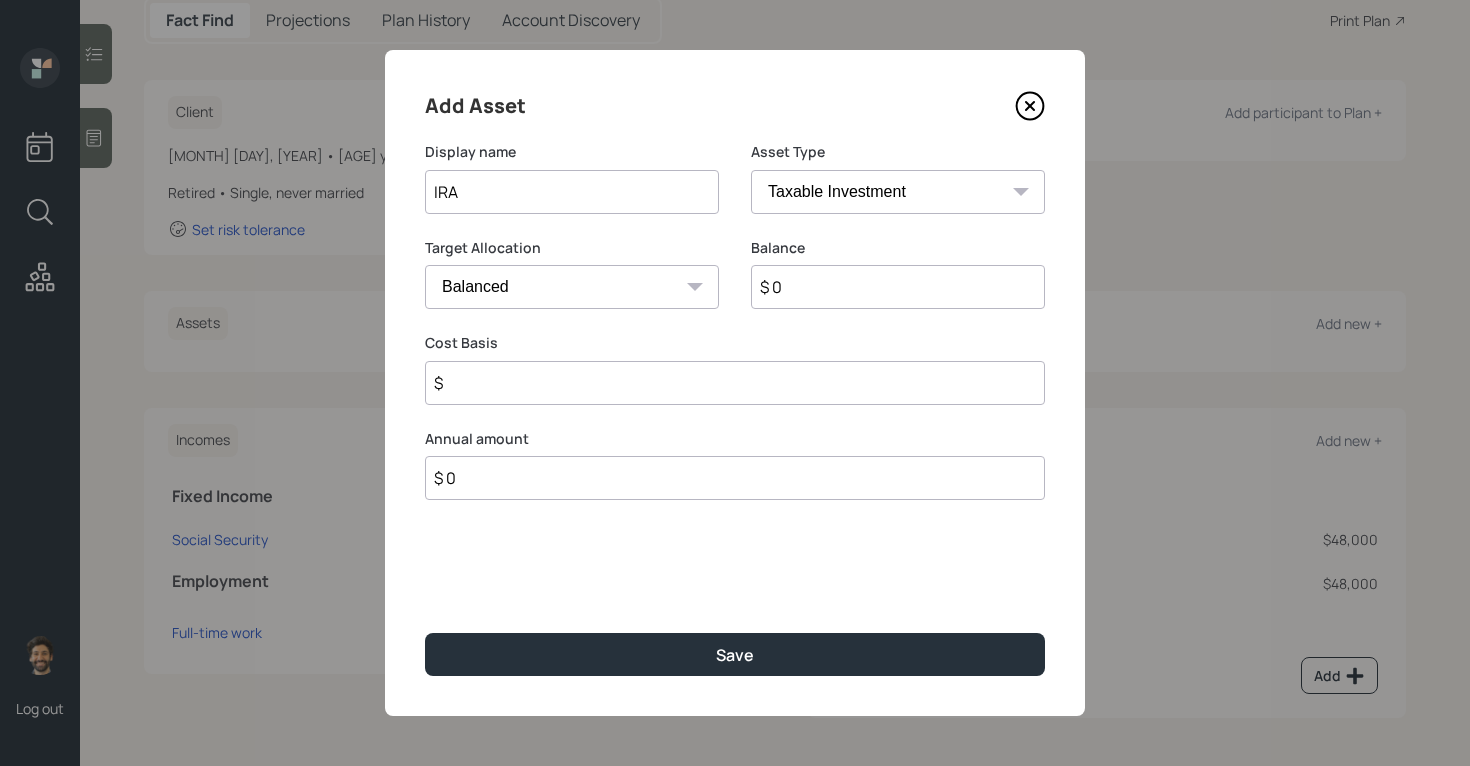 type on "IRA" 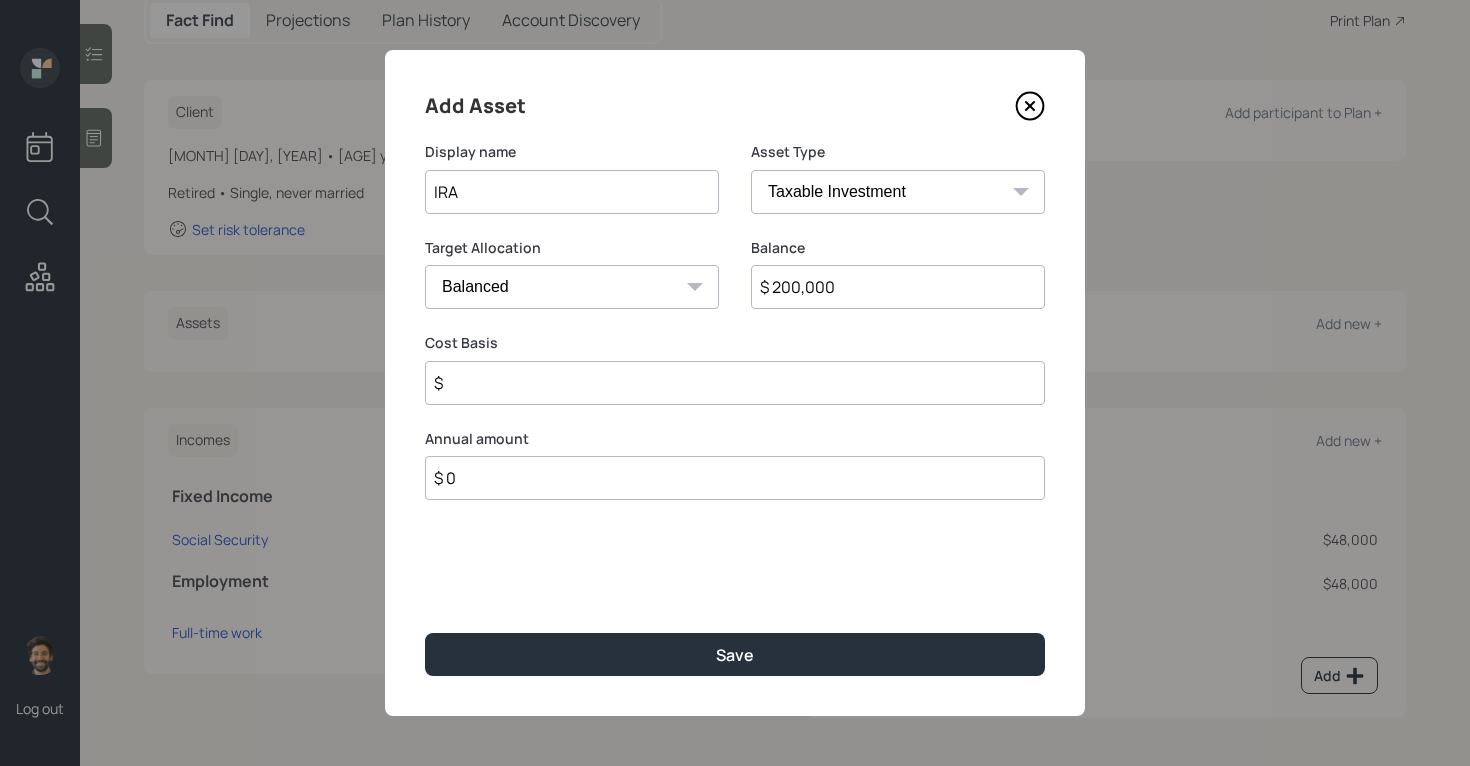 type on "$ 200,000" 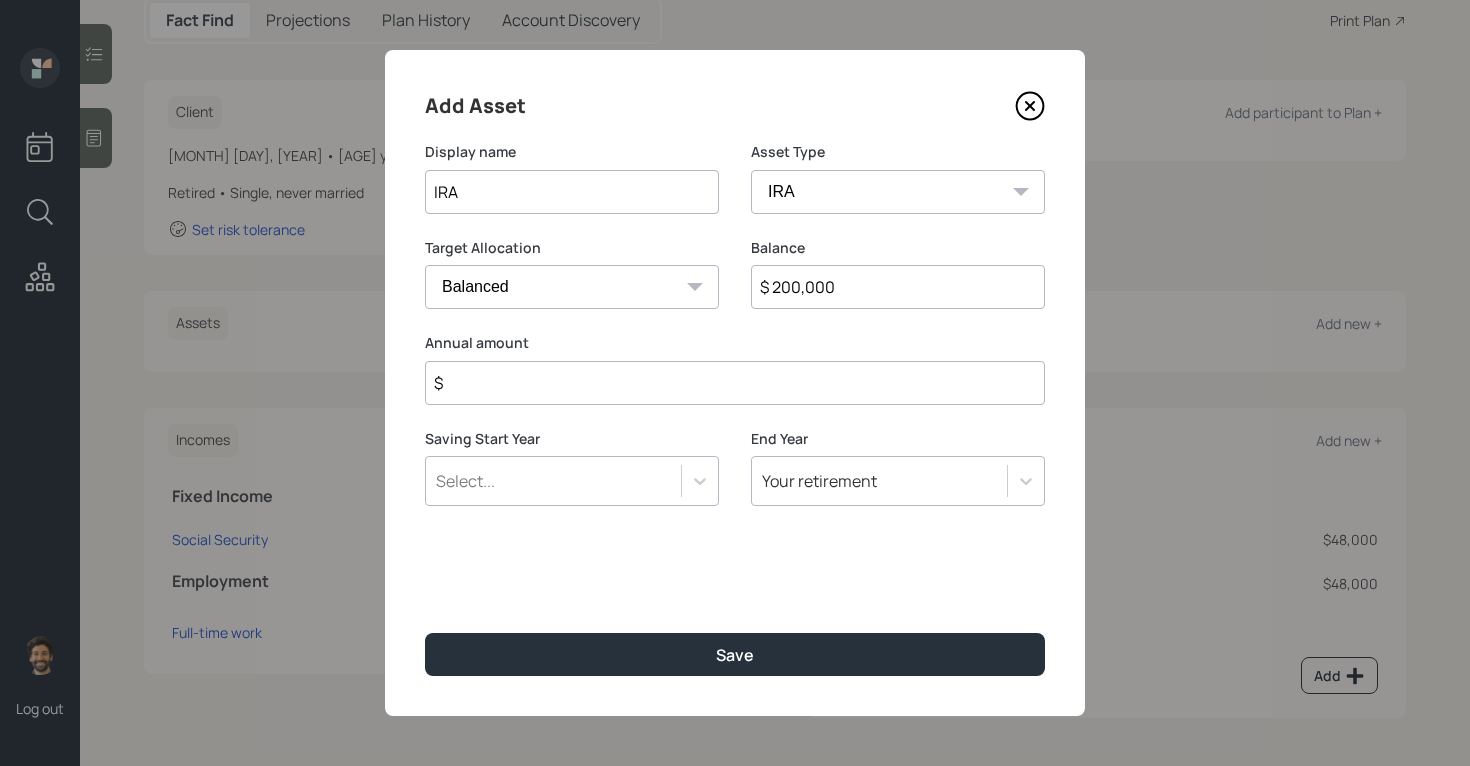 click on "$" at bounding box center (735, 383) 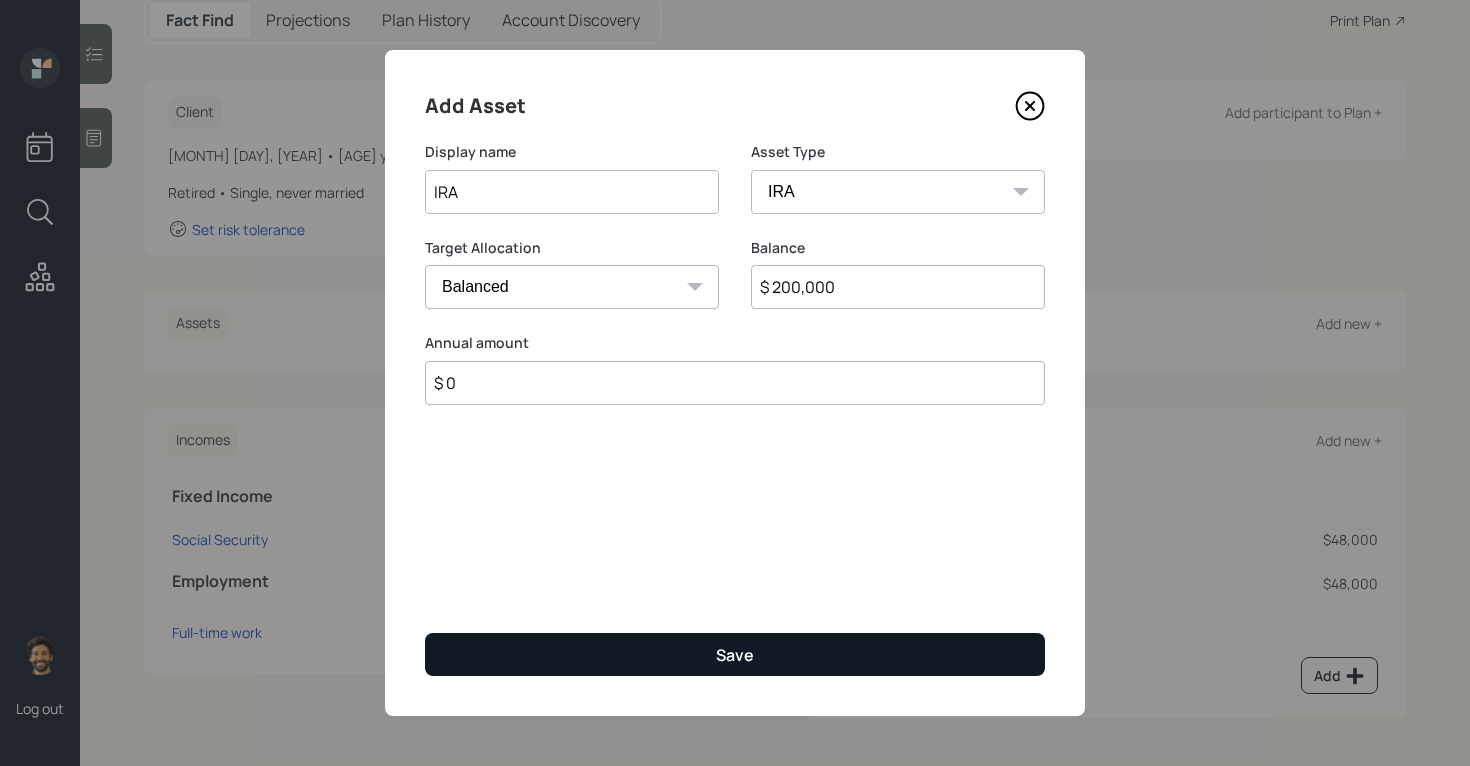 type on "$ 0" 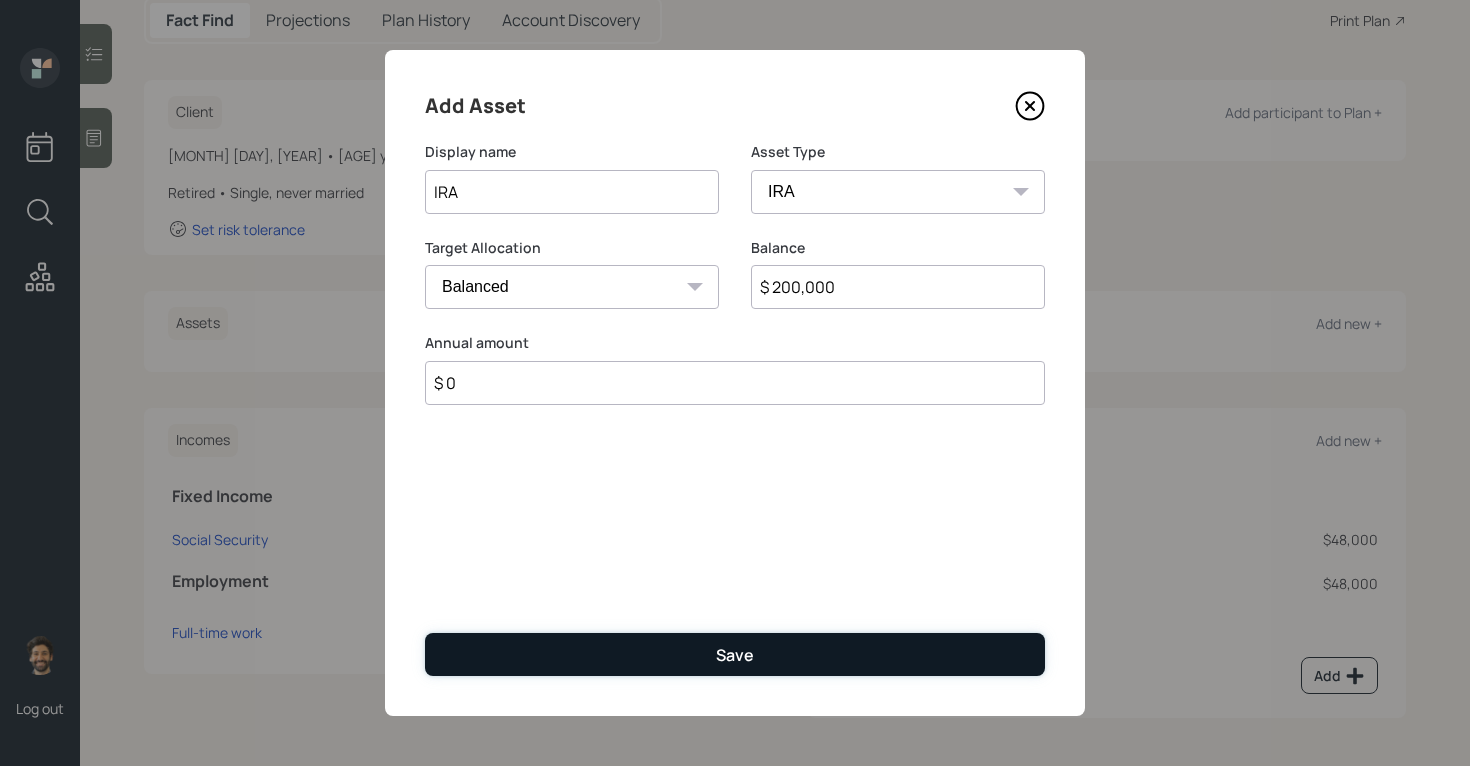 click on "Save" at bounding box center (735, 654) 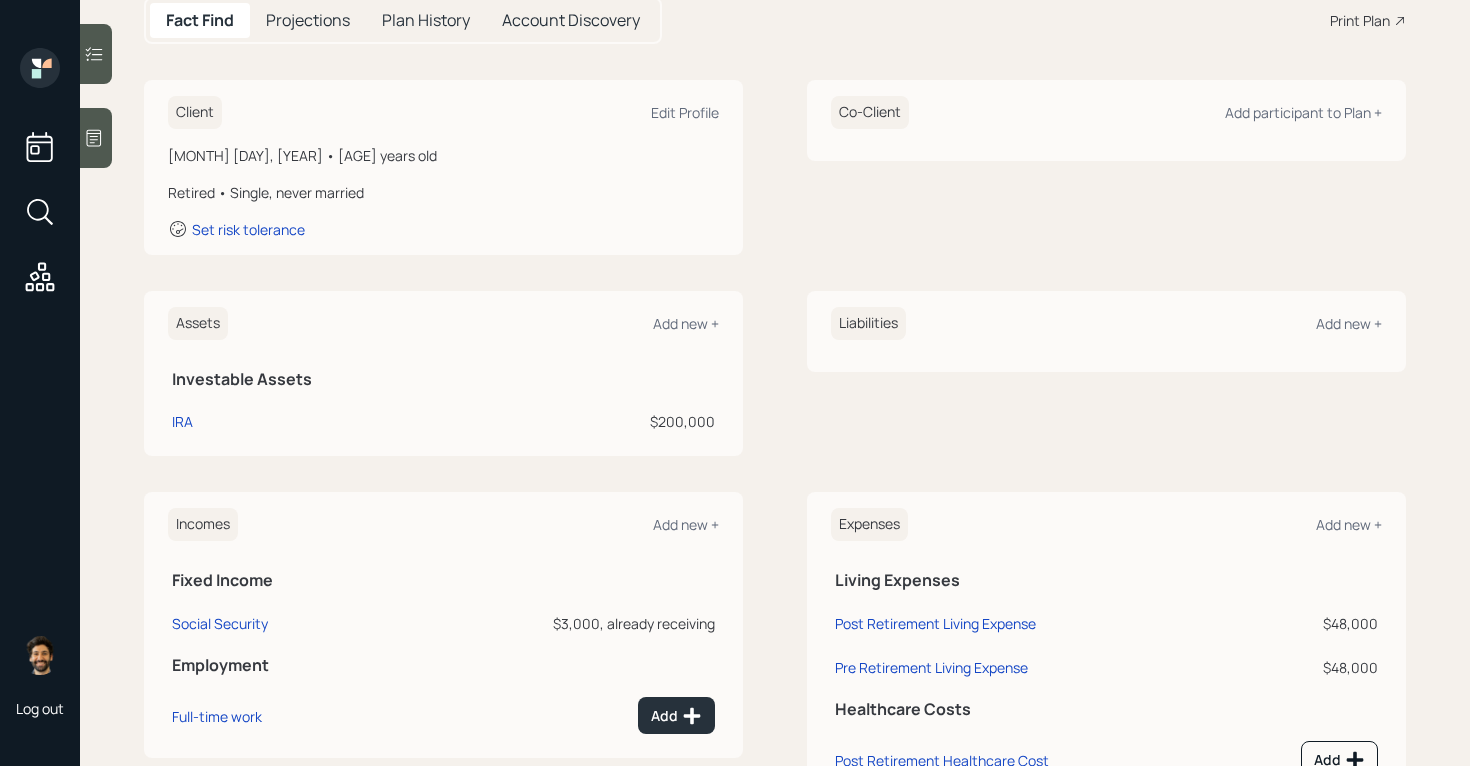 scroll, scrollTop: 0, scrollLeft: 0, axis: both 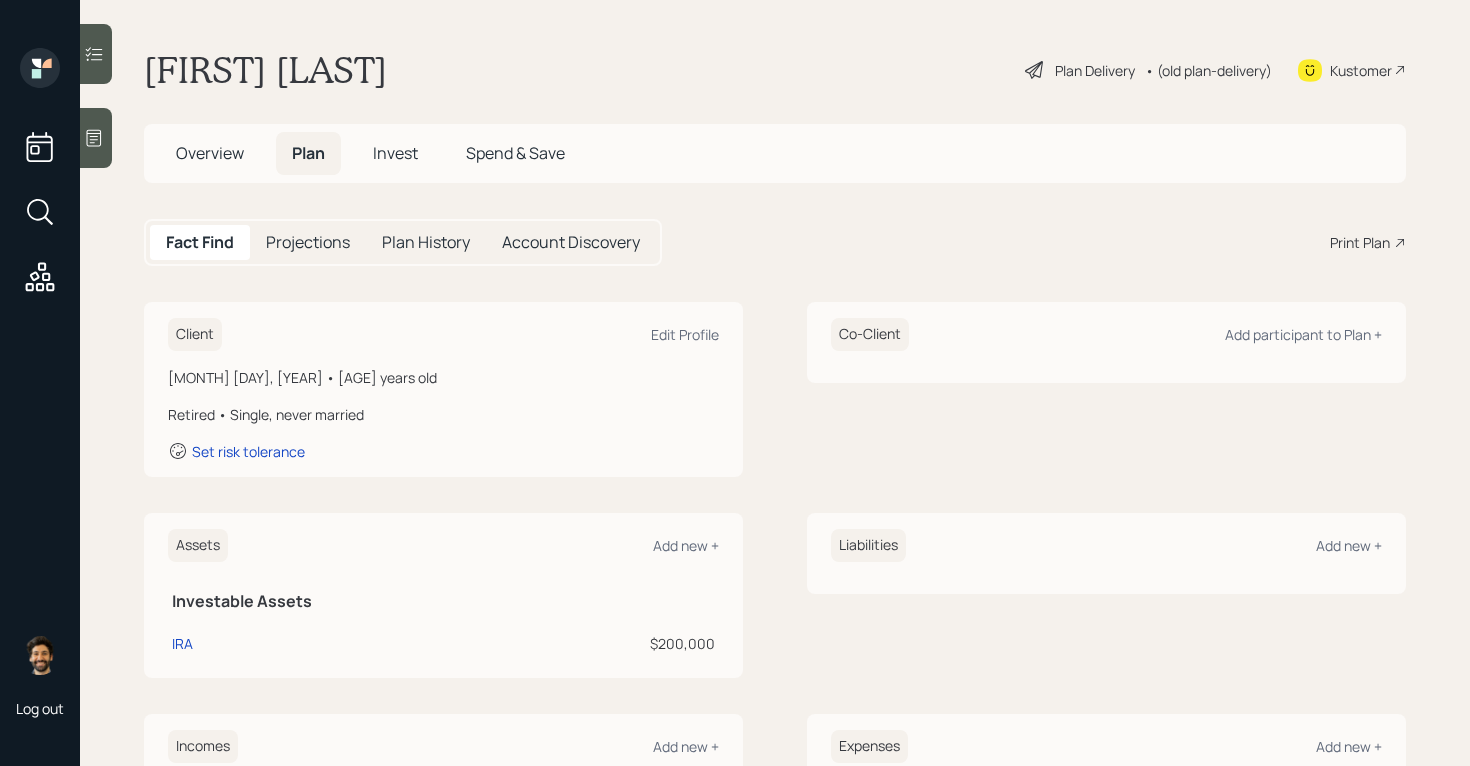 click on "• (old plan-delivery)" at bounding box center [1208, 70] 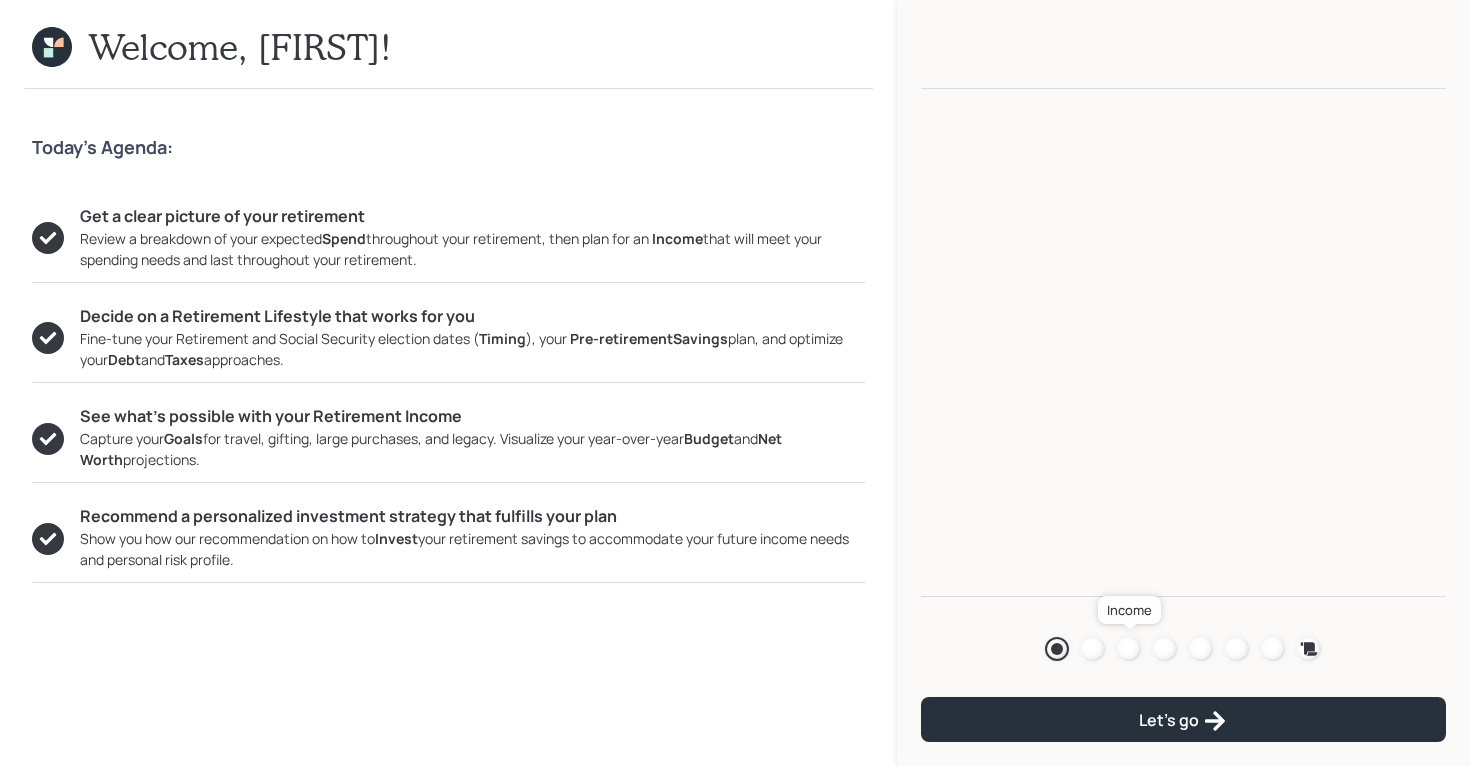 click at bounding box center [1129, 649] 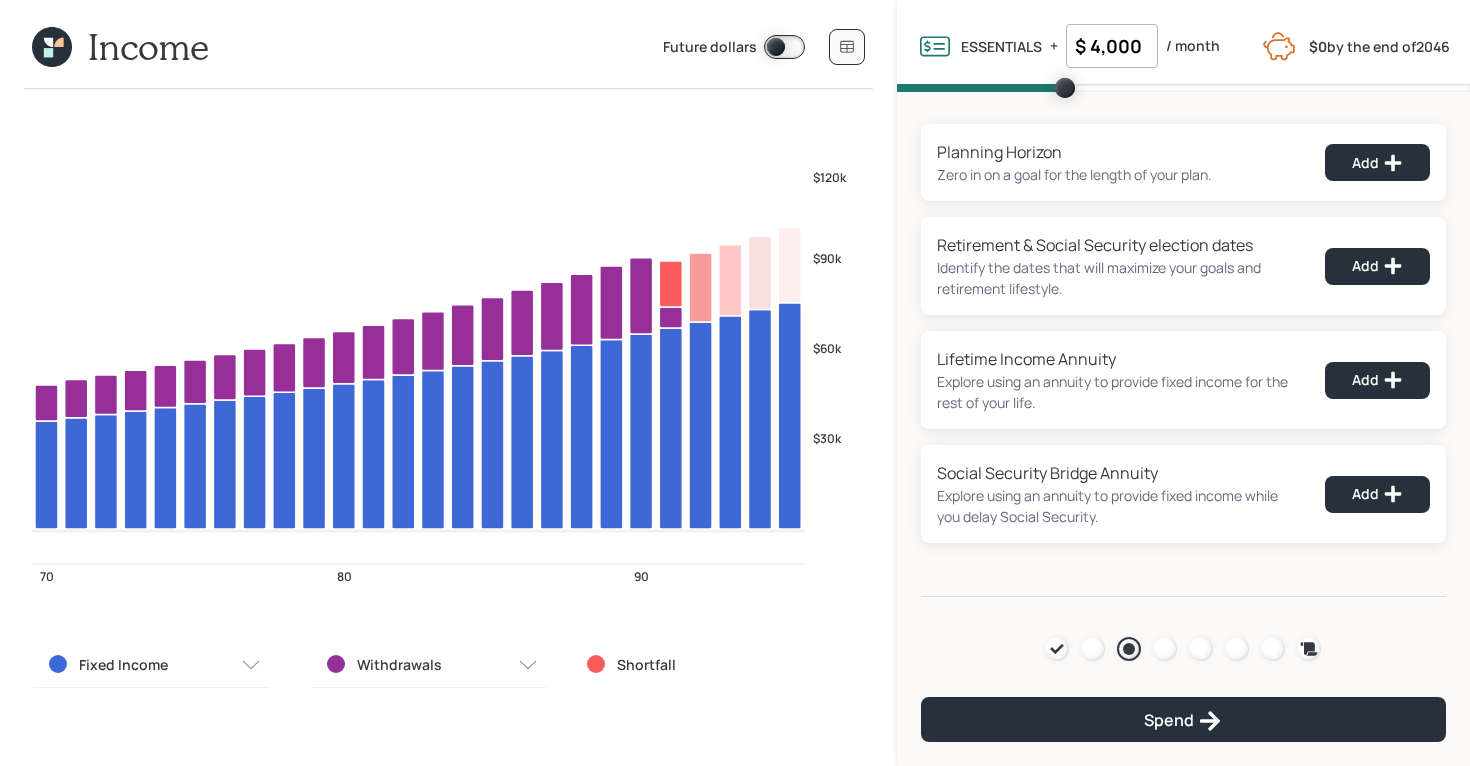 click 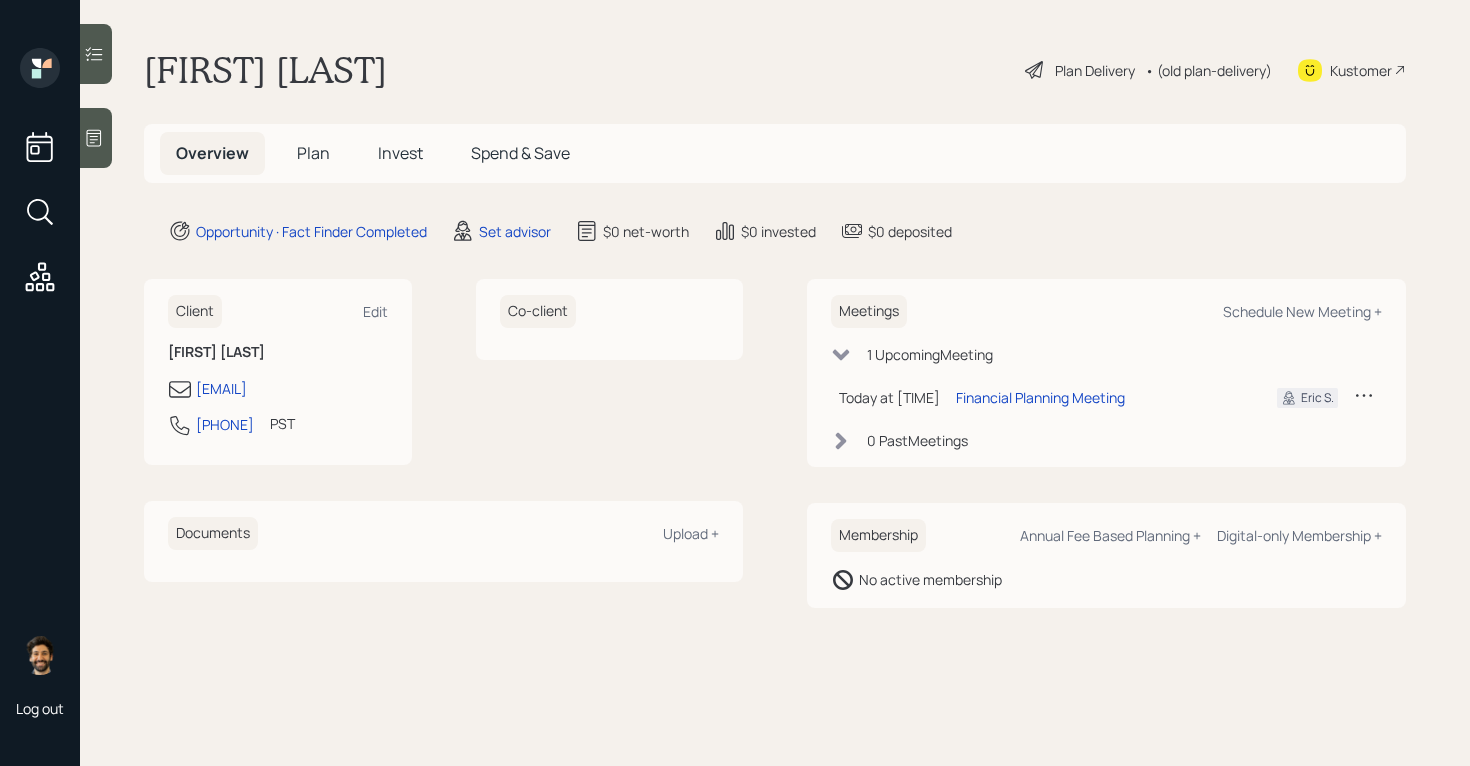 click on "Plan" at bounding box center (313, 153) 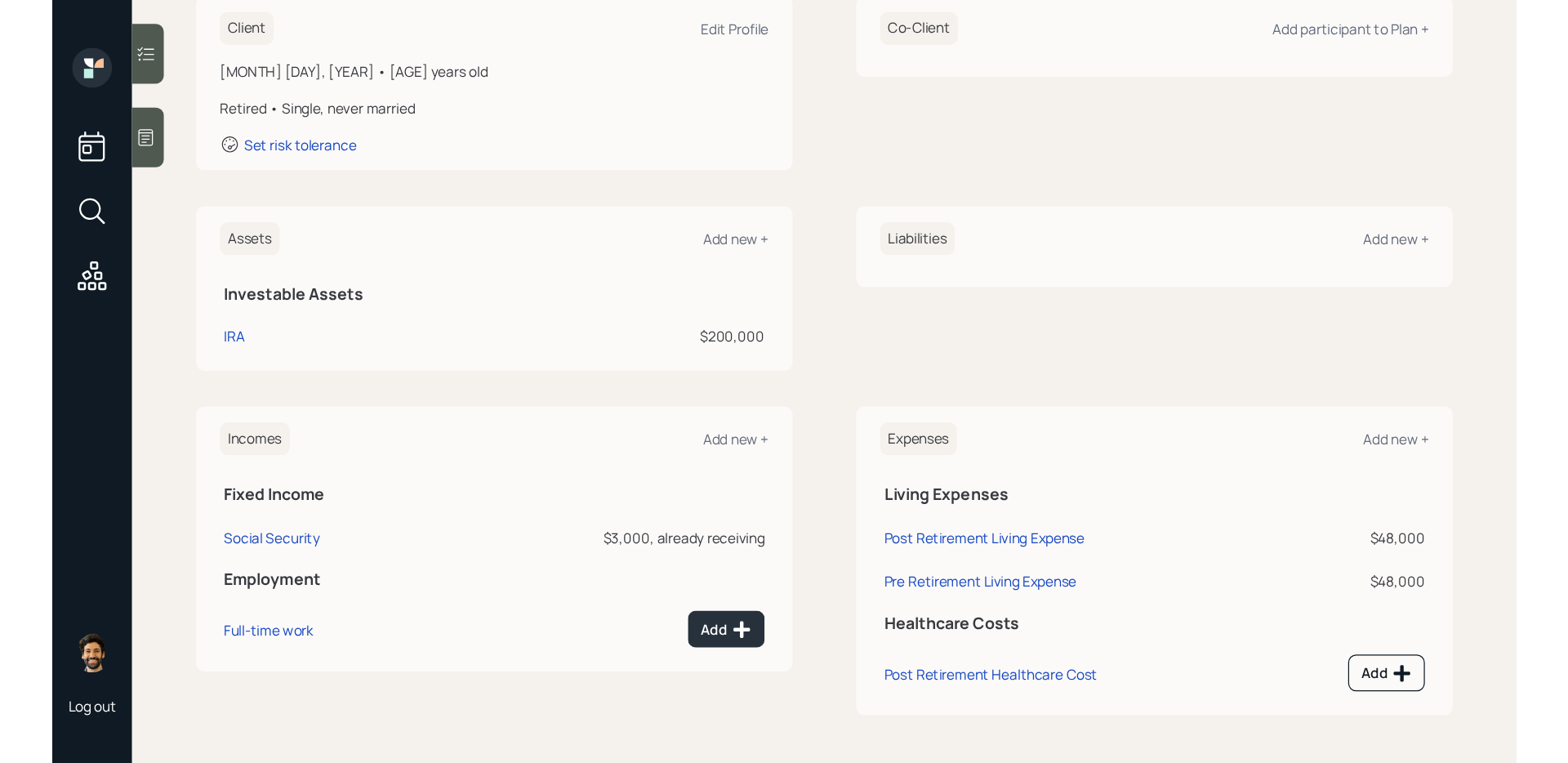 scroll, scrollTop: 0, scrollLeft: 0, axis: both 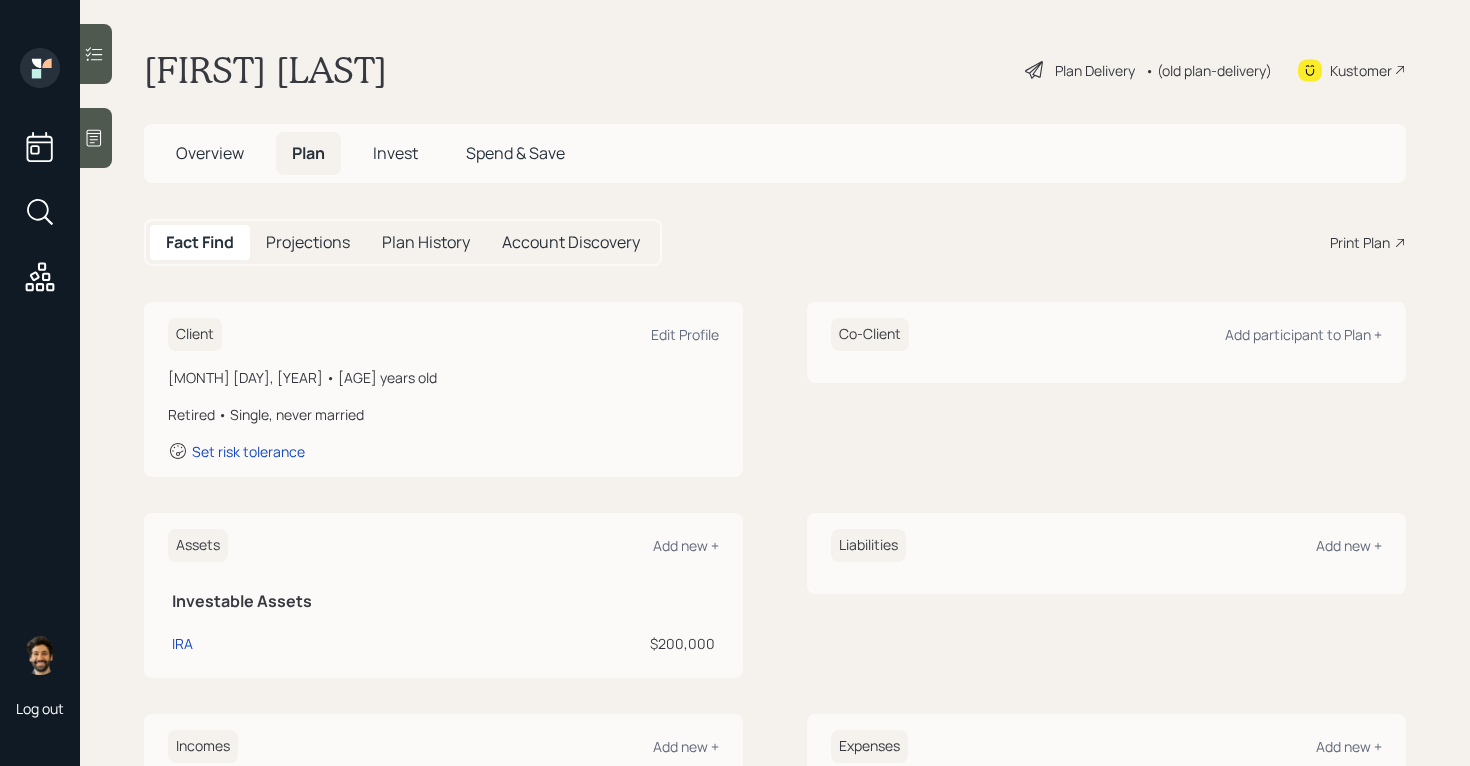 click on "Plan Delivery • (old plan-delivery)" at bounding box center [1148, 70] 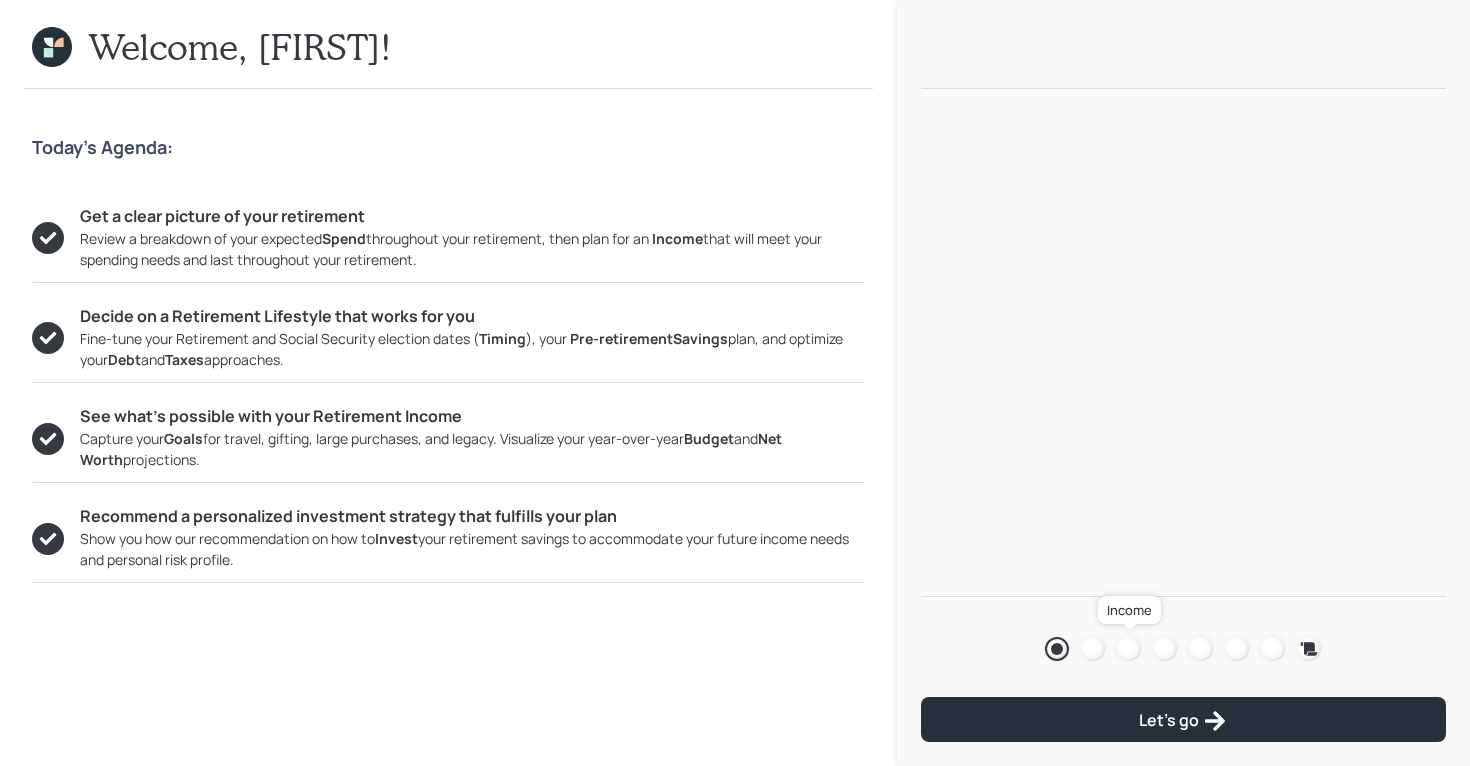click at bounding box center (1129, 649) 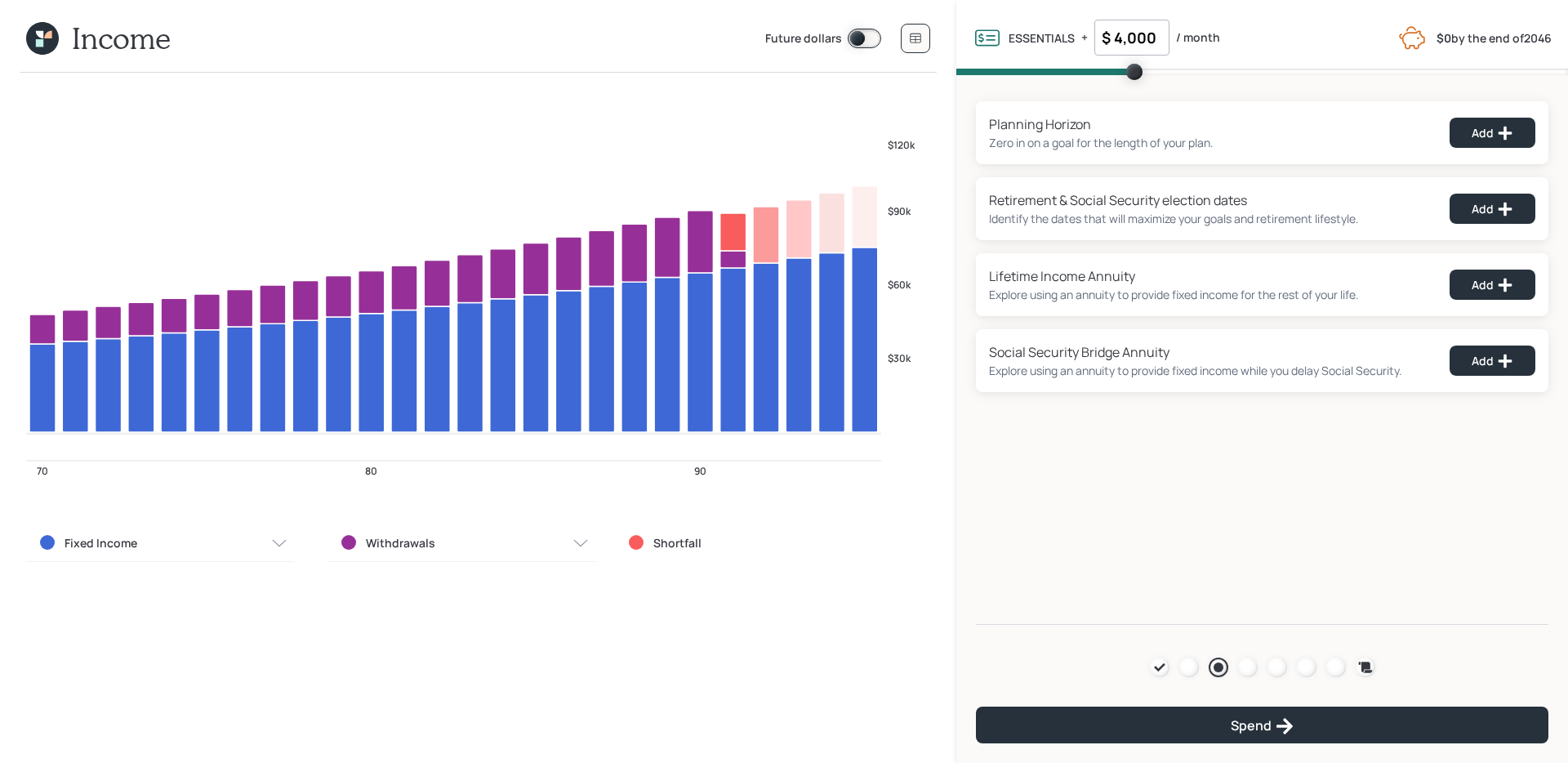 click 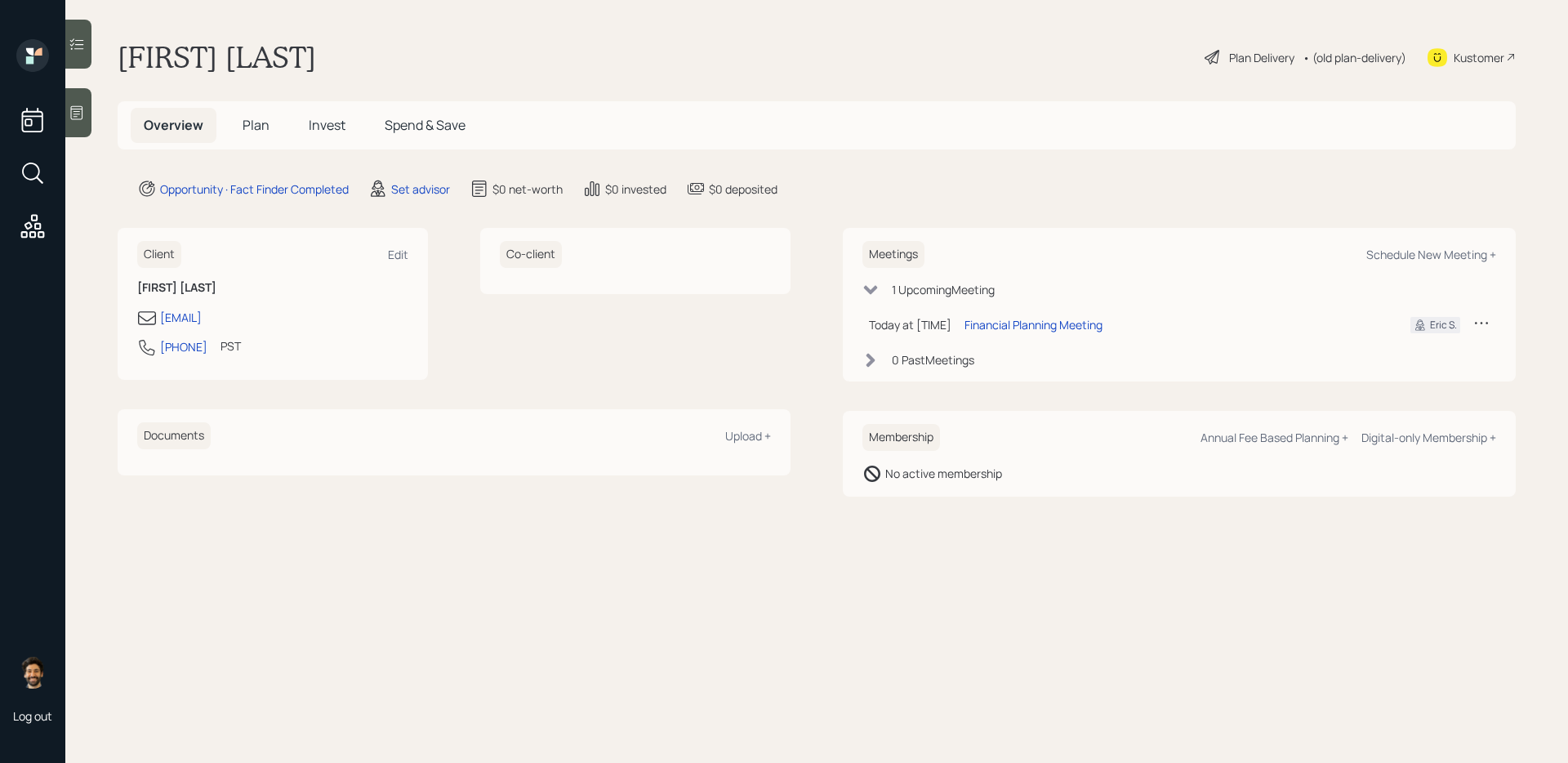 click on "Plan" at bounding box center (256, 125) 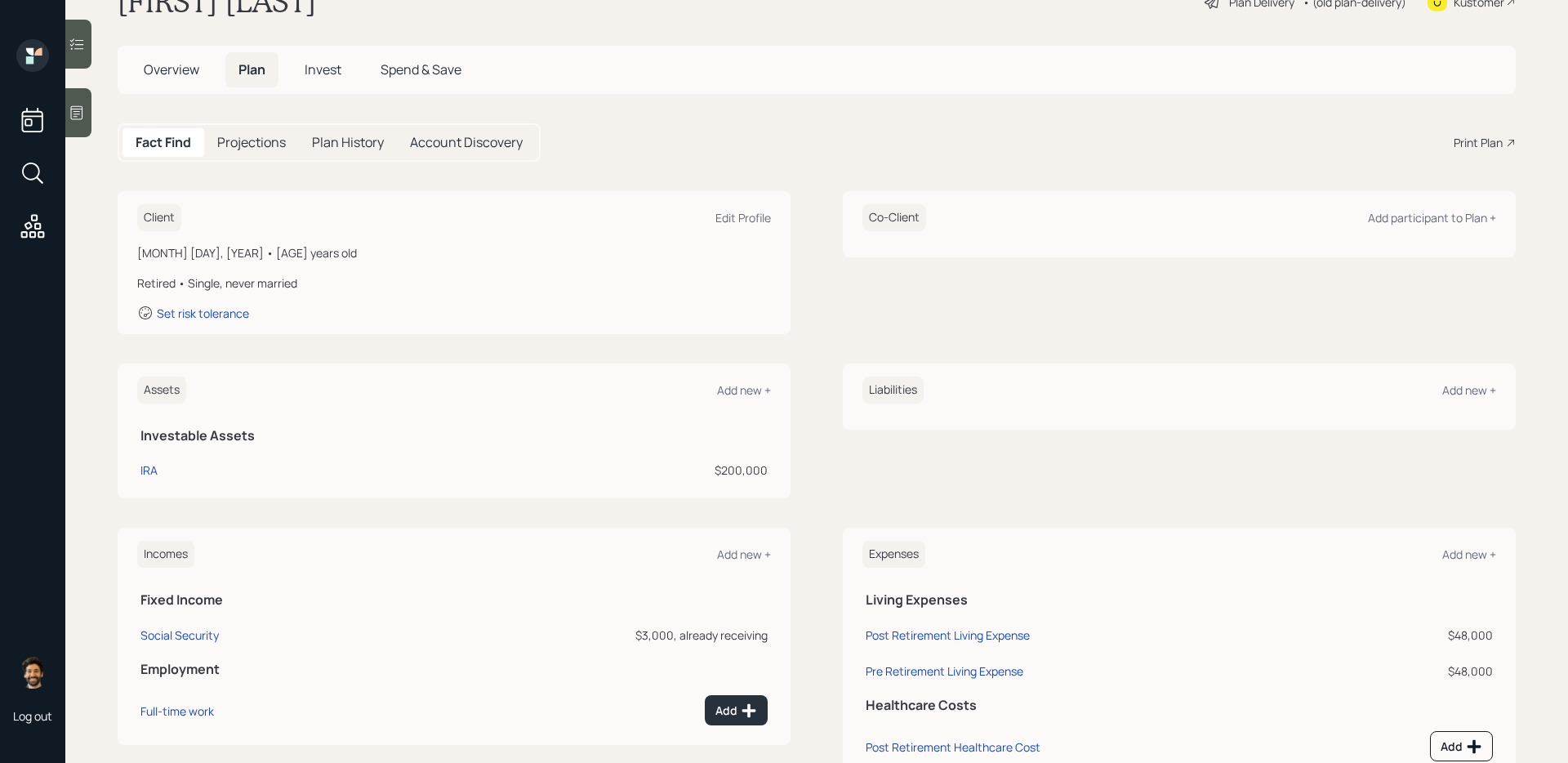 scroll, scrollTop: 63, scrollLeft: 0, axis: vertical 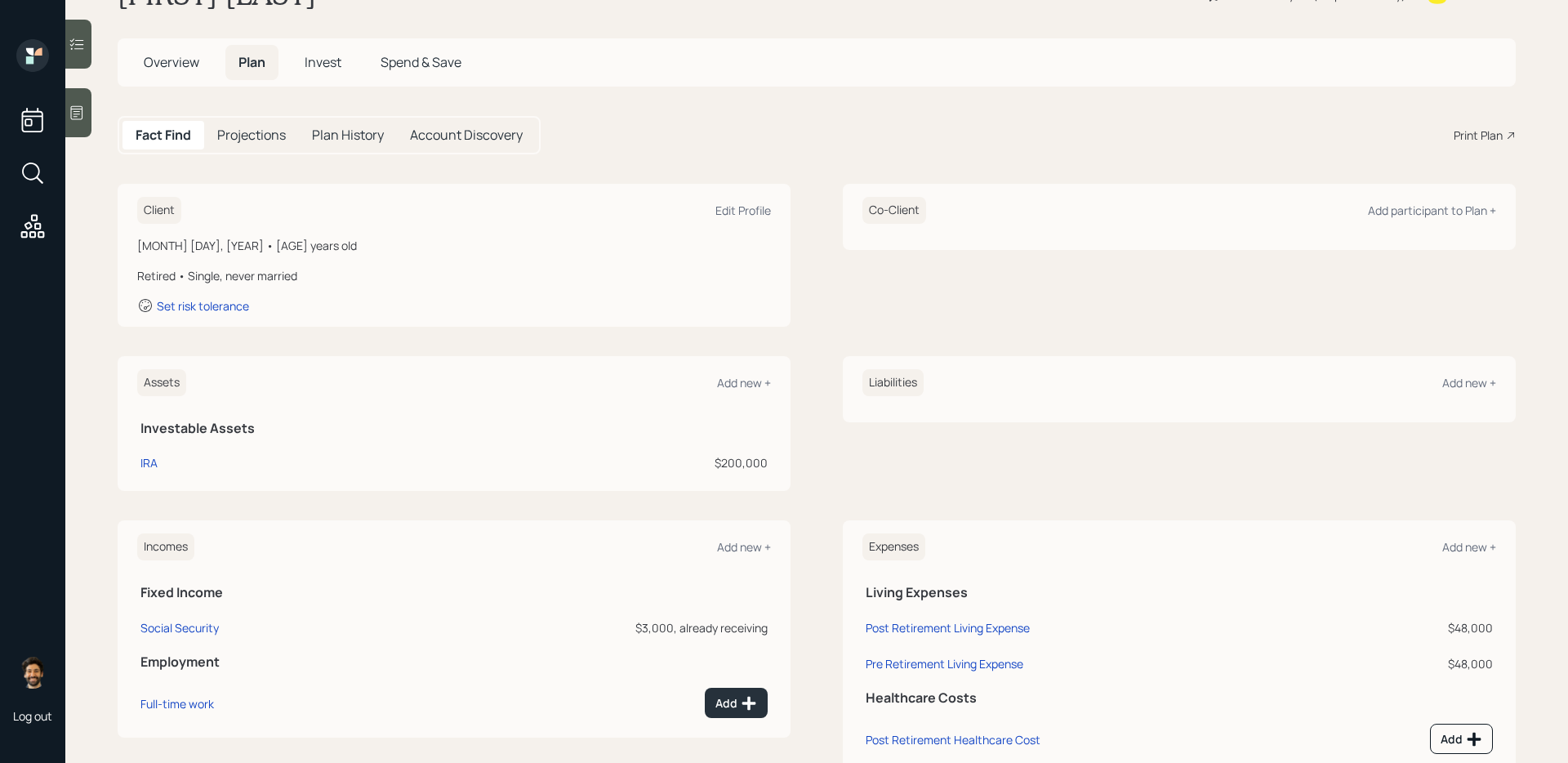click on "$200,000" at bounding box center (544, 462) 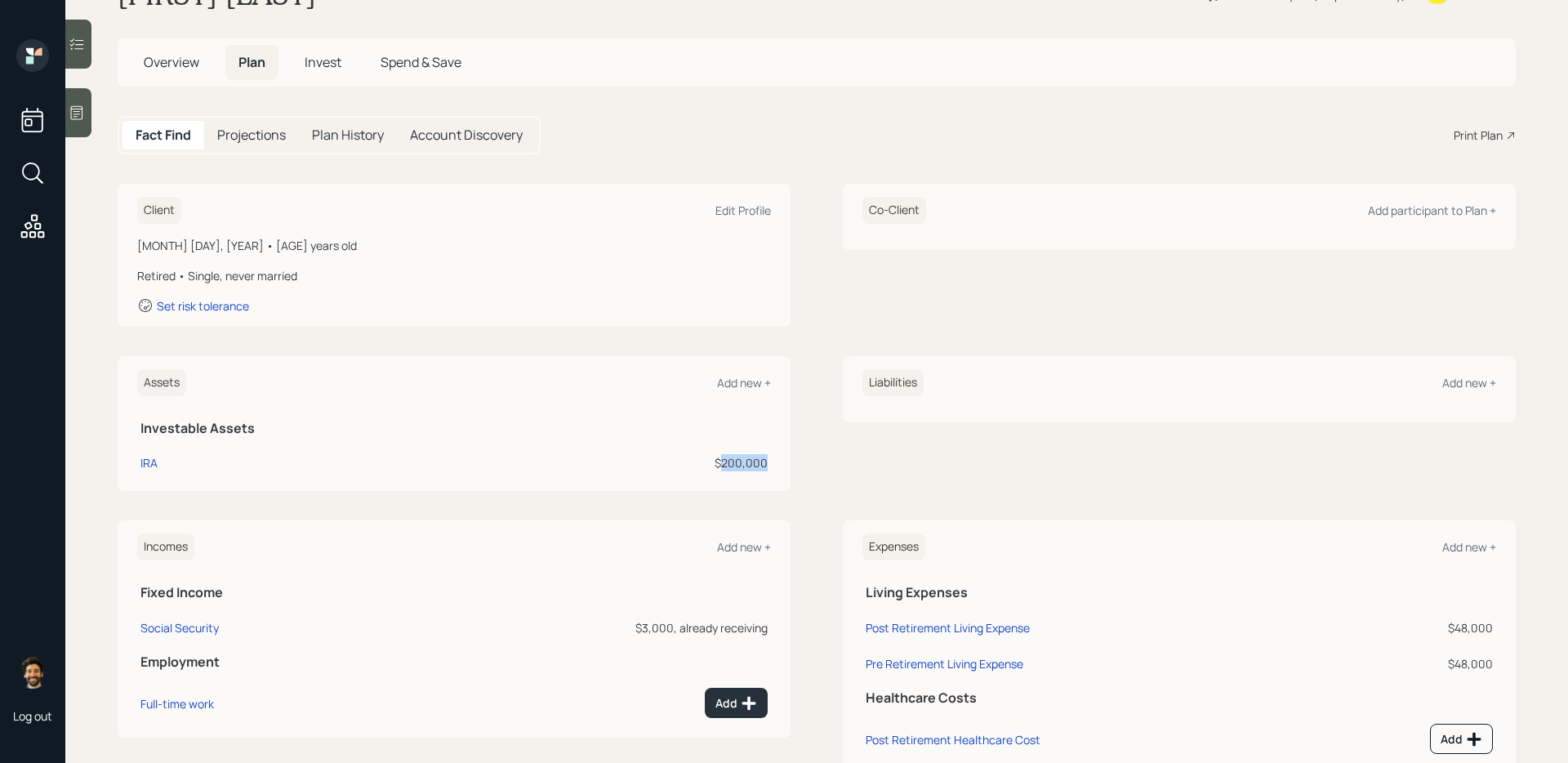 click on "$200,000" at bounding box center (544, 462) 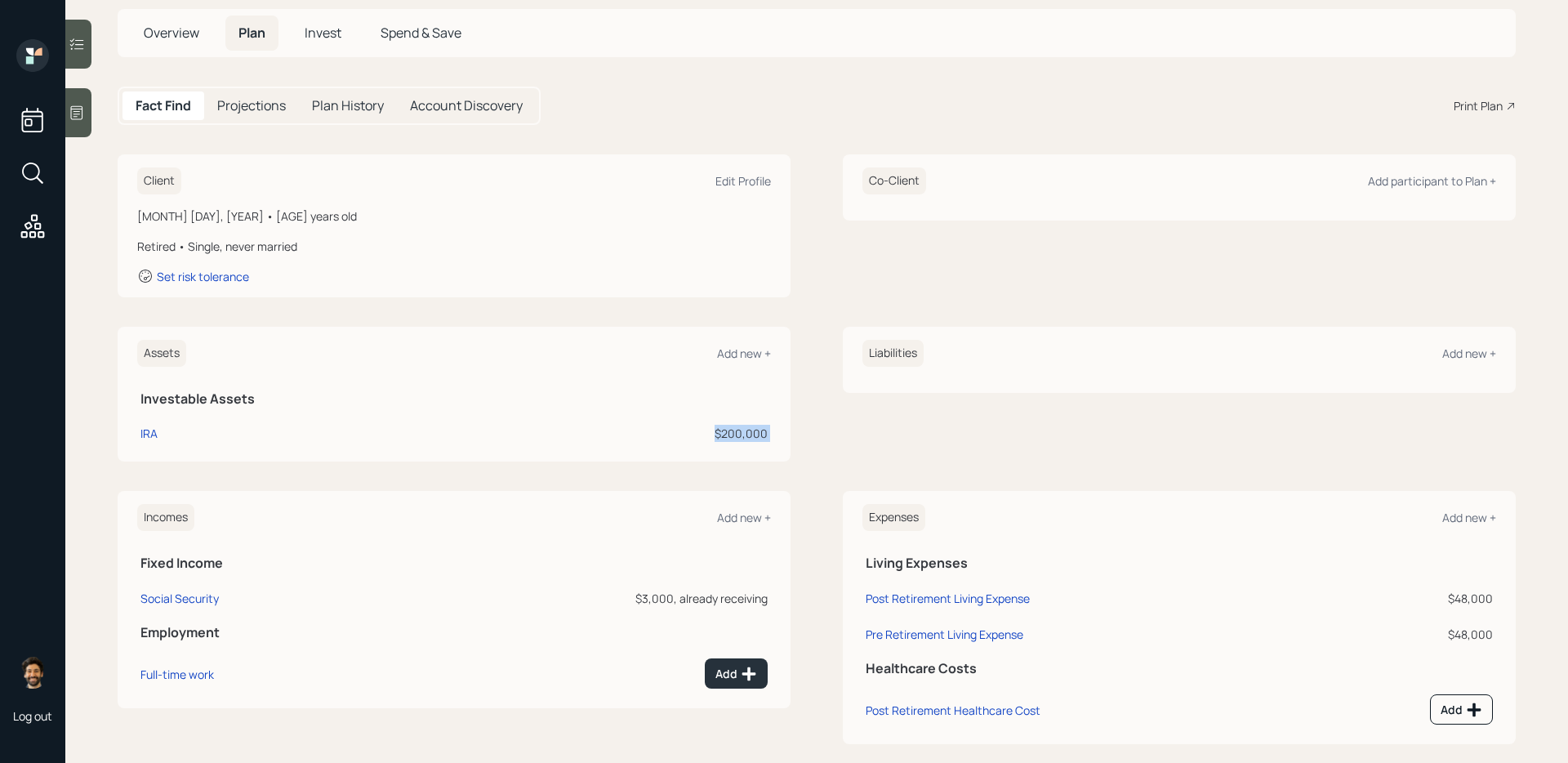 scroll, scrollTop: 94, scrollLeft: 0, axis: vertical 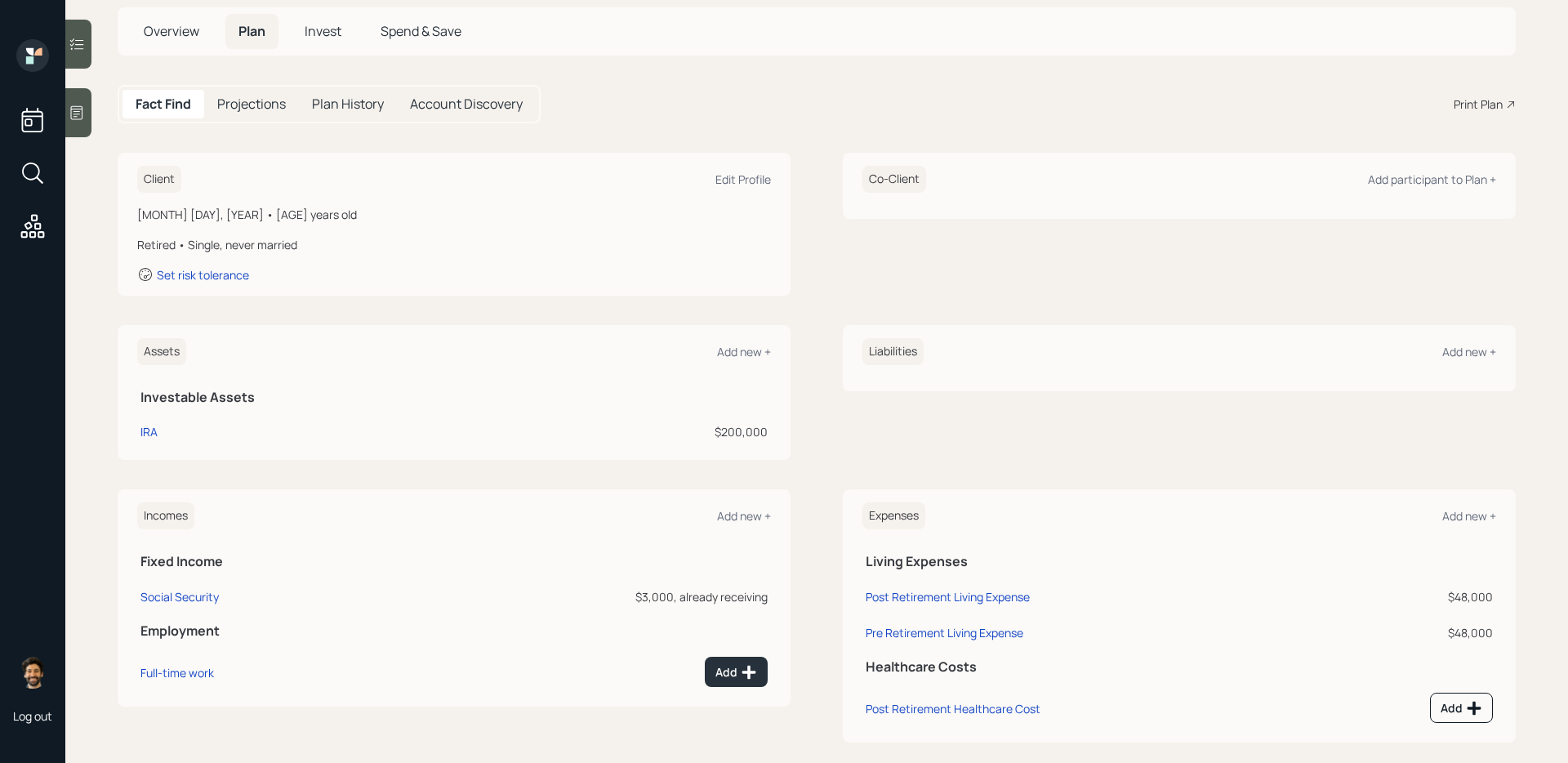 click on "$3,000, already receiving" at bounding box center (574, 596) 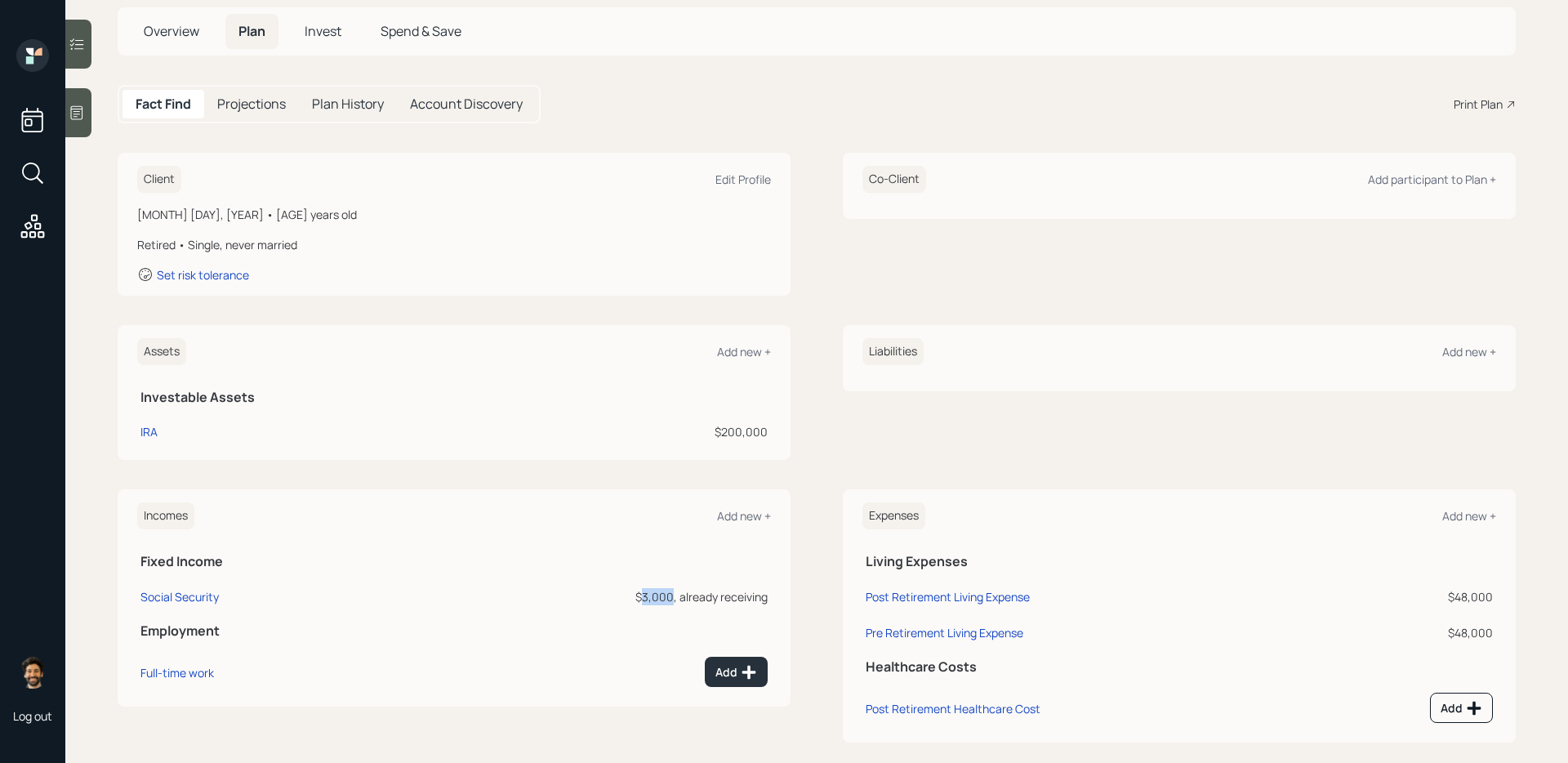 click on "$3,000, already receiving" at bounding box center [574, 596] 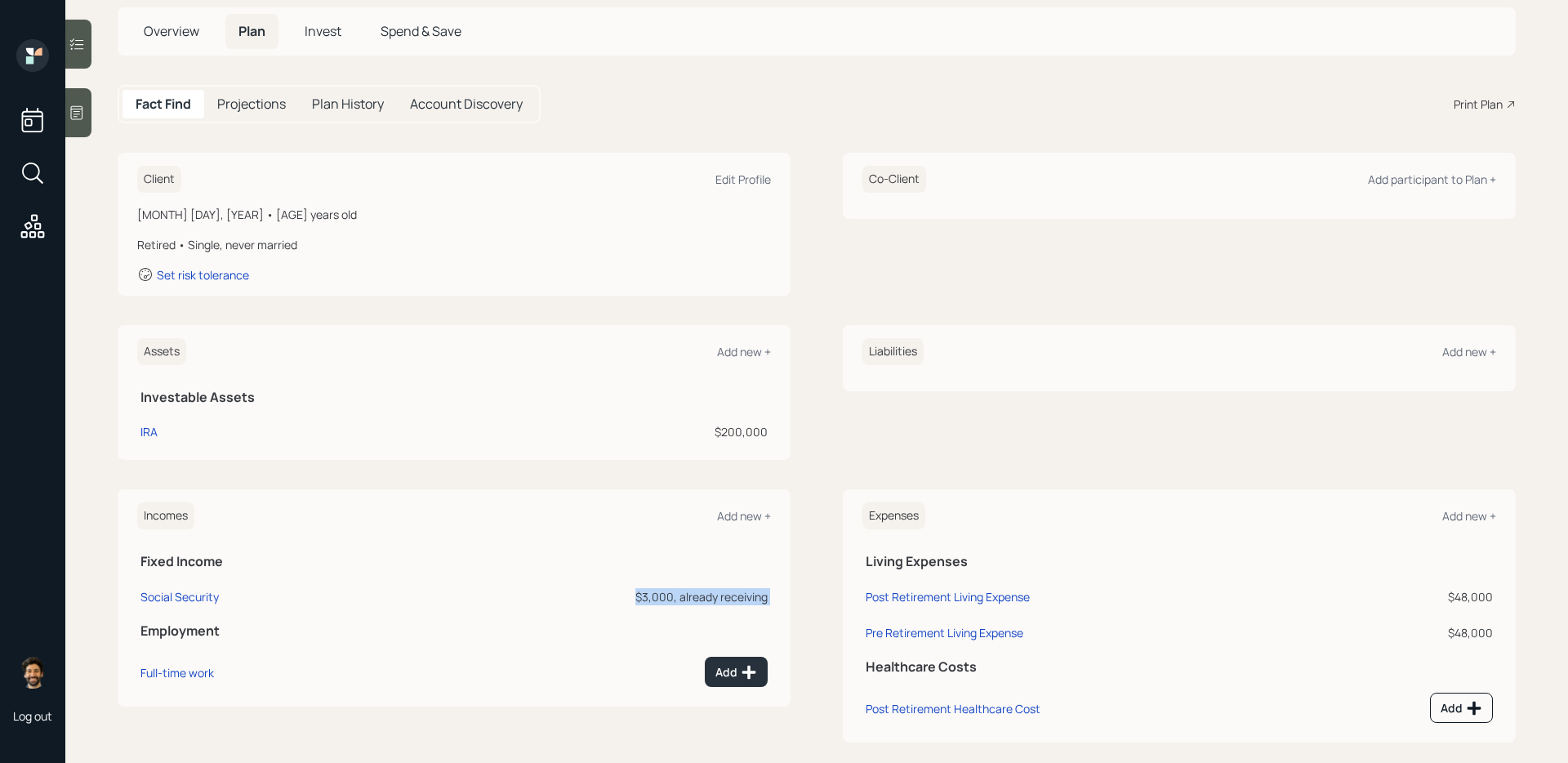 click on "$3,000, already receiving" at bounding box center (574, 596) 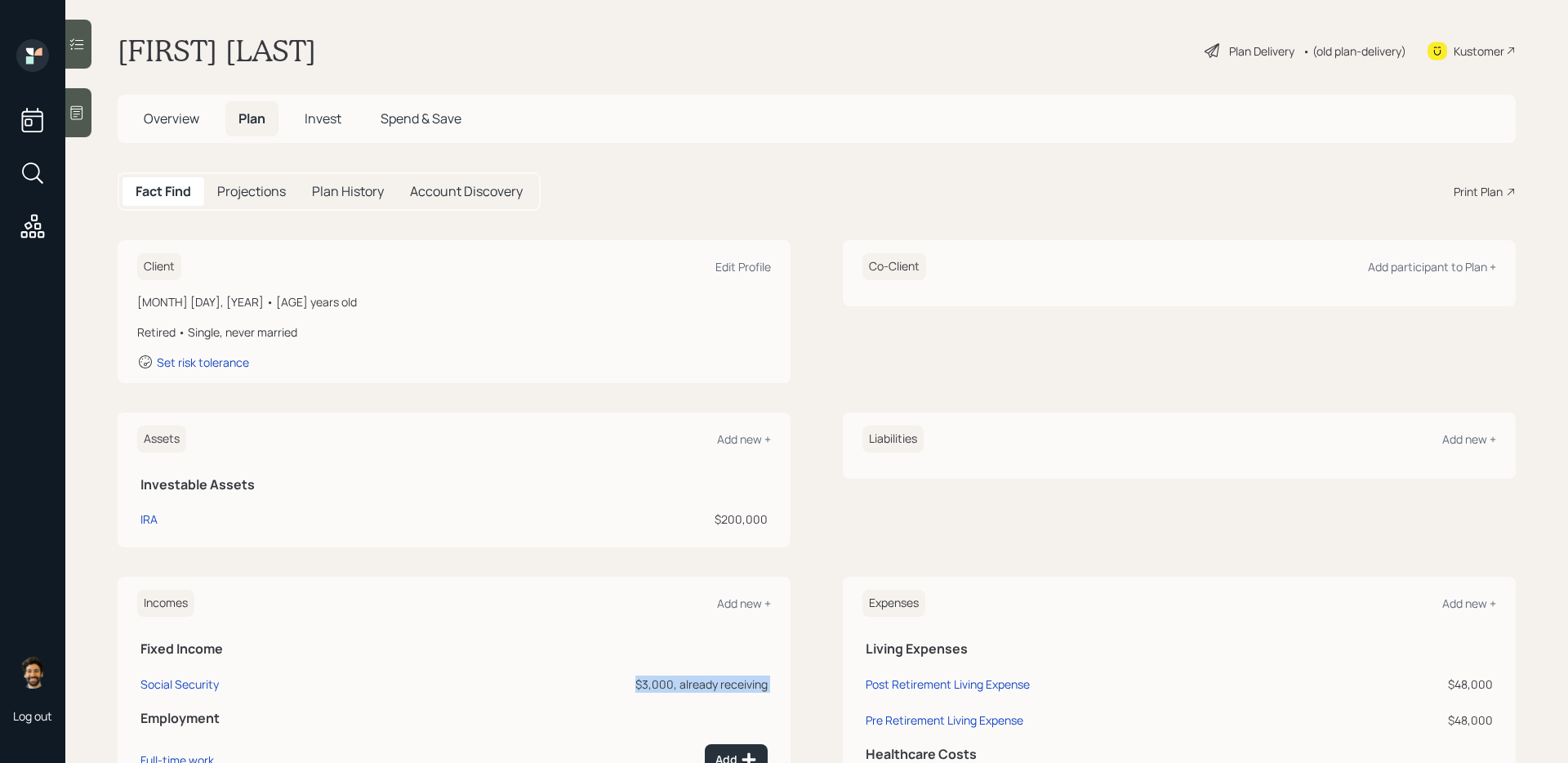 scroll, scrollTop: 5, scrollLeft: 0, axis: vertical 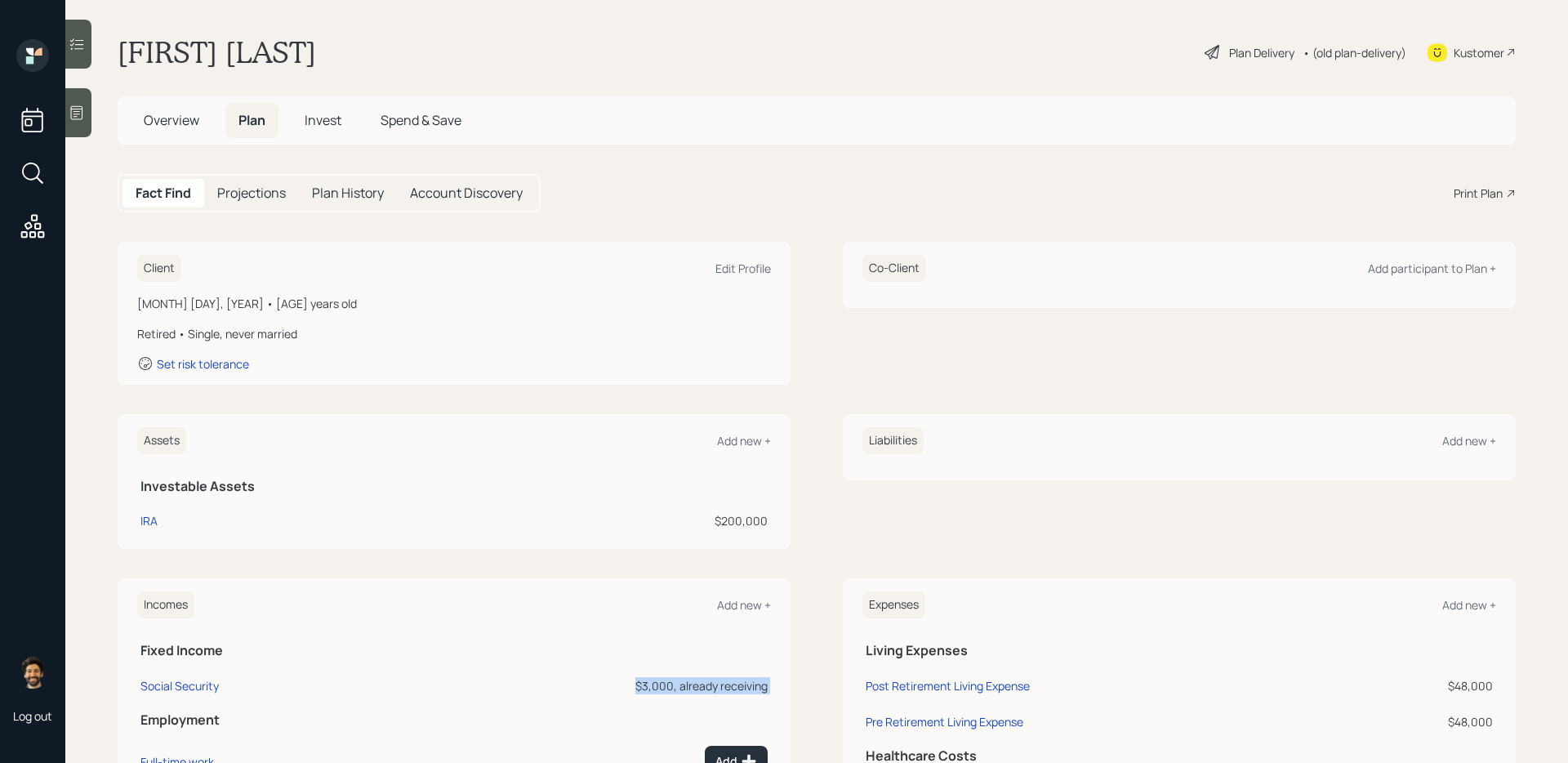 click on "• (old plan-delivery)" at bounding box center [1354, 52] 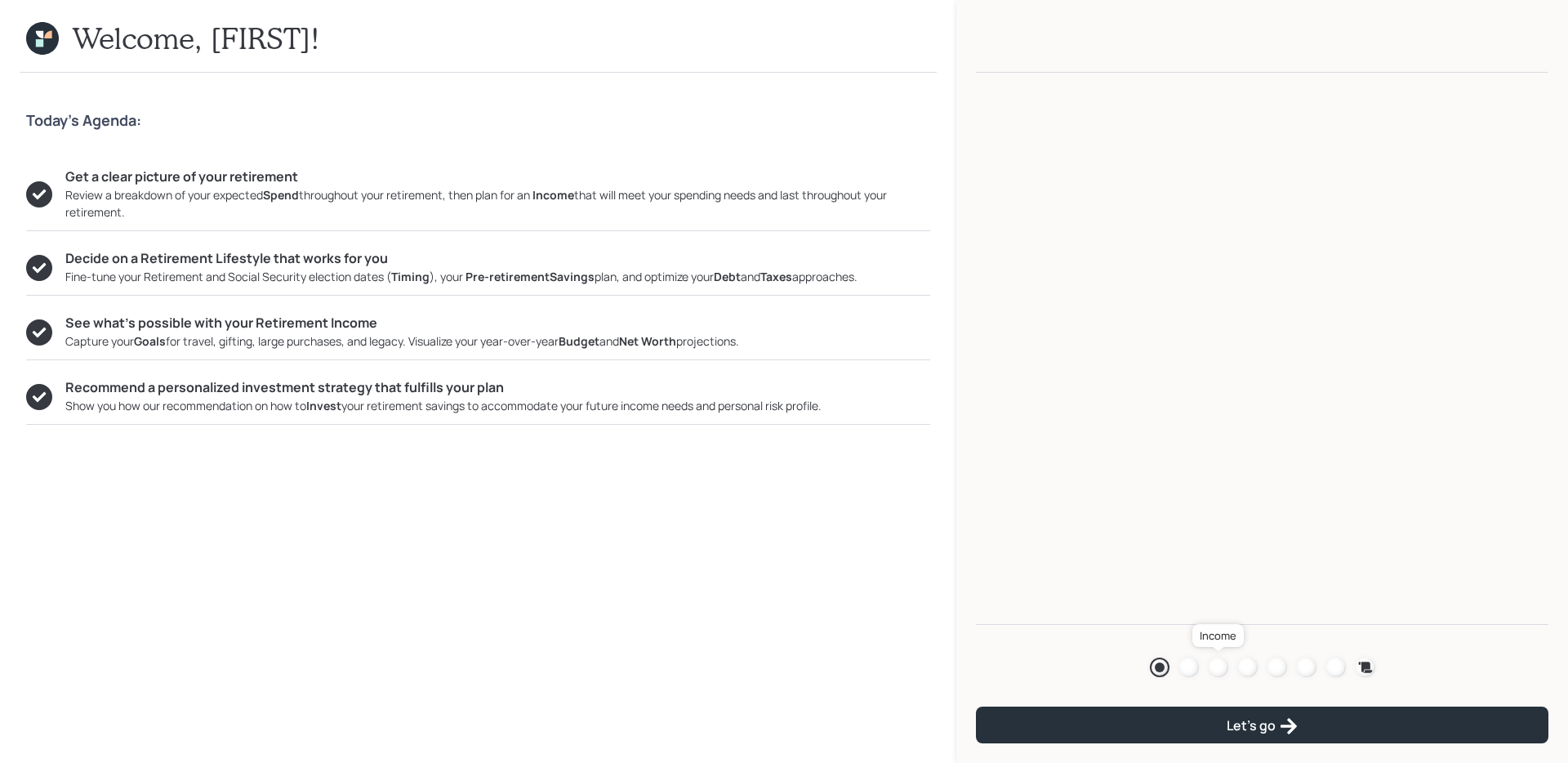 click at bounding box center [1218, 667] 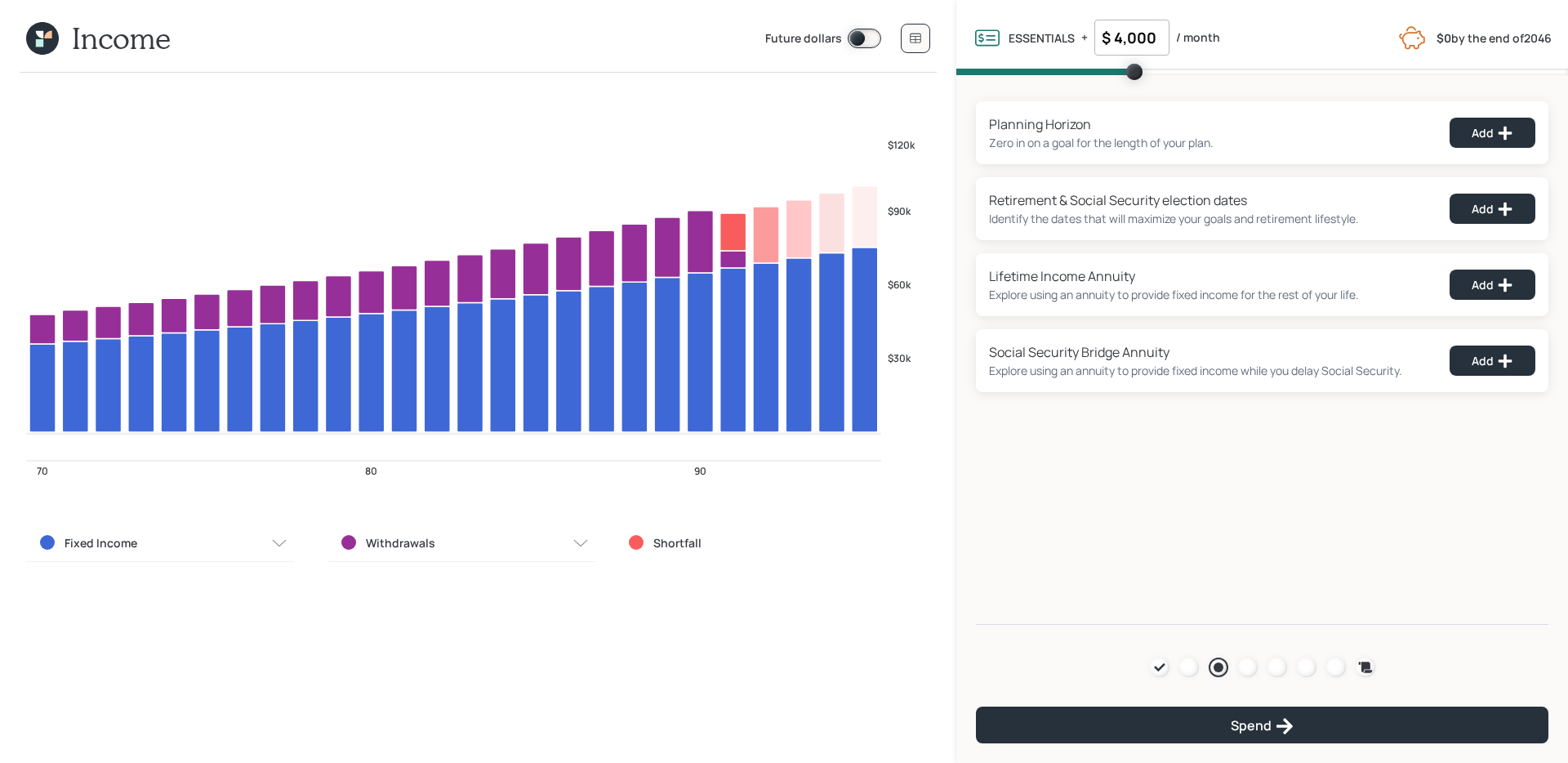 click 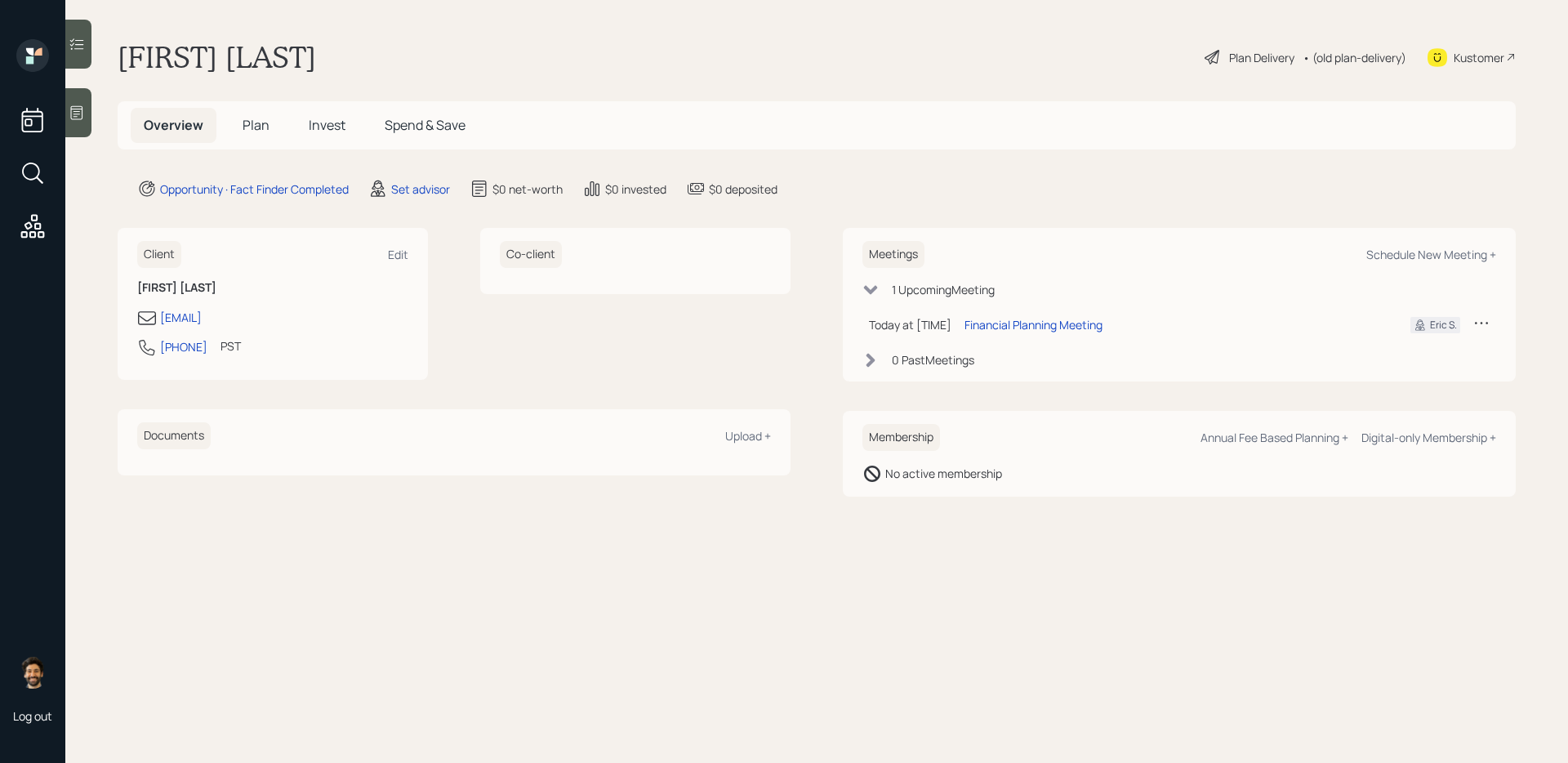 click on "Plan" at bounding box center (256, 125) 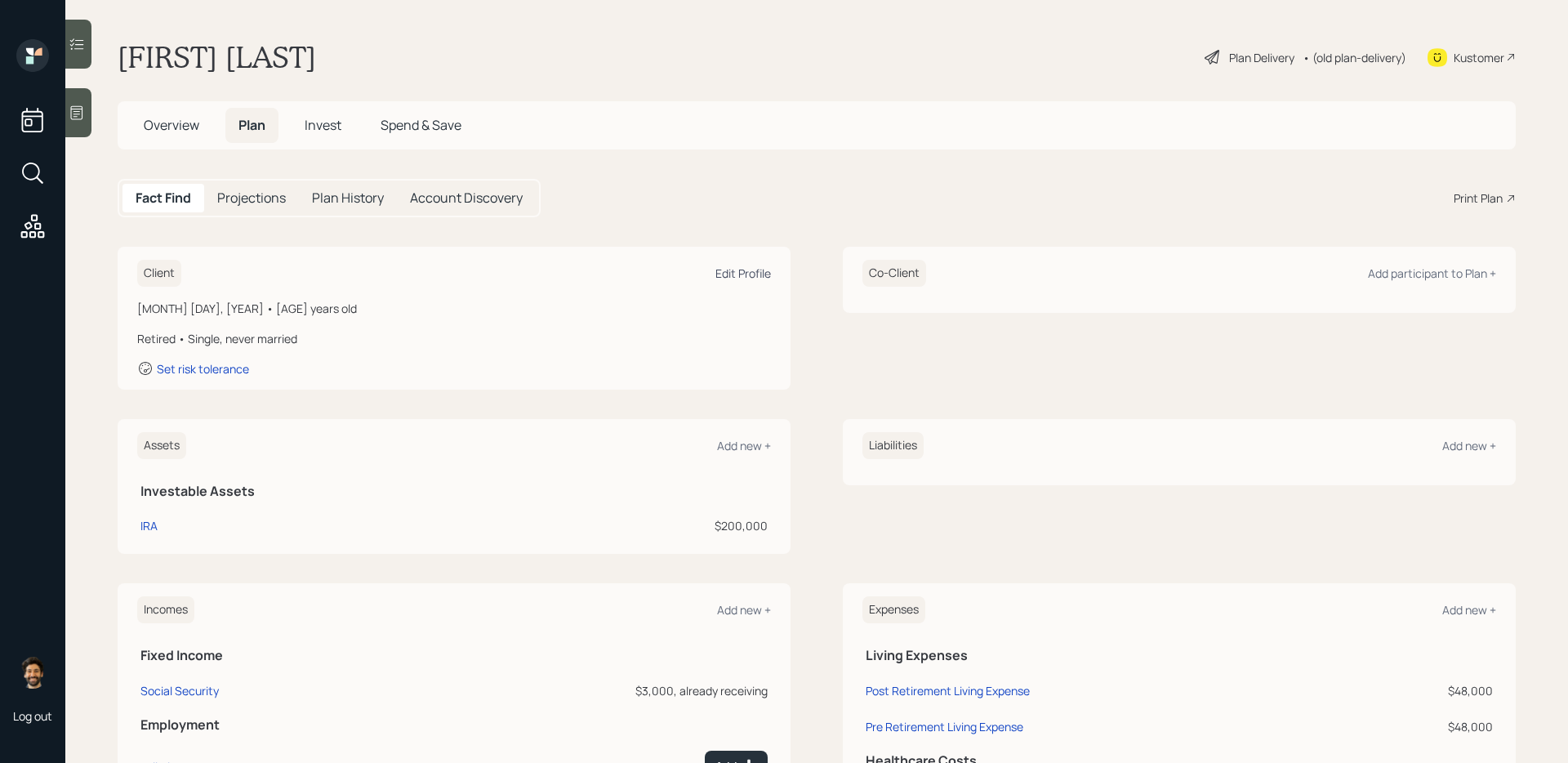 click on "Edit Profile" at bounding box center (743, 273) 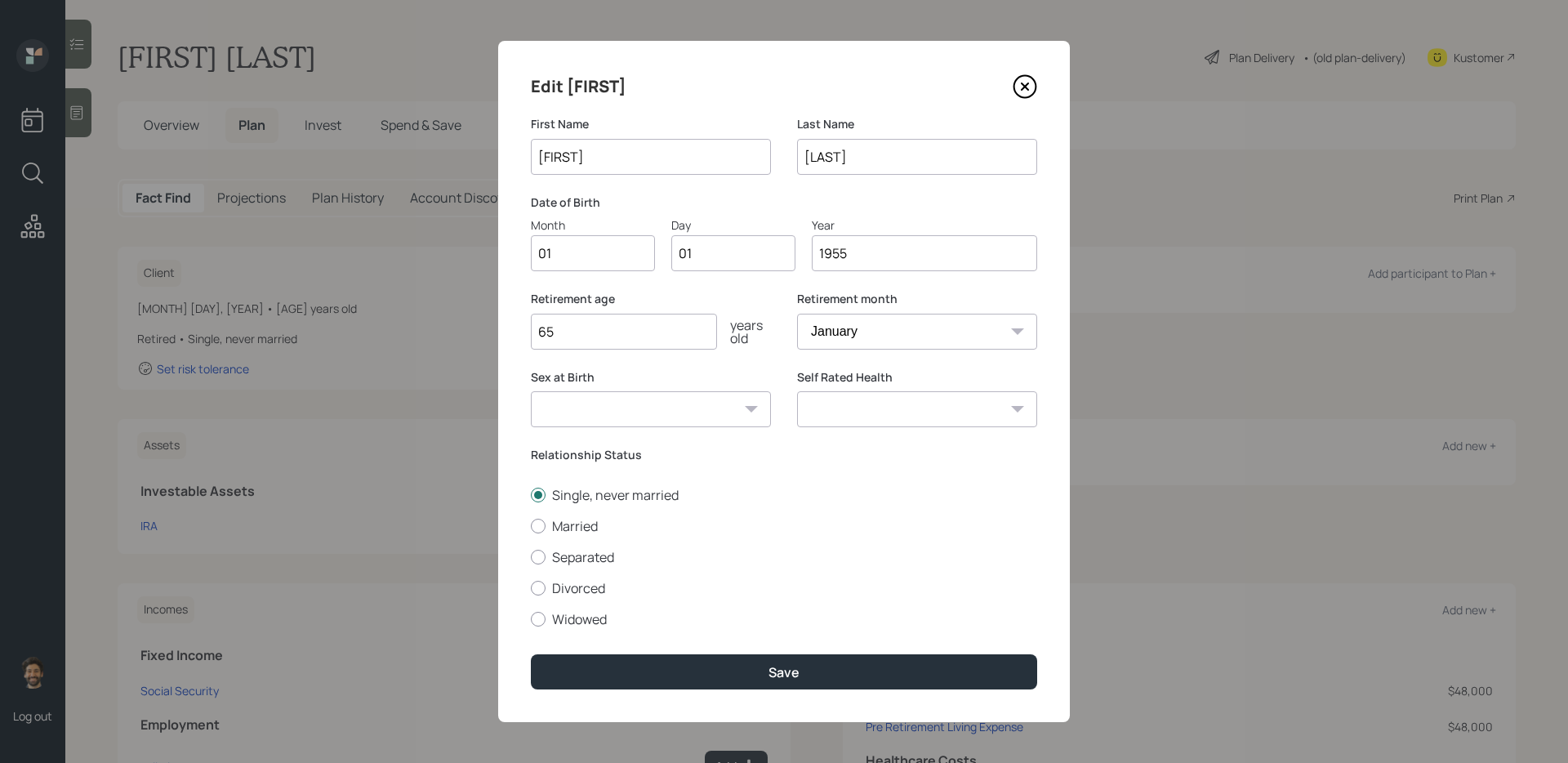 click on "1955" at bounding box center [924, 253] 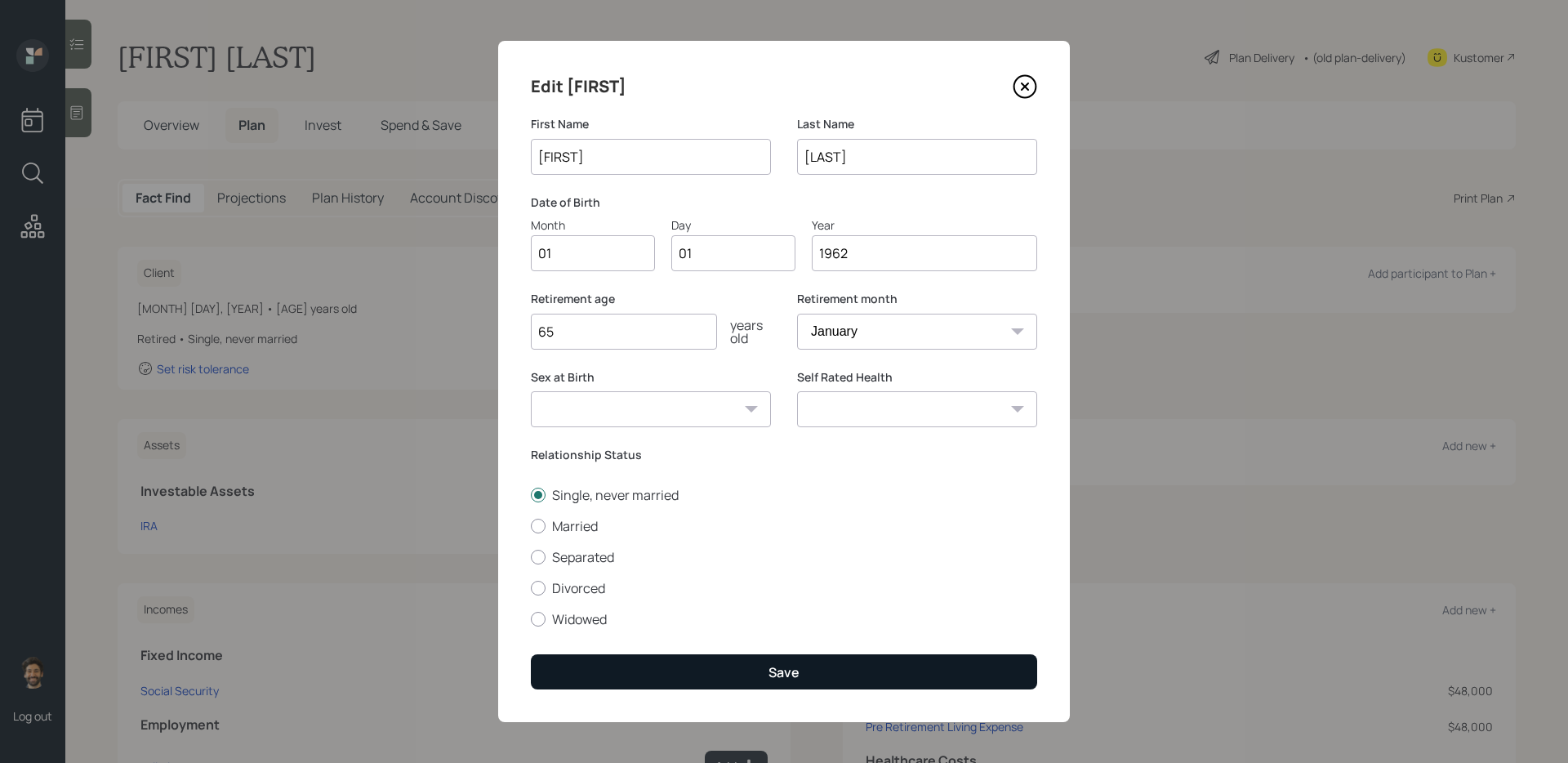 type on "1962" 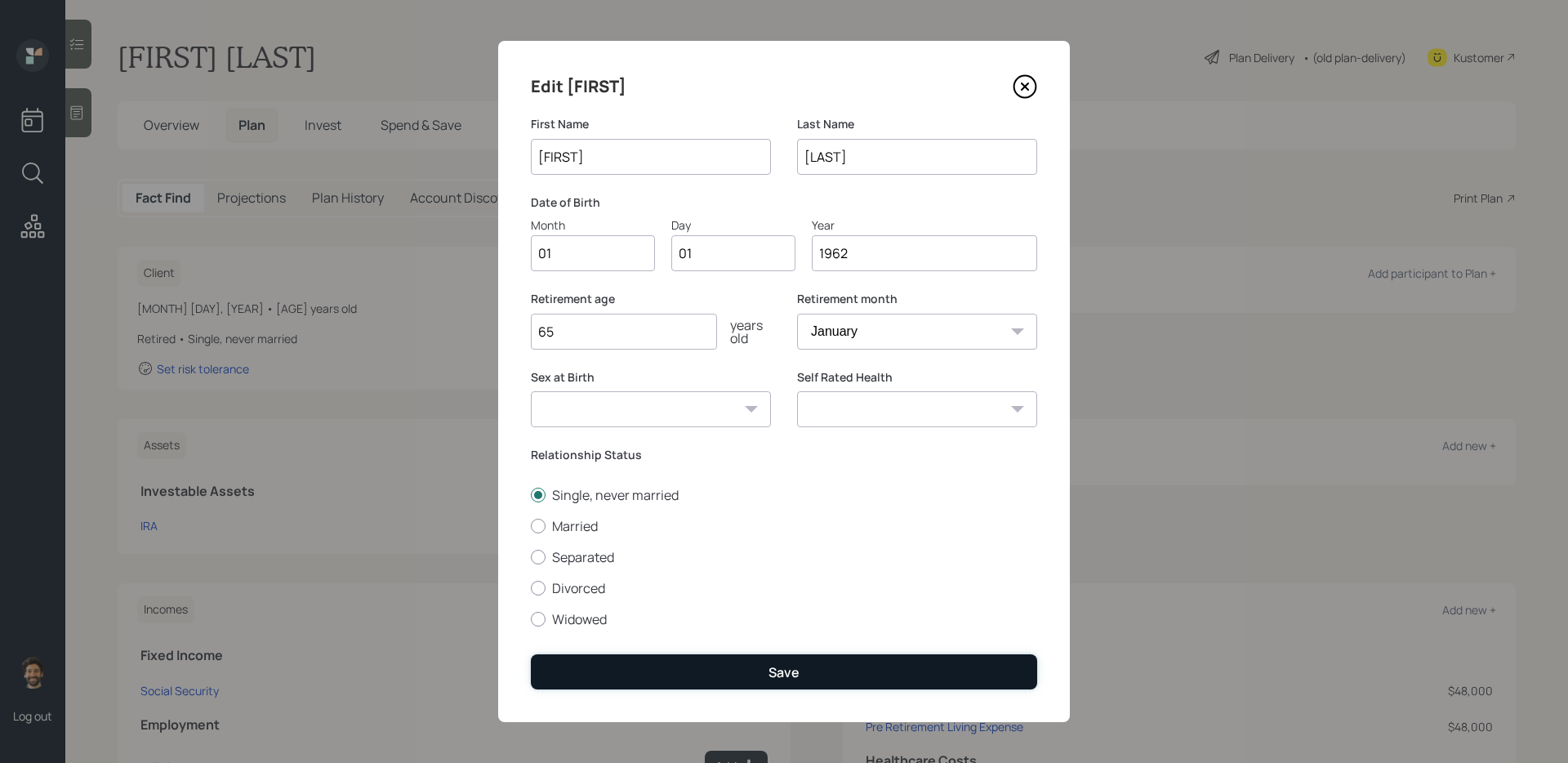 click on "Save" at bounding box center [784, 672] 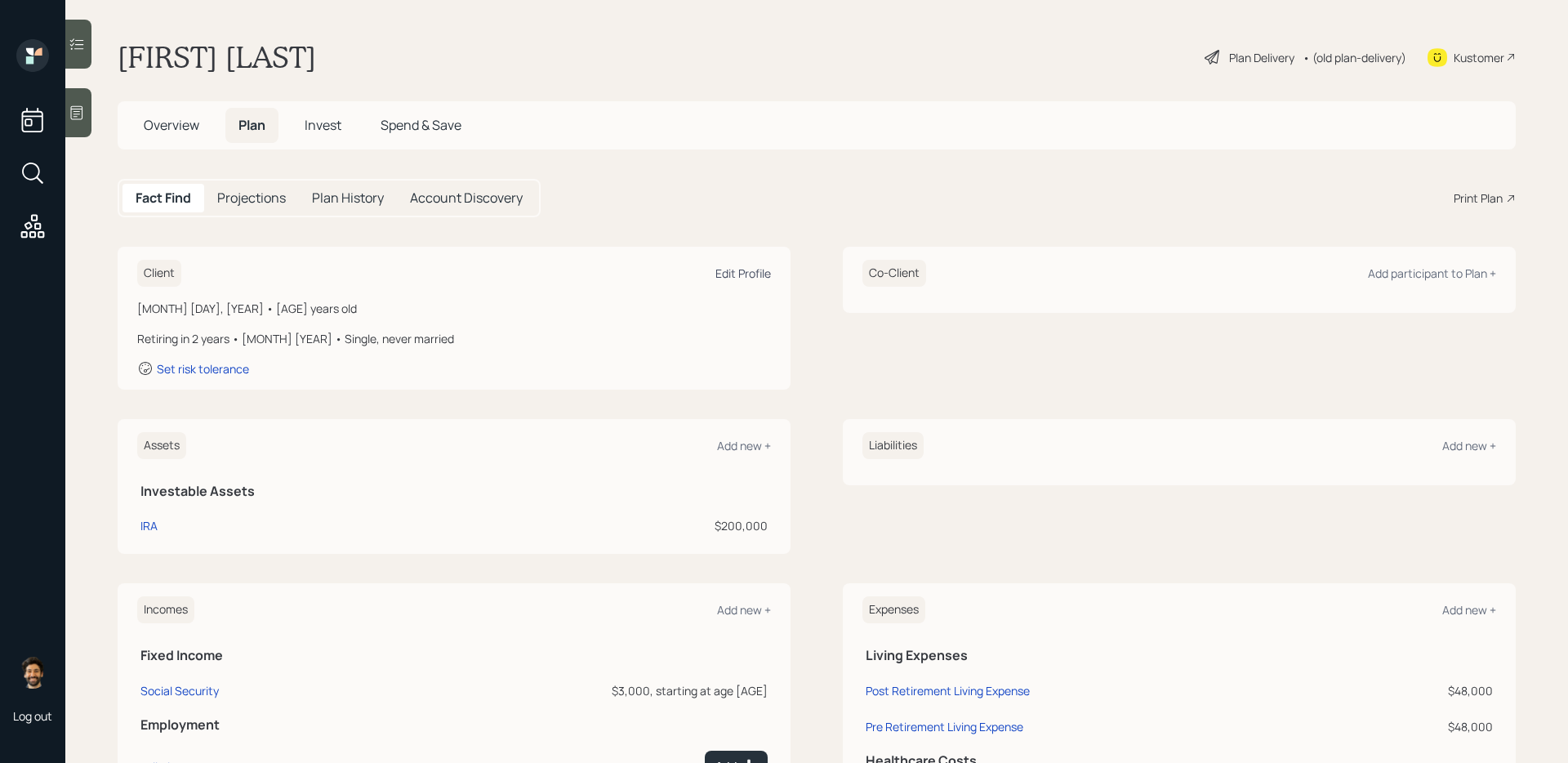 click on "Edit Profile" at bounding box center [743, 273] 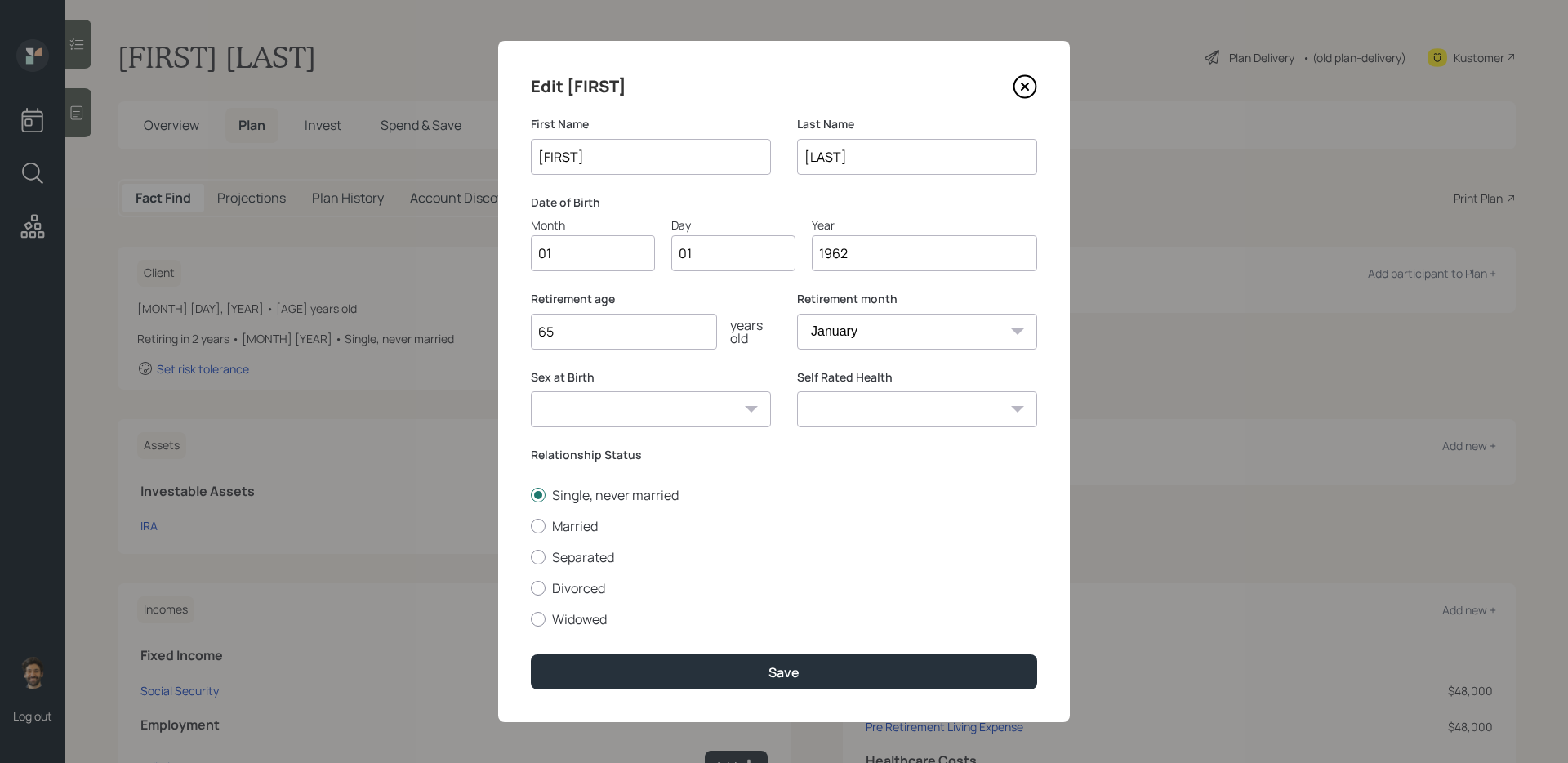 click on "1962" at bounding box center (924, 253) 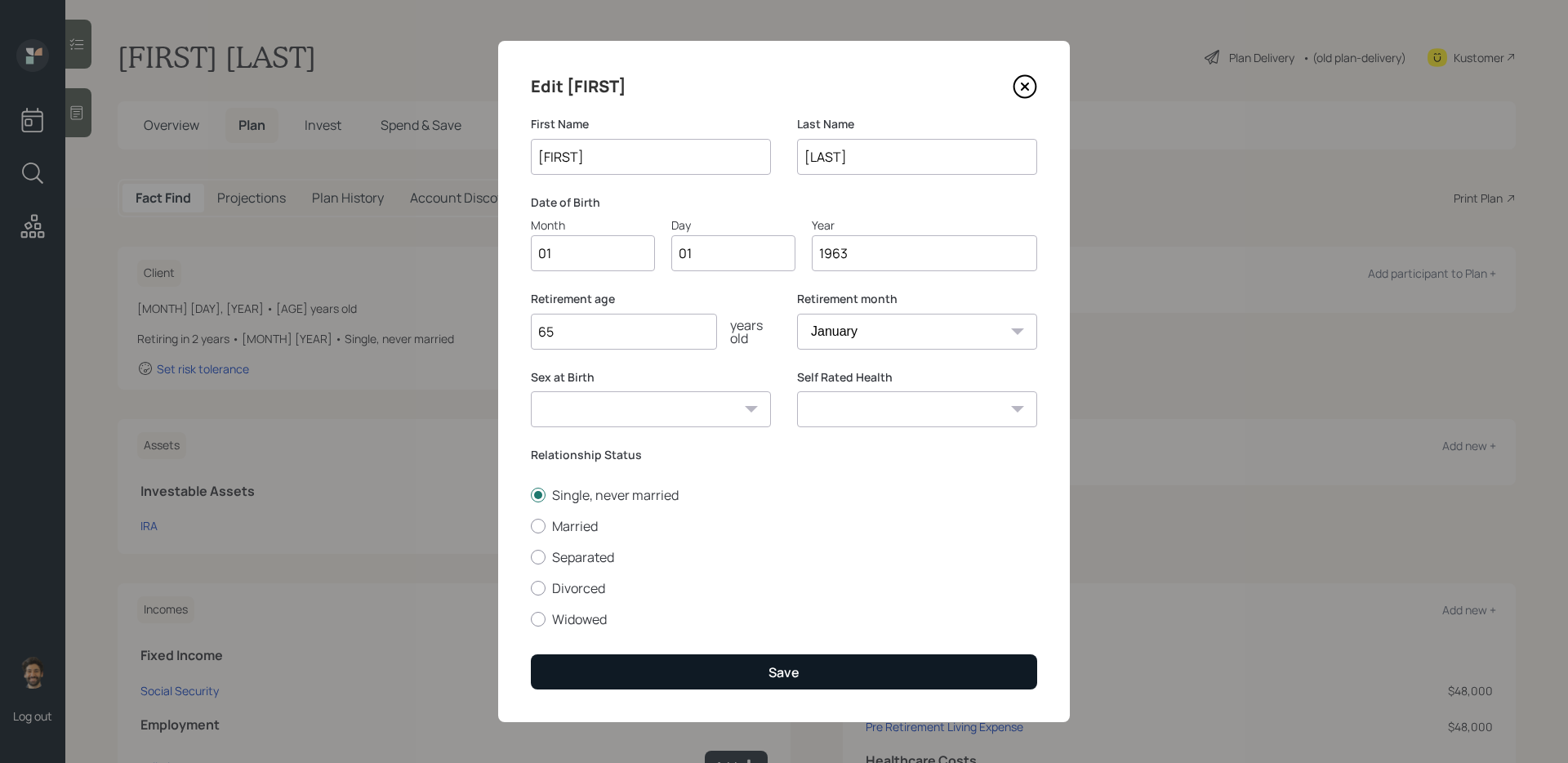 type on "1963" 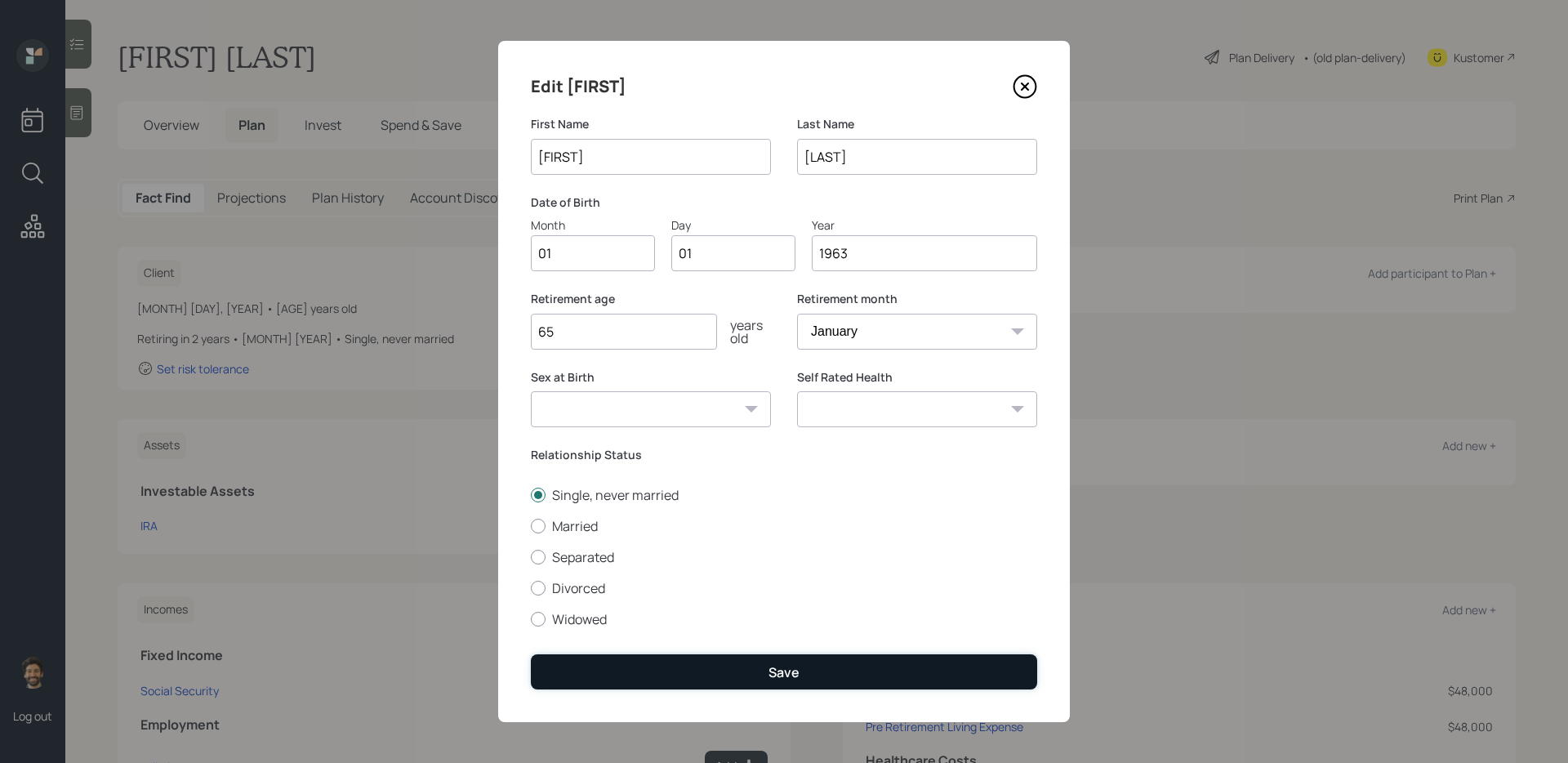 click on "Save" at bounding box center (784, 672) 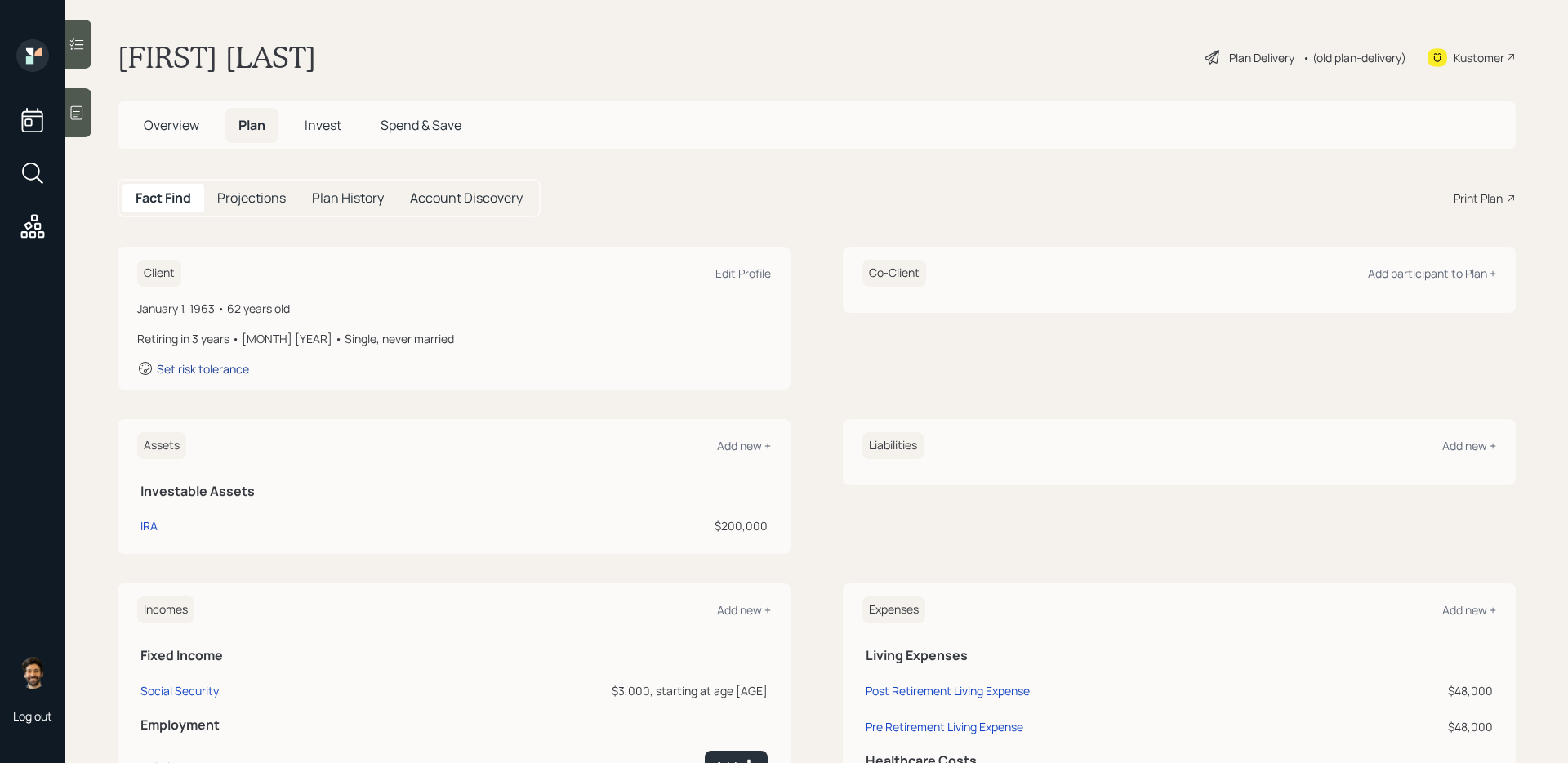 scroll, scrollTop: 113, scrollLeft: 0, axis: vertical 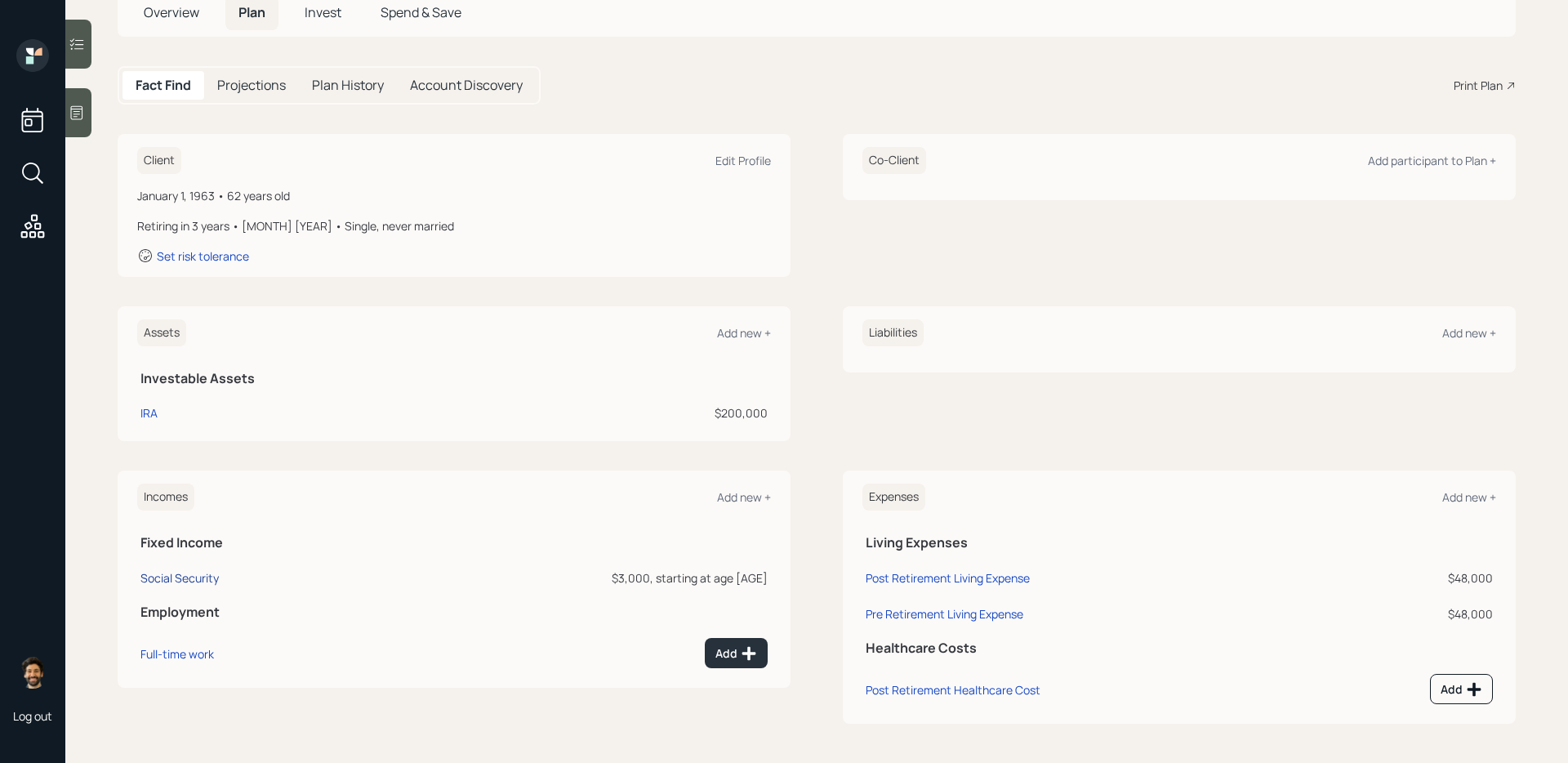 click on "Social Security" at bounding box center (180, 578) 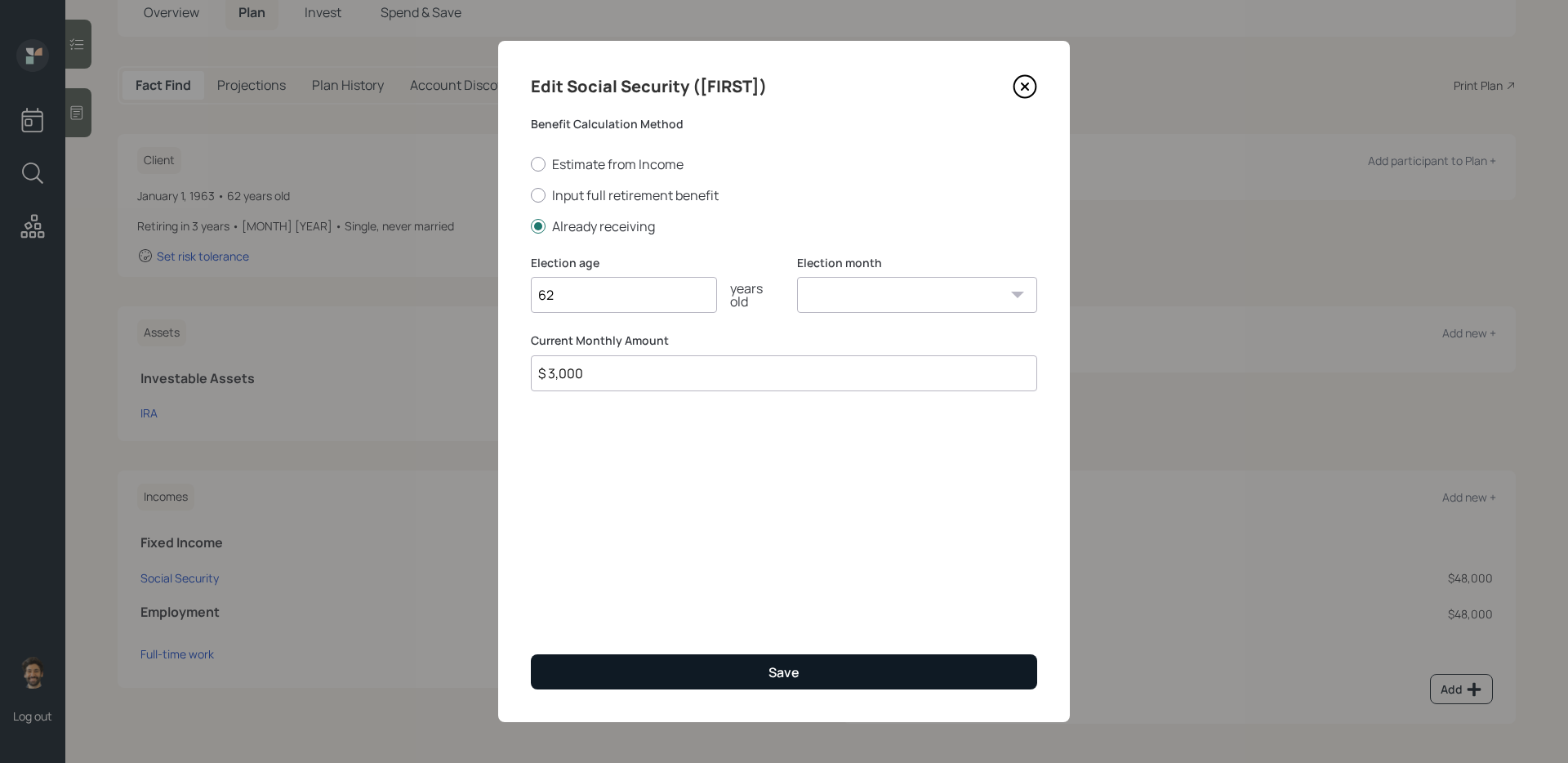 type on "62" 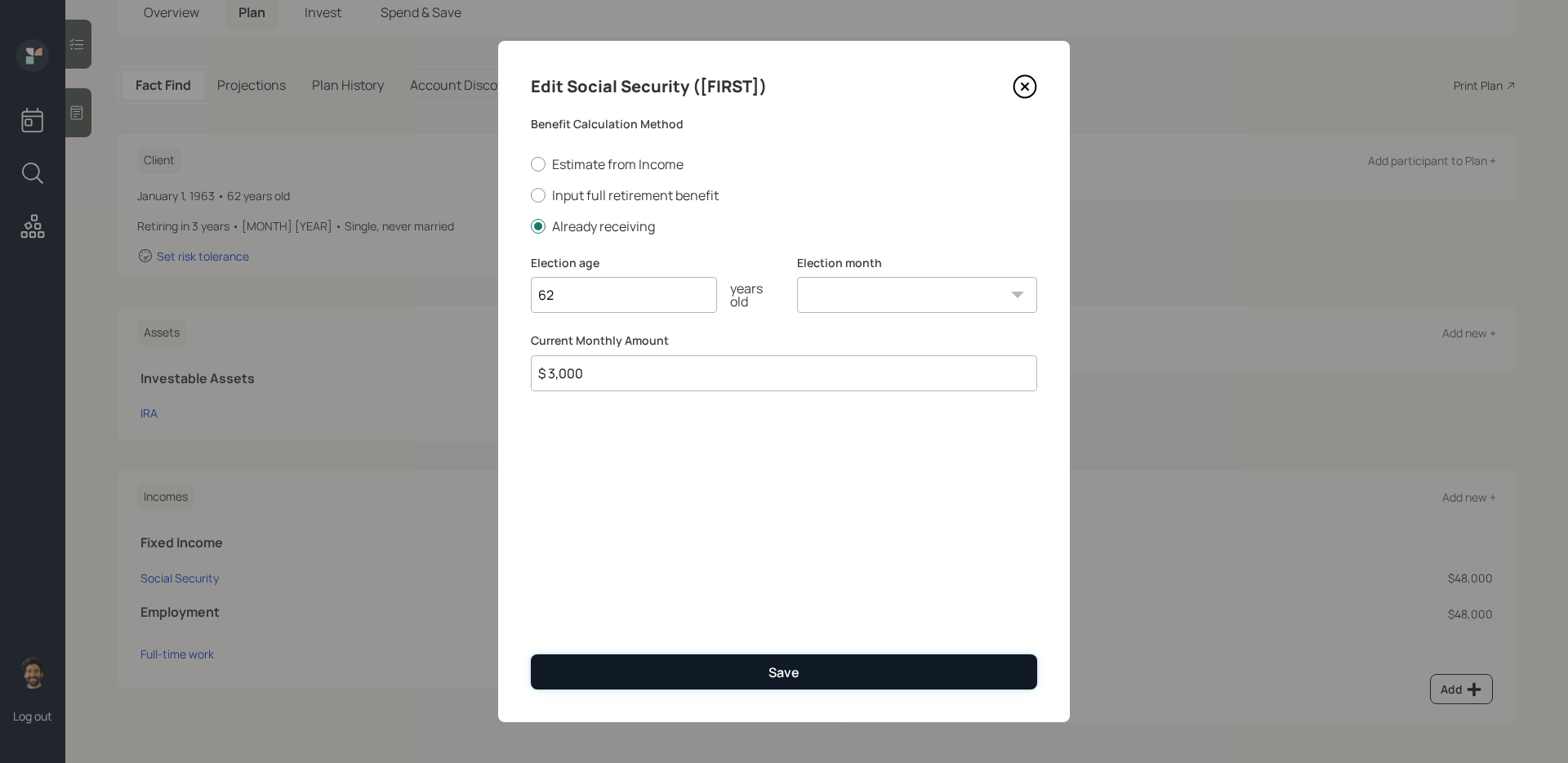 click on "Save" at bounding box center (784, 672) 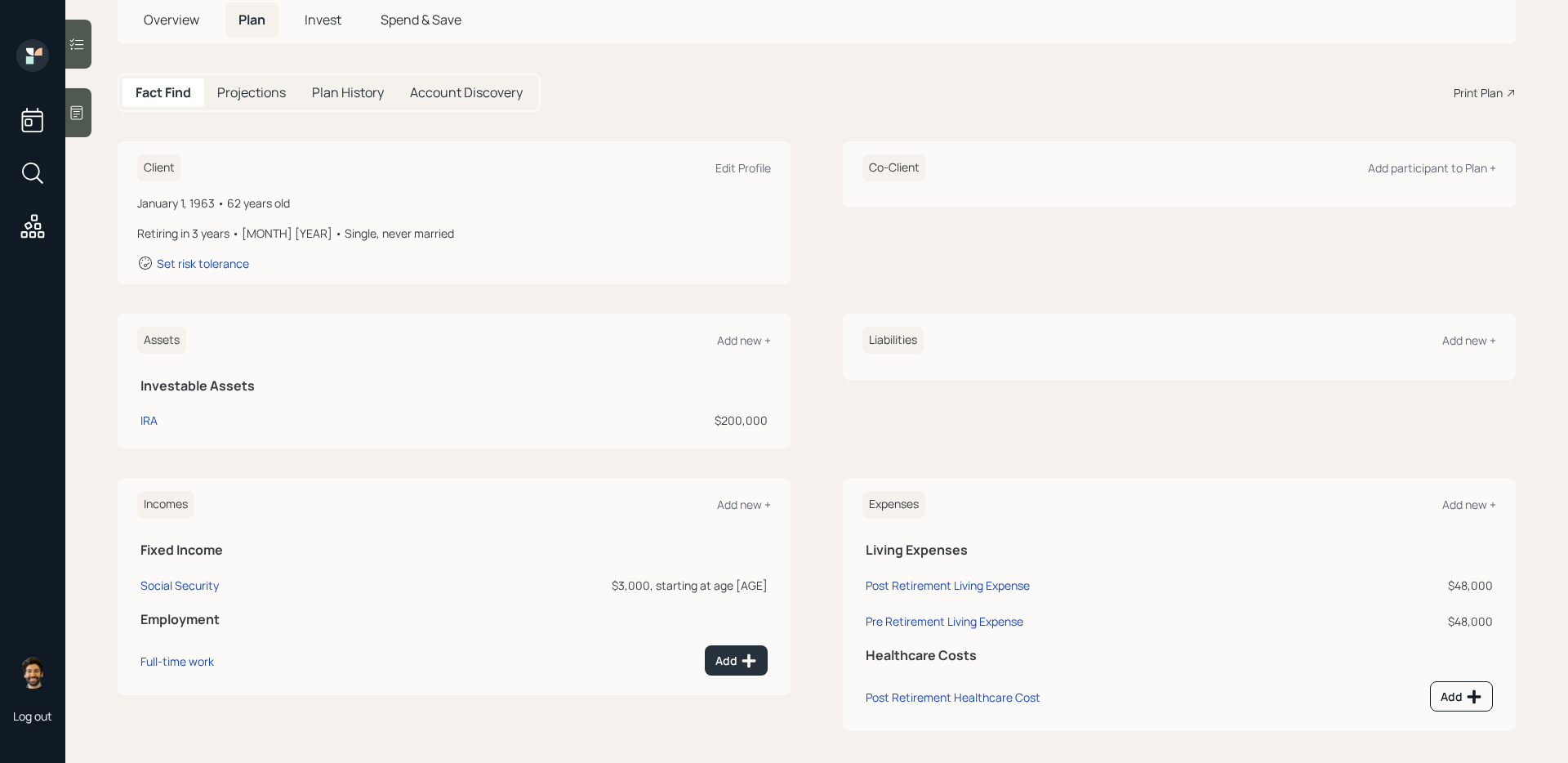 scroll, scrollTop: 104, scrollLeft: 0, axis: vertical 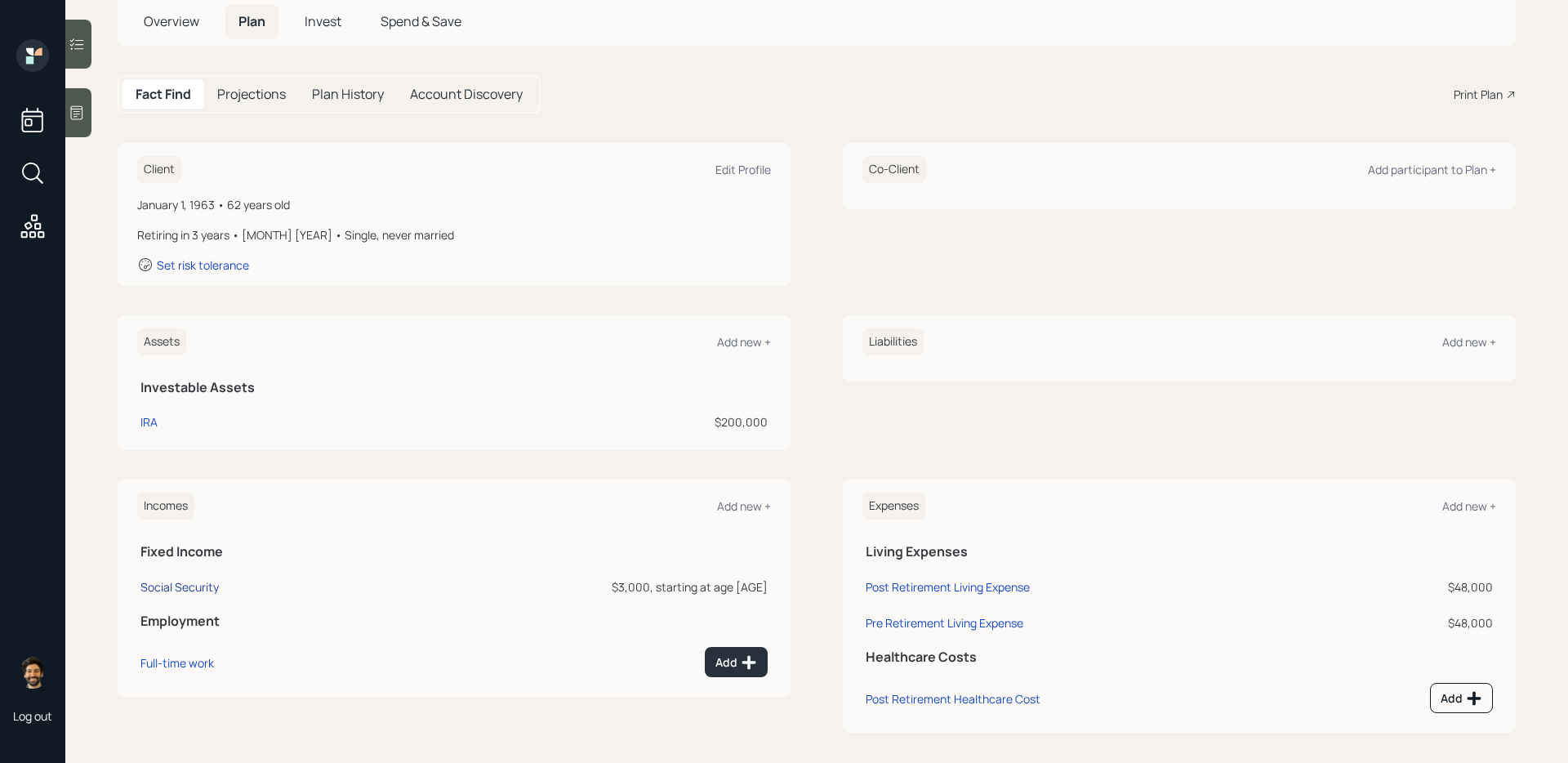 click on "Social Security" at bounding box center (180, 587) 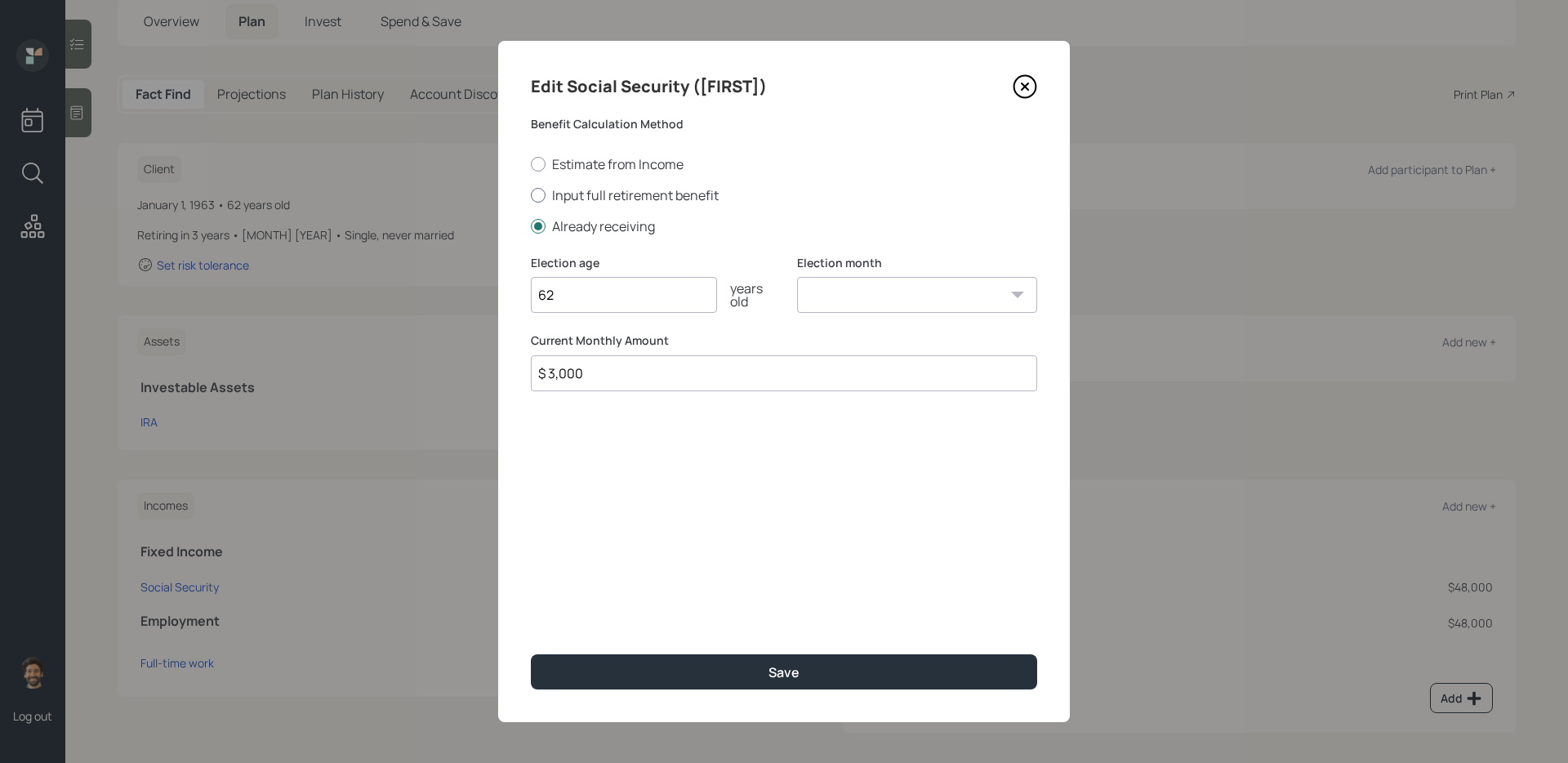 click on "Input full retirement benefit" at bounding box center (784, 195) 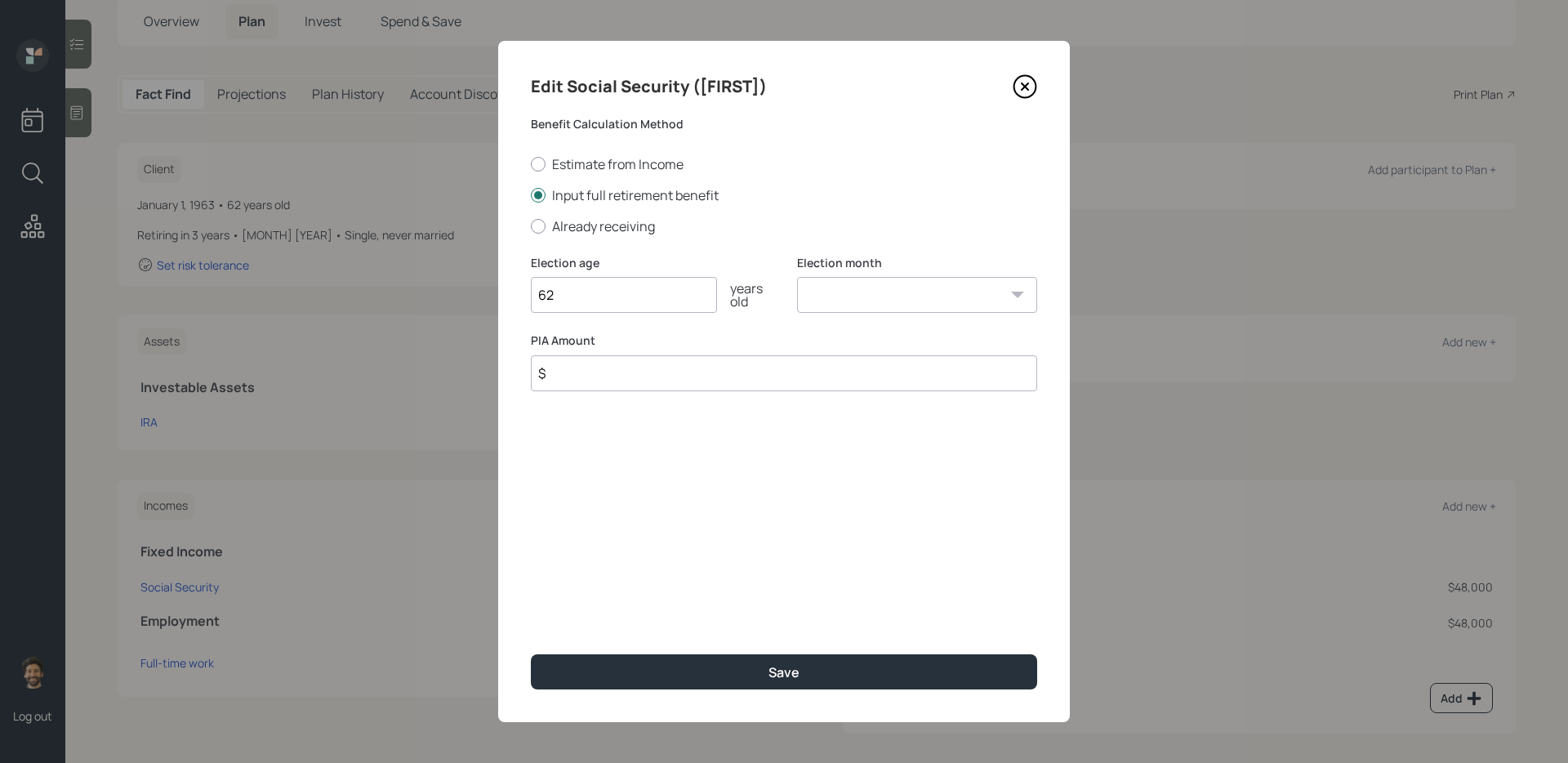 click on "$" at bounding box center (784, 373) 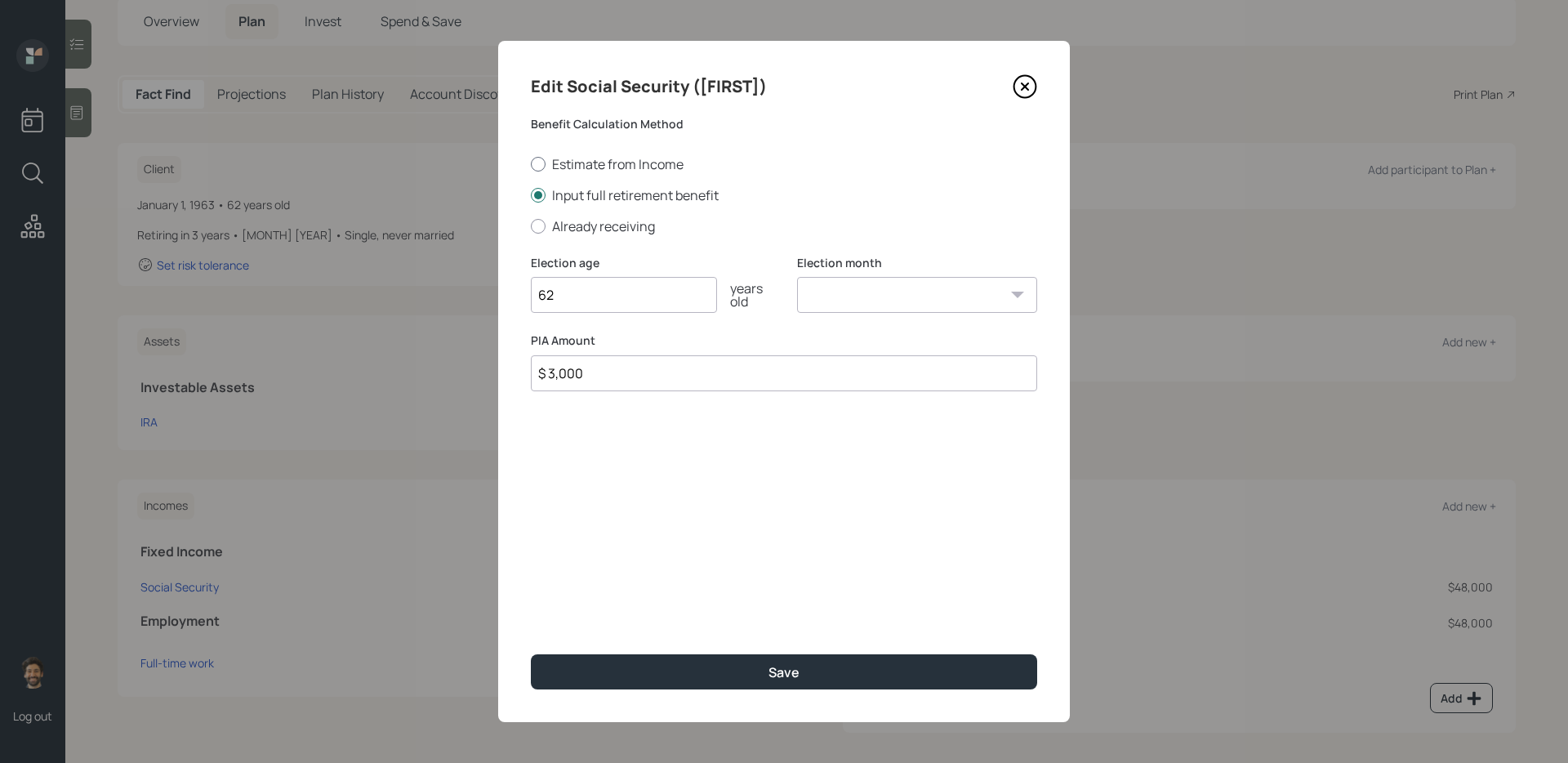 type on "$ 3,000" 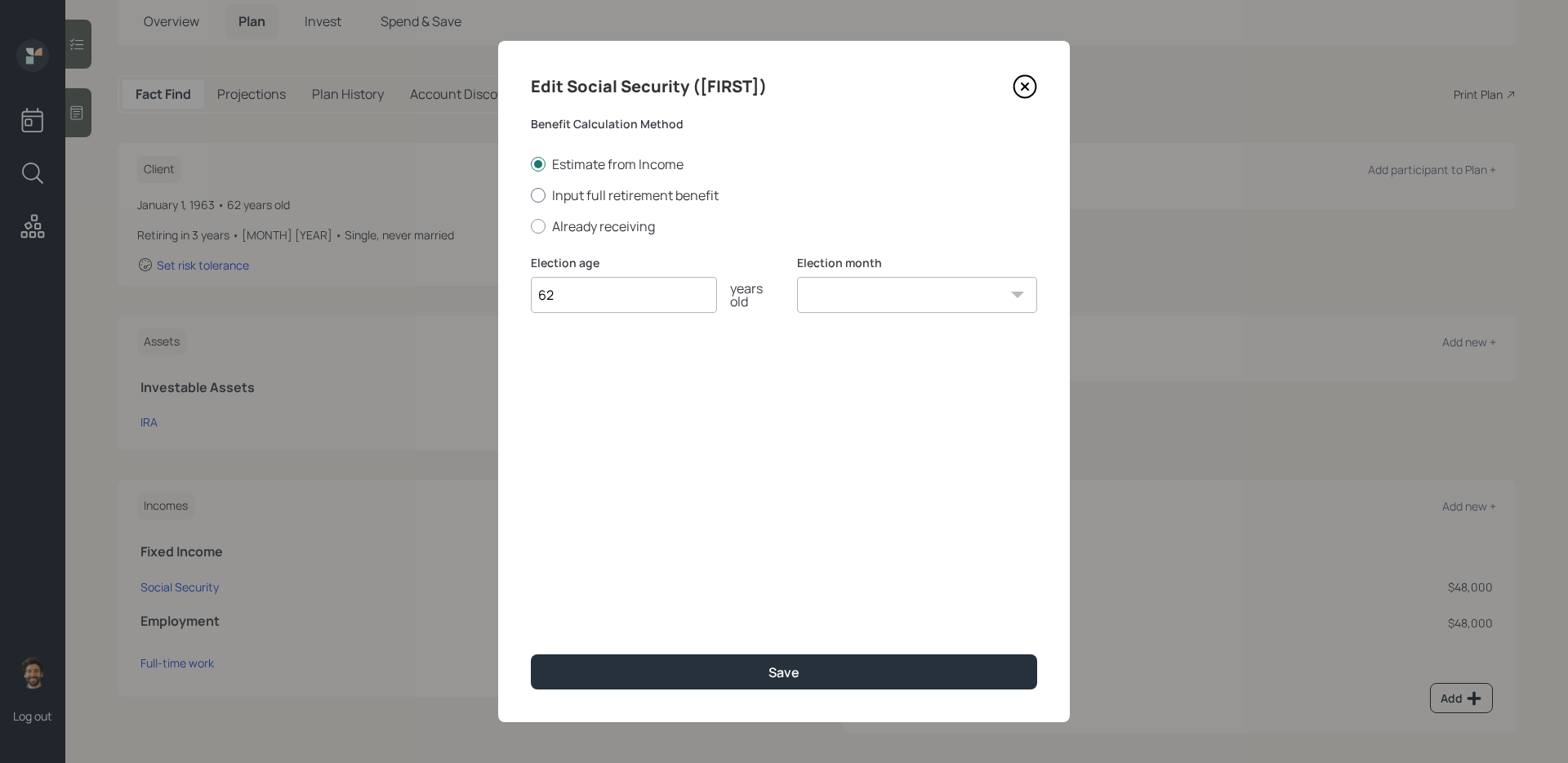 click on "Input full retirement benefit" at bounding box center [784, 195] 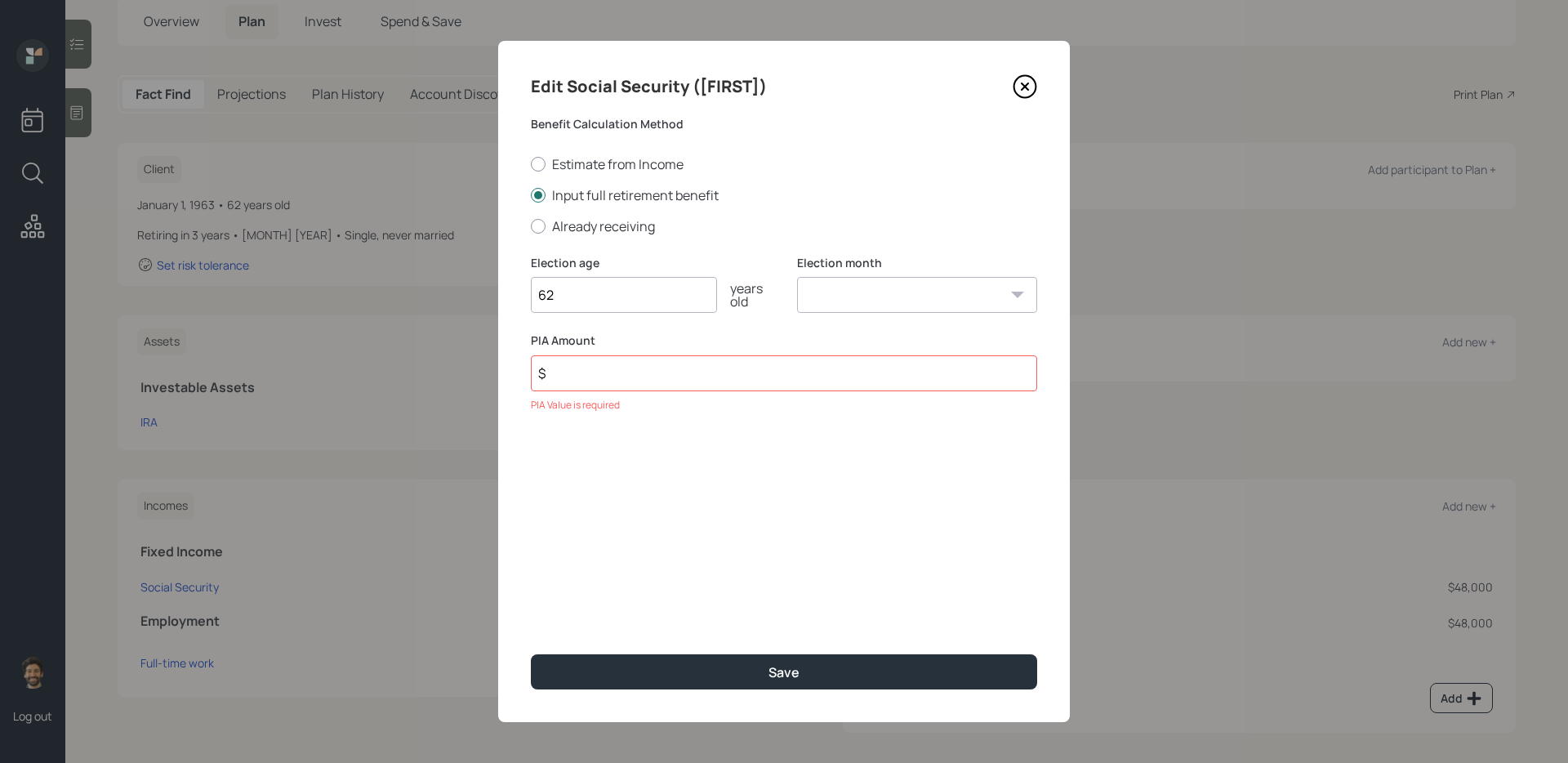 click on "$" at bounding box center (784, 373) 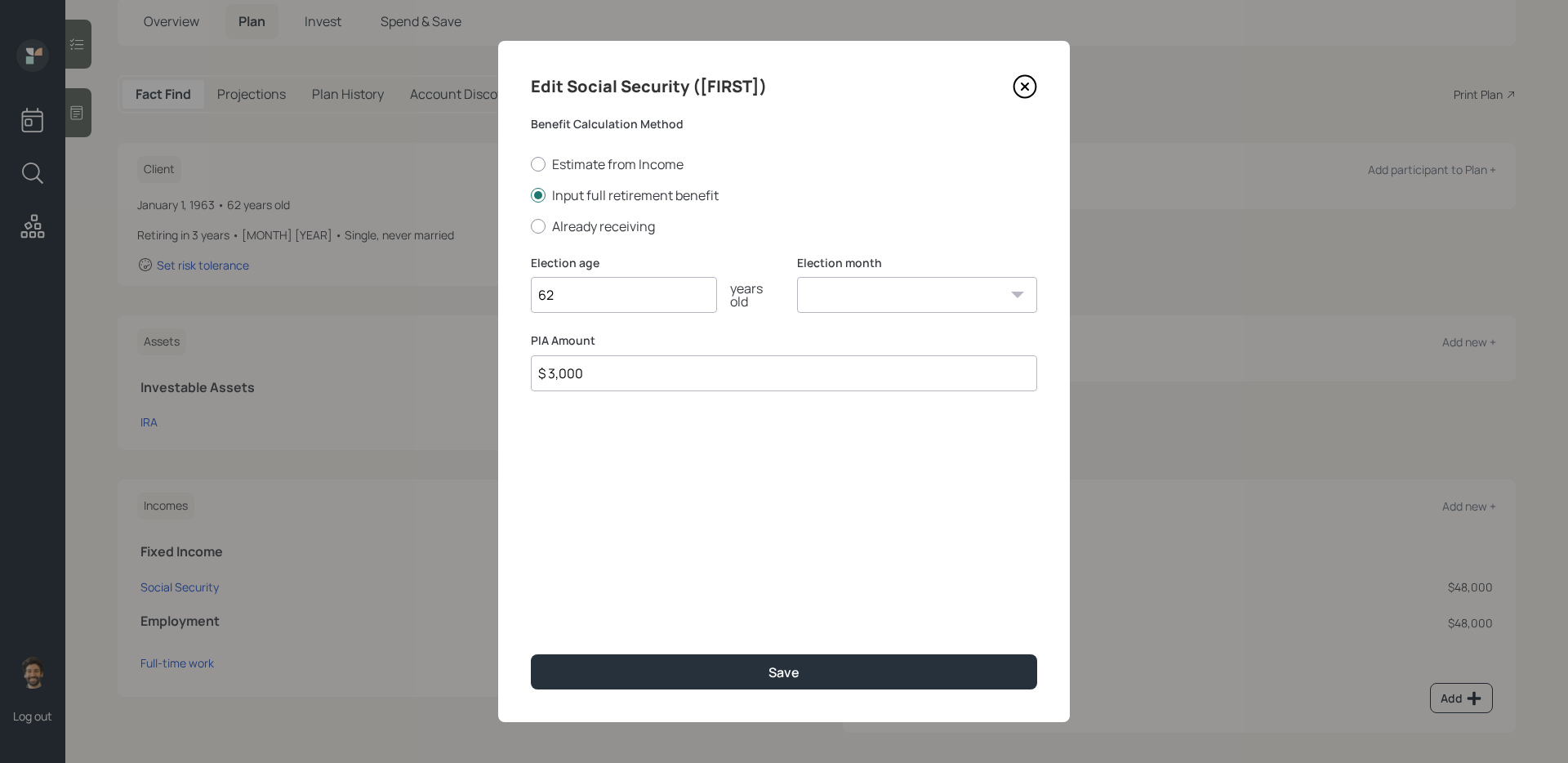 type on "$ 3,000" 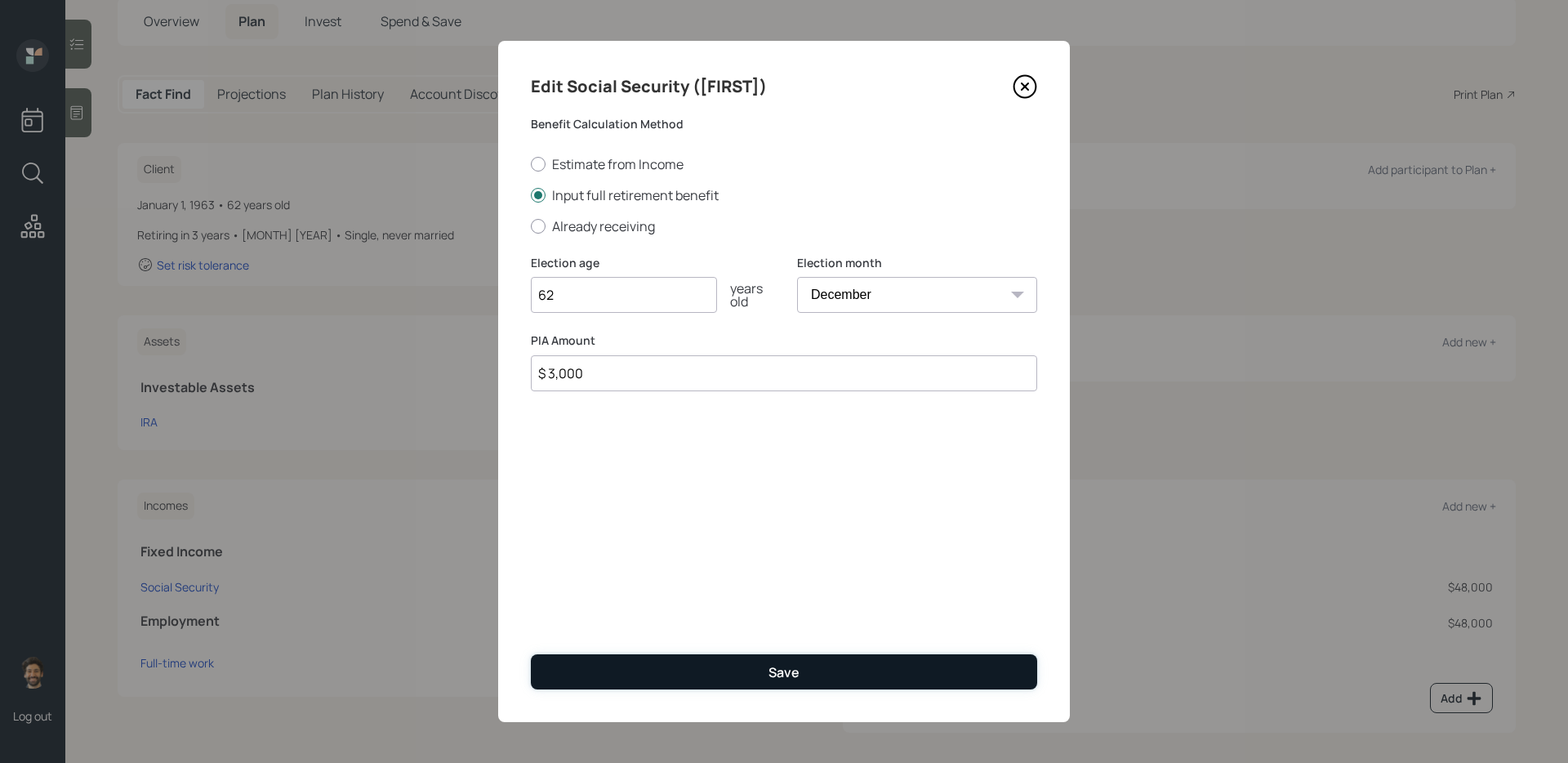 click on "Save" at bounding box center [784, 672] 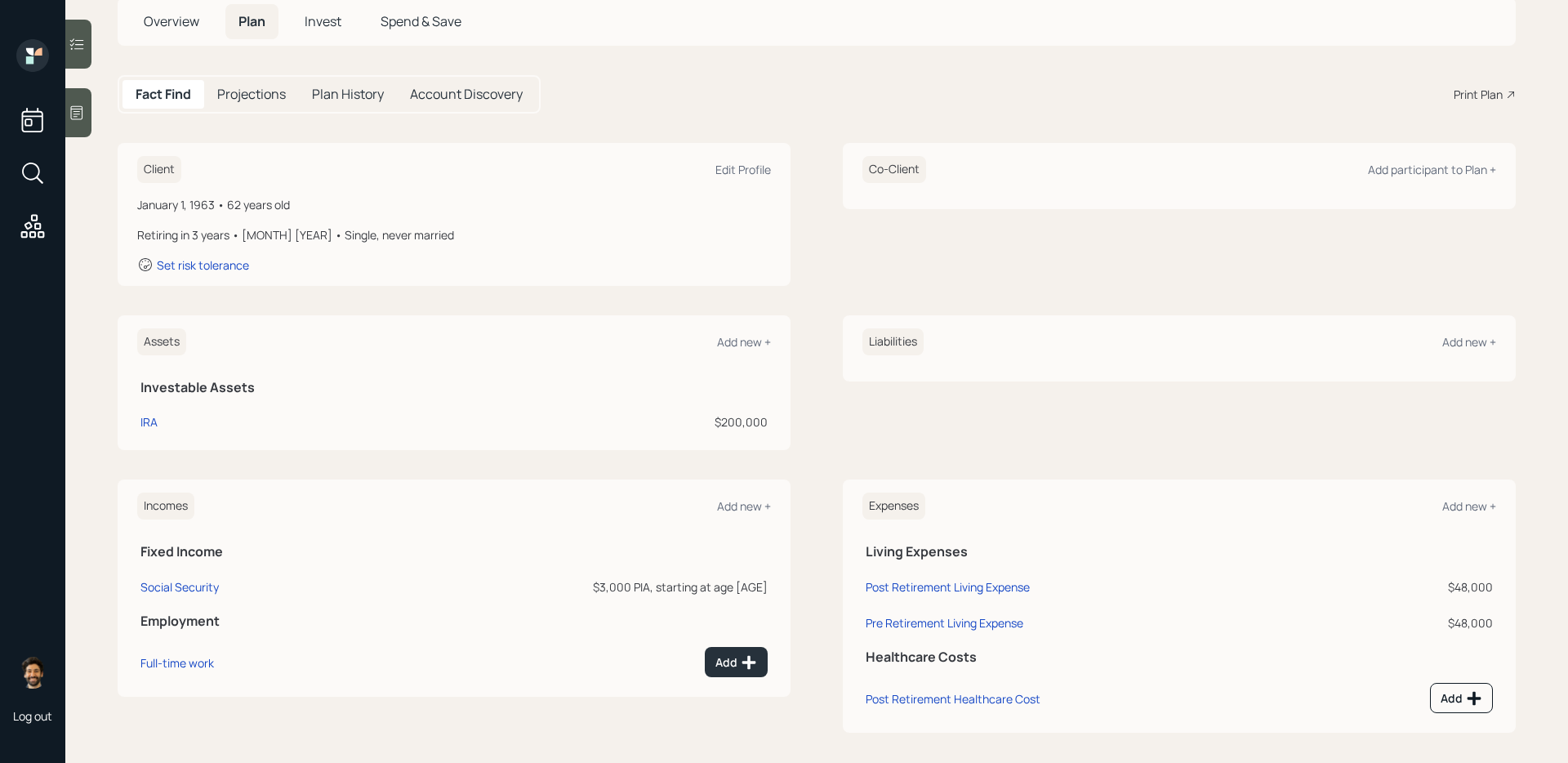 click on "Projections" at bounding box center [252, 94] 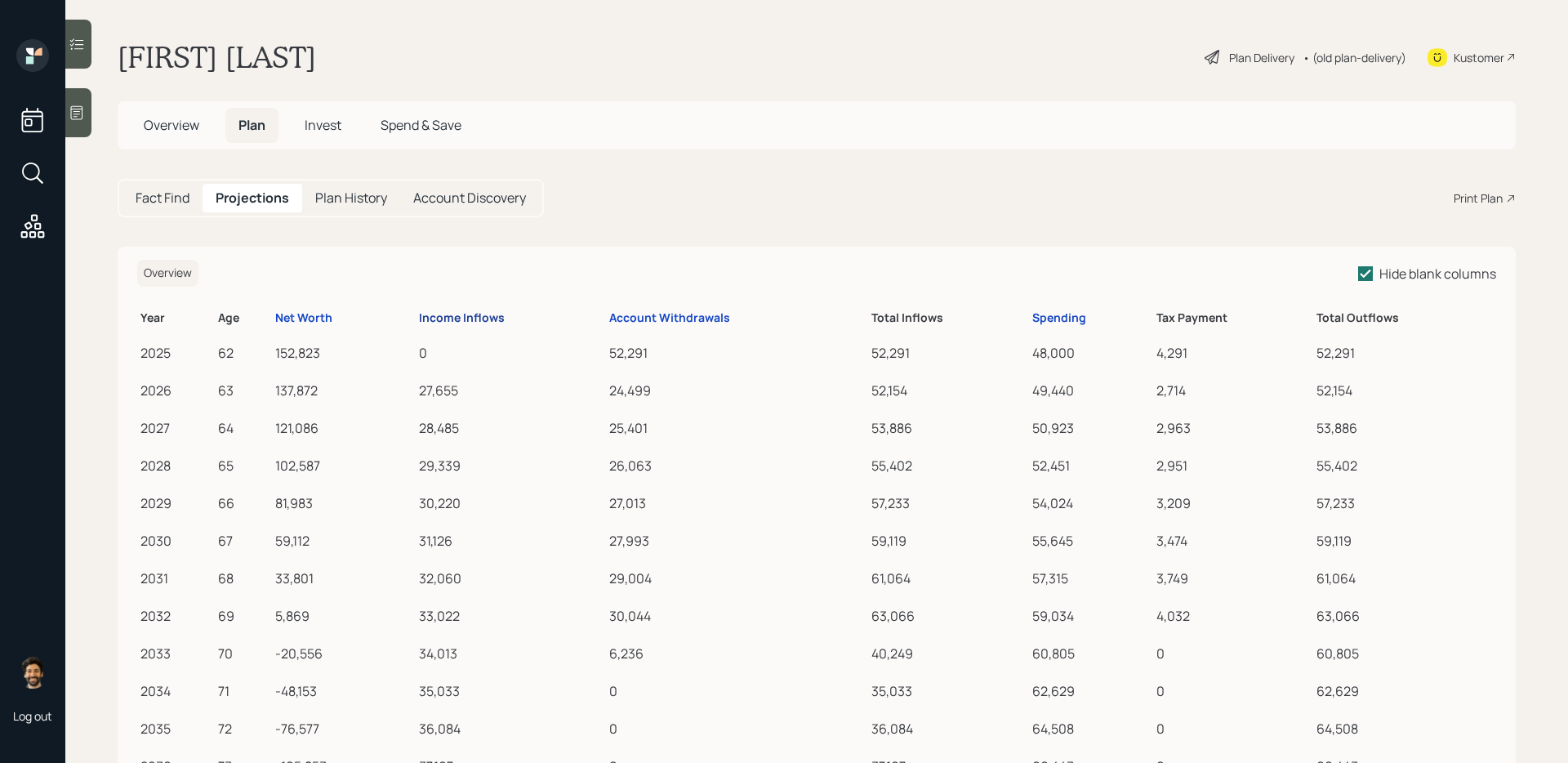 click on "Income Inflows" at bounding box center (461, 318) 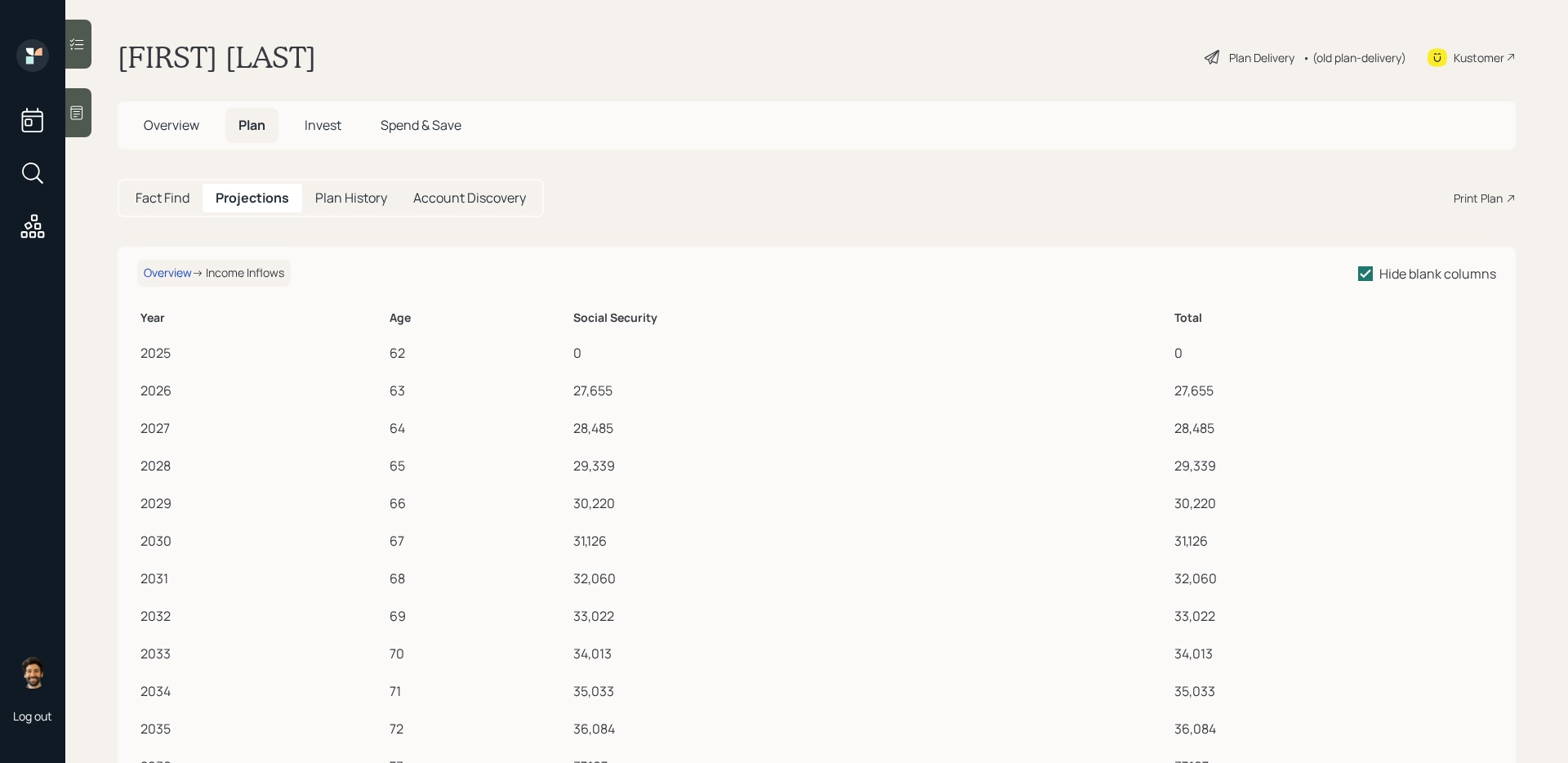 click on "Fact Find" at bounding box center (163, 198) 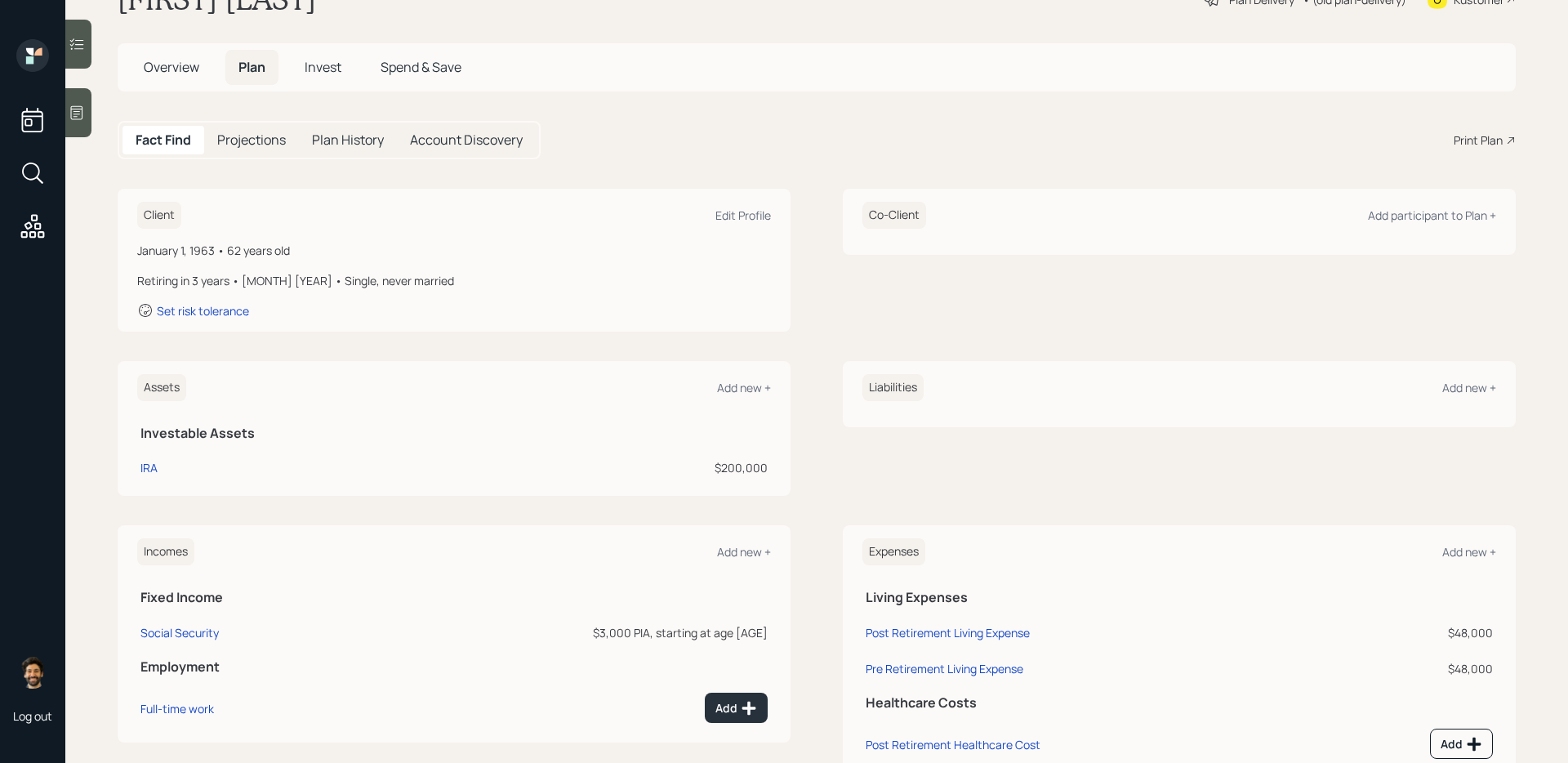 scroll, scrollTop: 73, scrollLeft: 0, axis: vertical 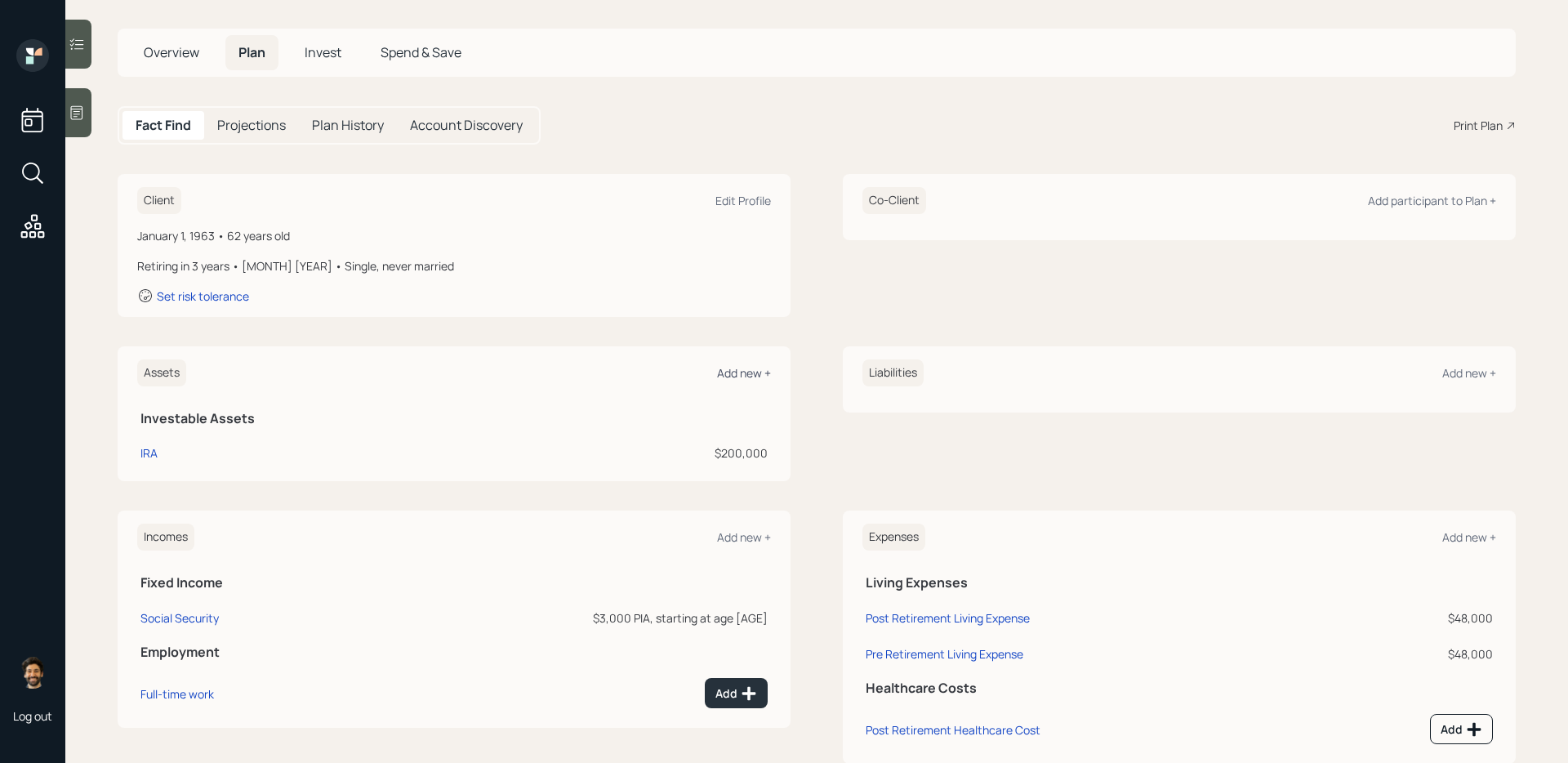 click on "Add new +" at bounding box center (744, 373) 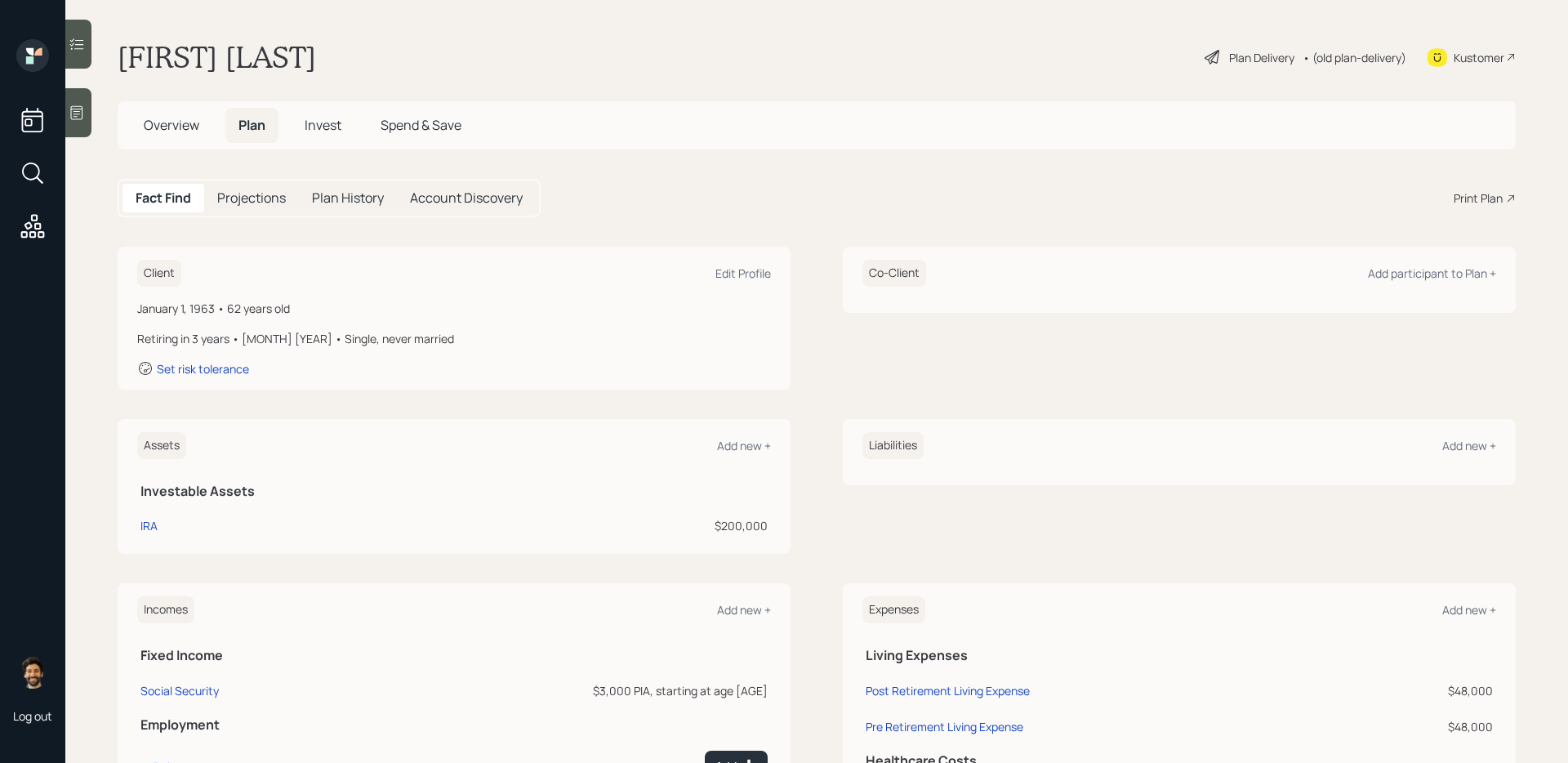 scroll, scrollTop: 1, scrollLeft: 0, axis: vertical 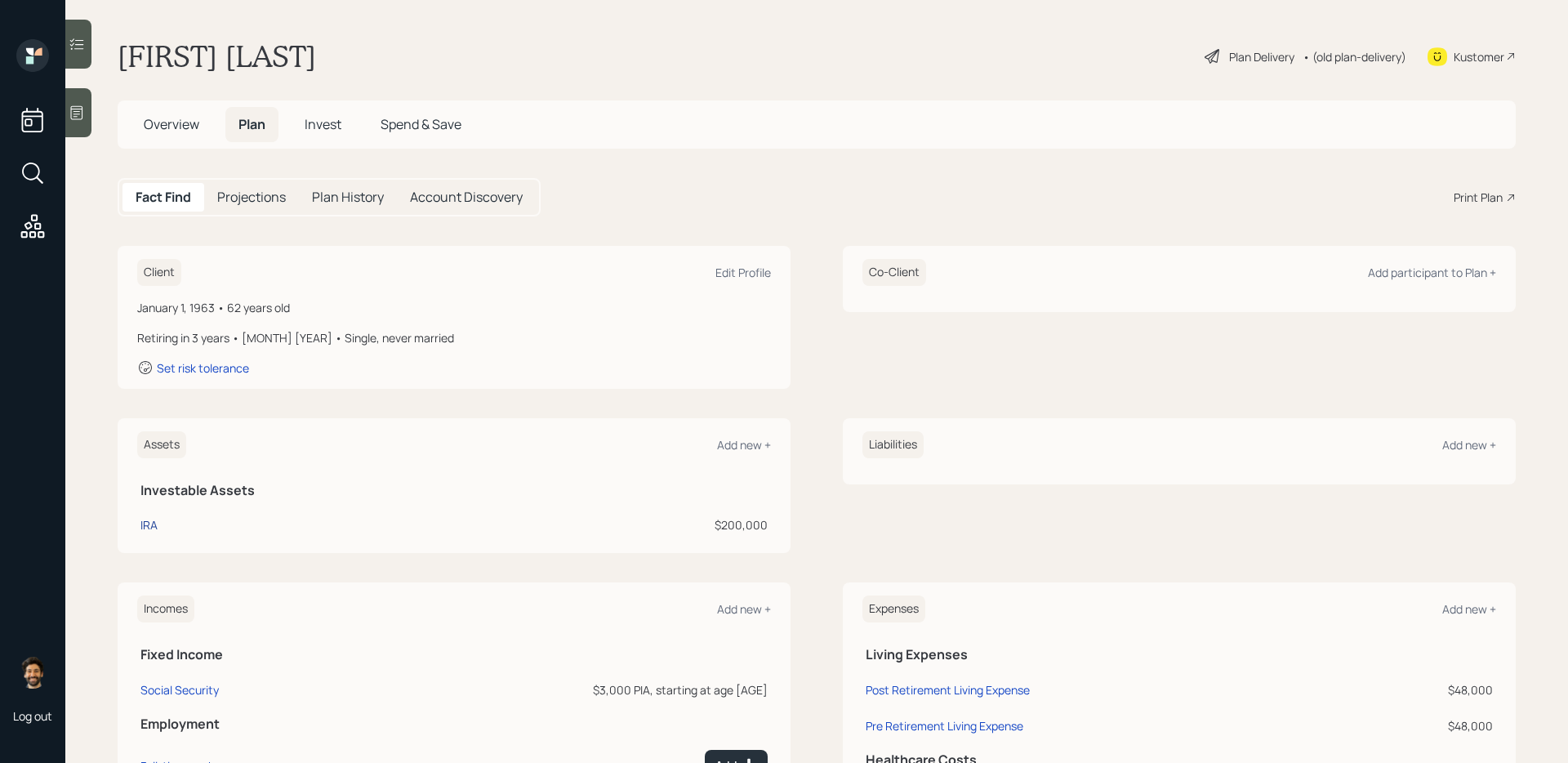 click on "IRA" at bounding box center [149, 524] 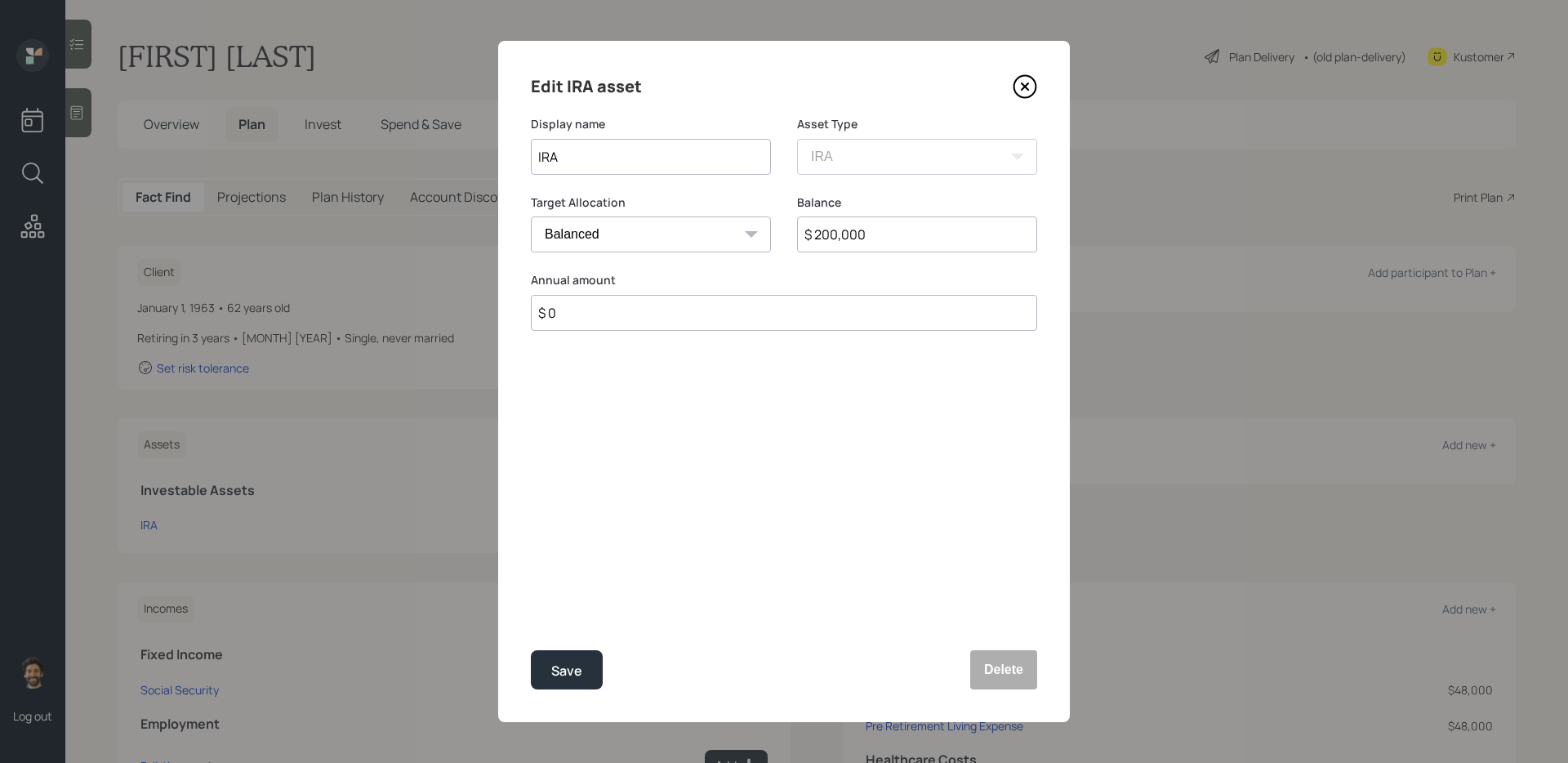 click on "$ 200,000" at bounding box center [917, 234] 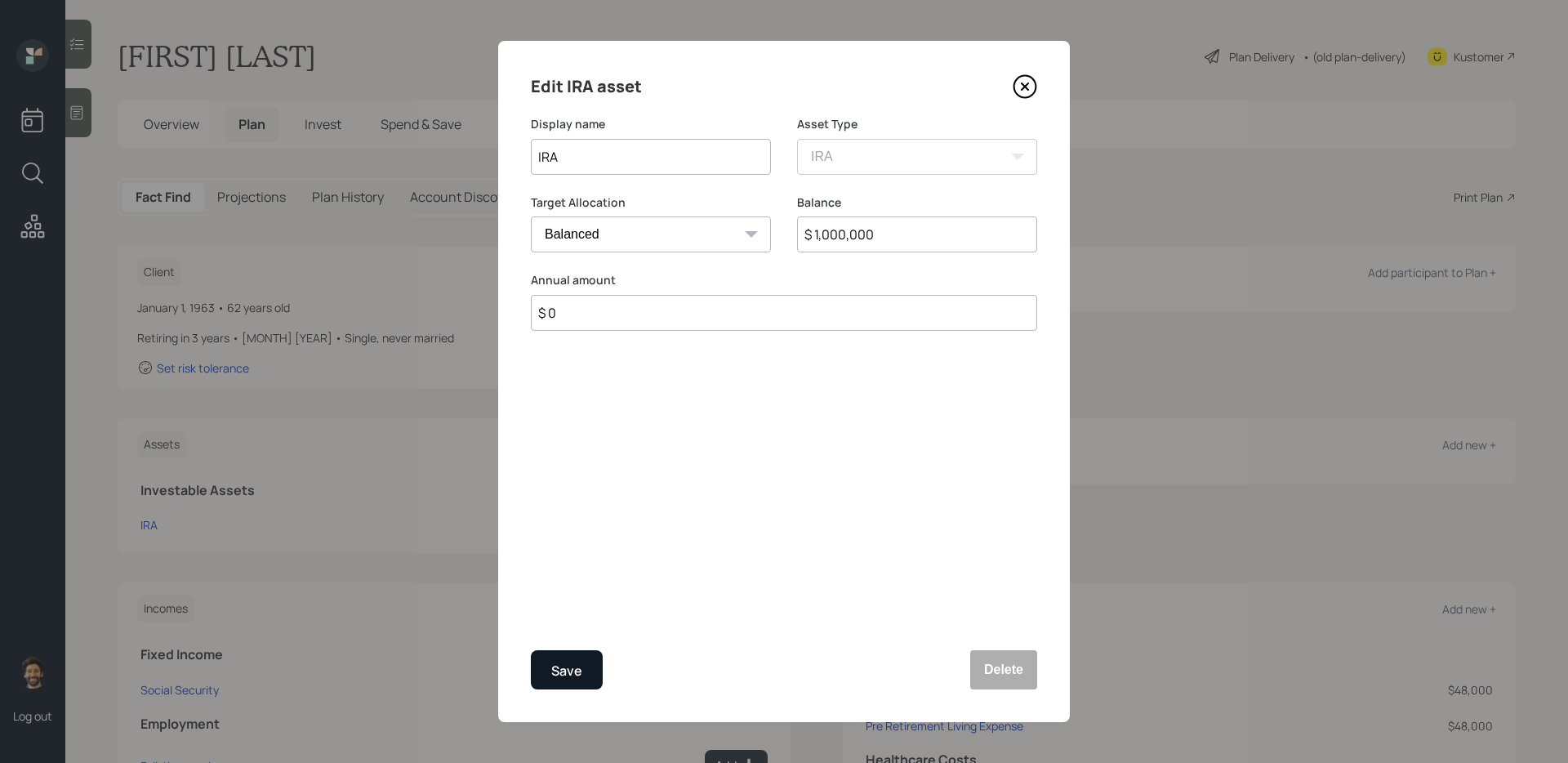 type on "$ 1,000,000" 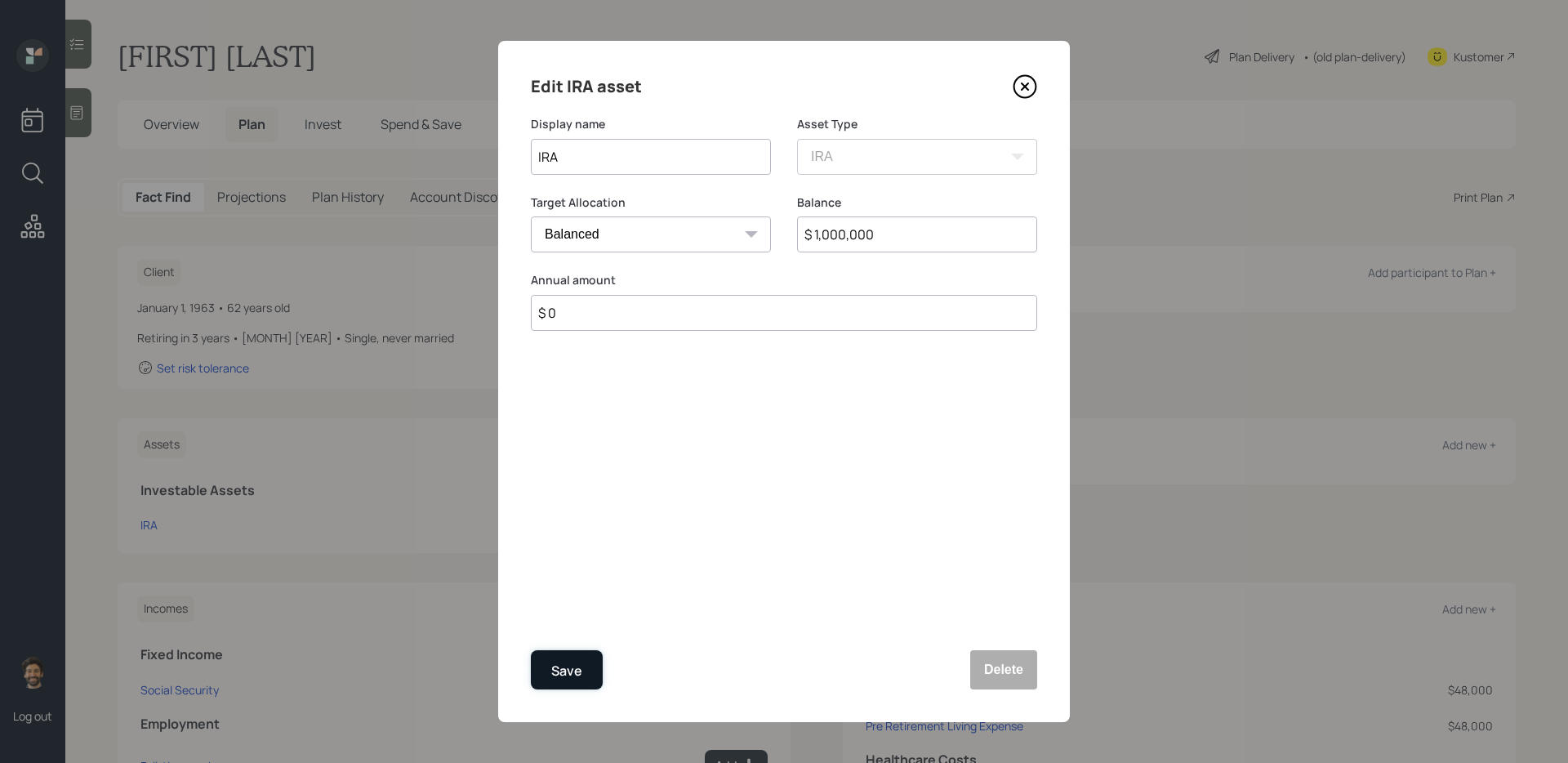 click on "Save" at bounding box center [567, 670] 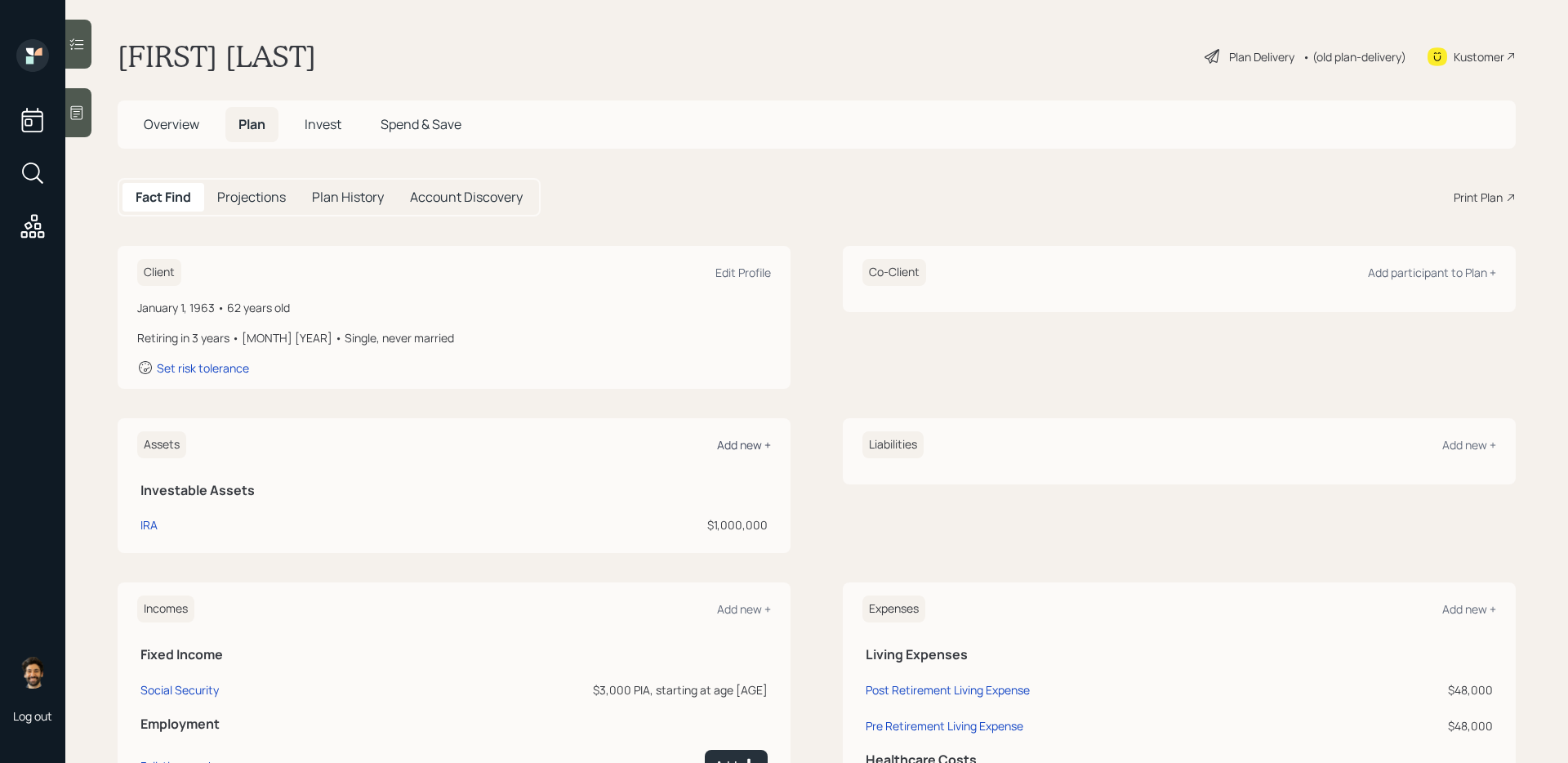 click on "Add new +" at bounding box center [744, 444] 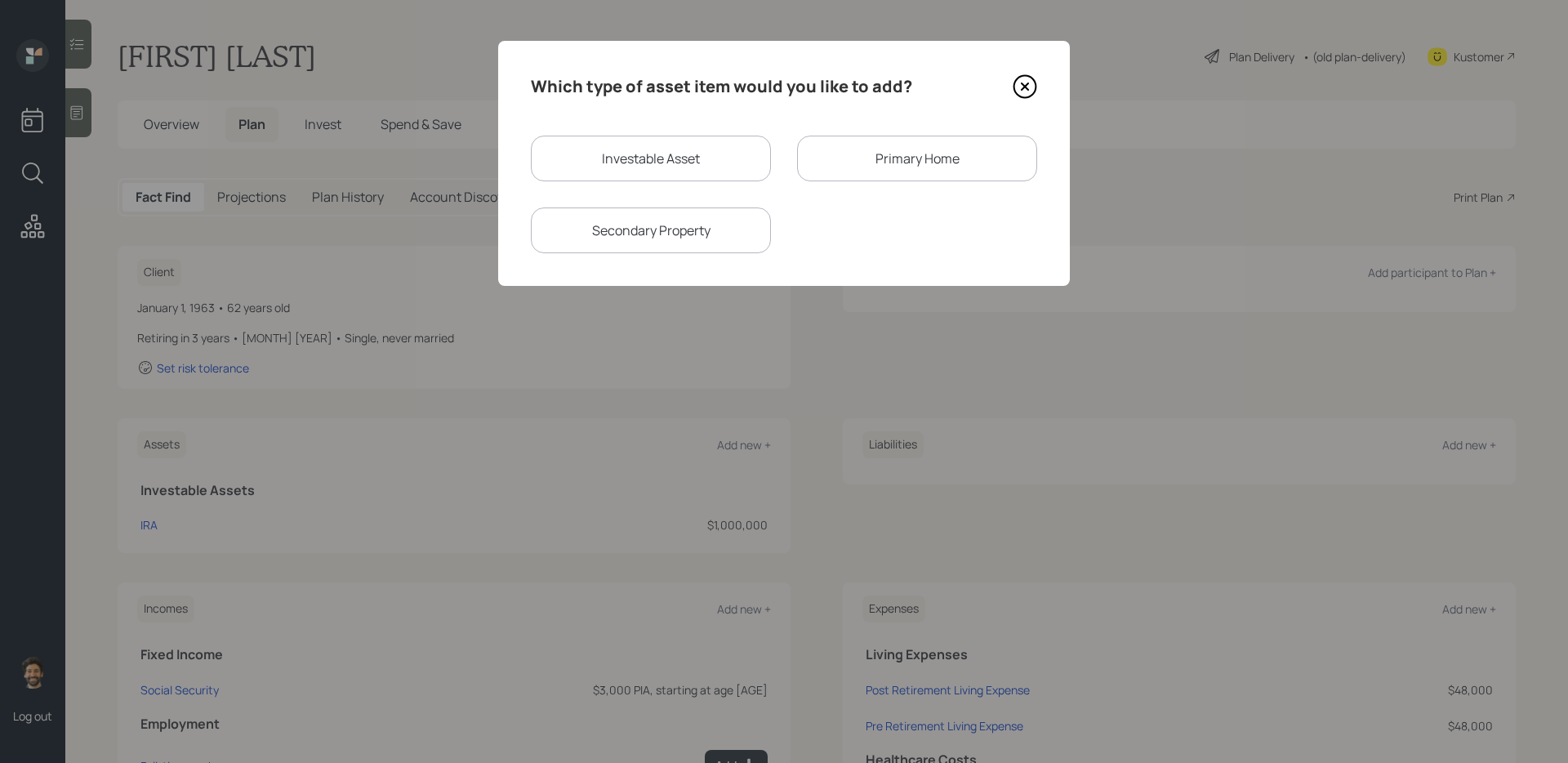 click on "Investable Asset" at bounding box center [651, 158] 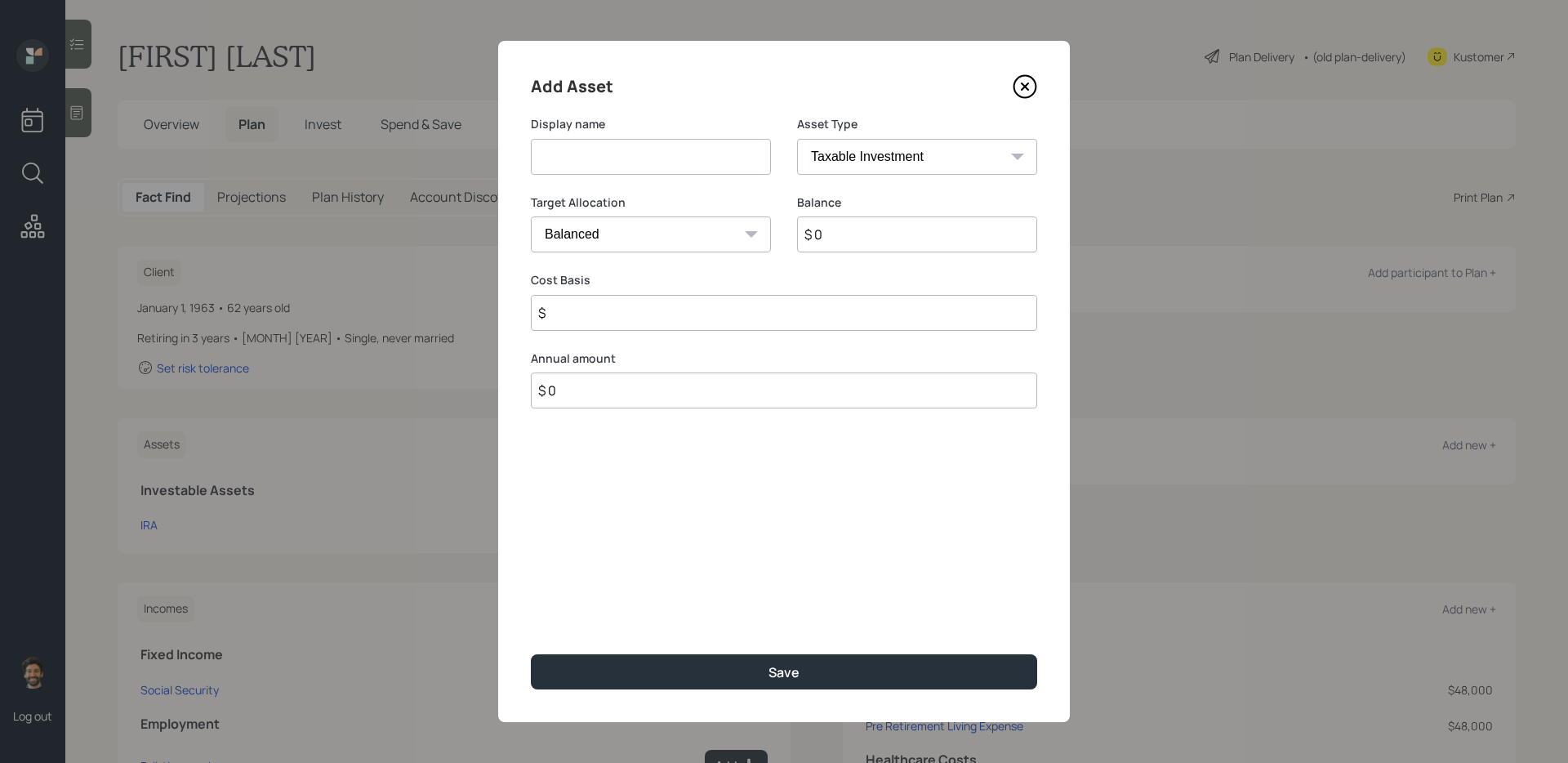 click at bounding box center (651, 157) 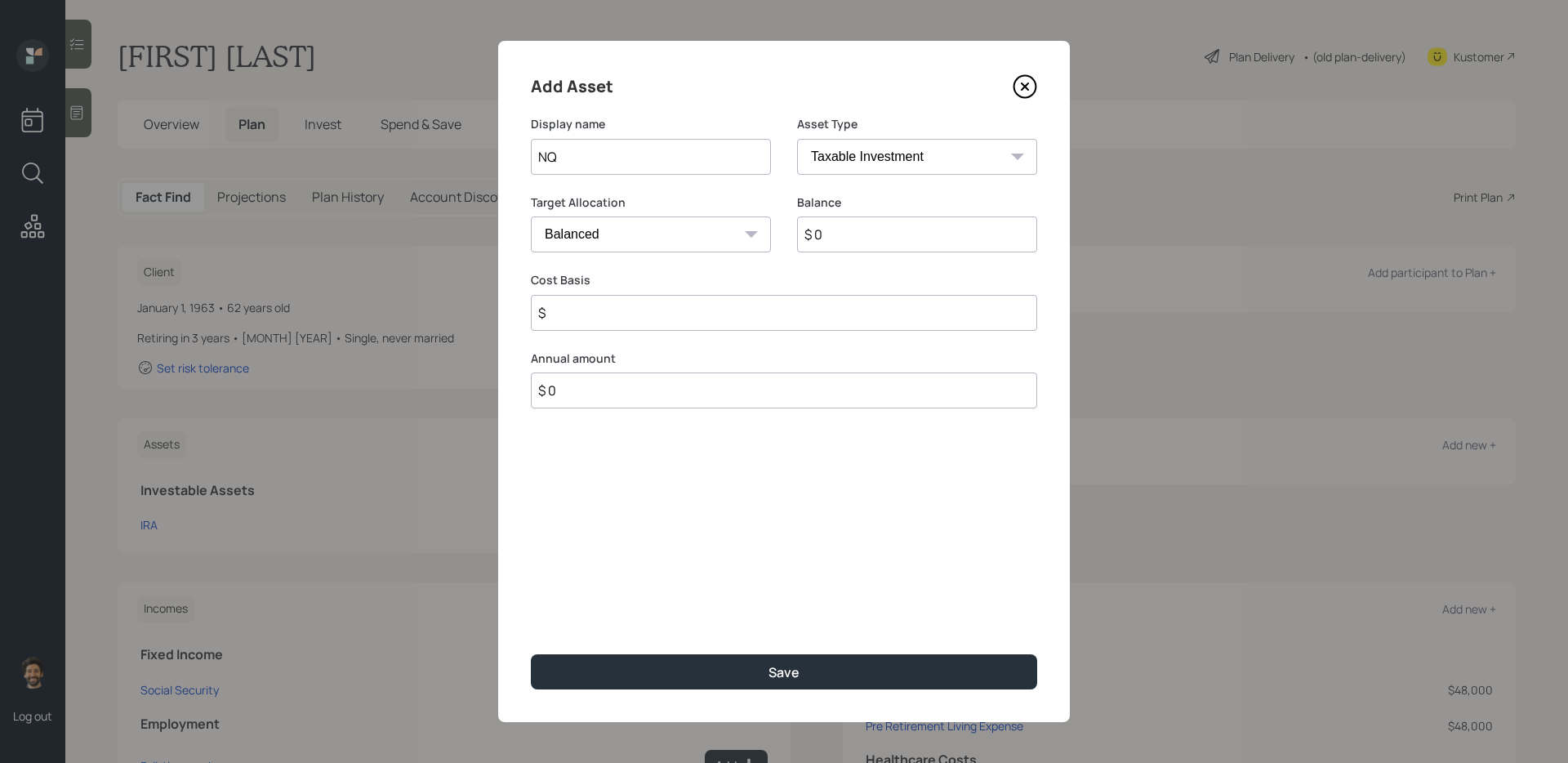 type on "NQ" 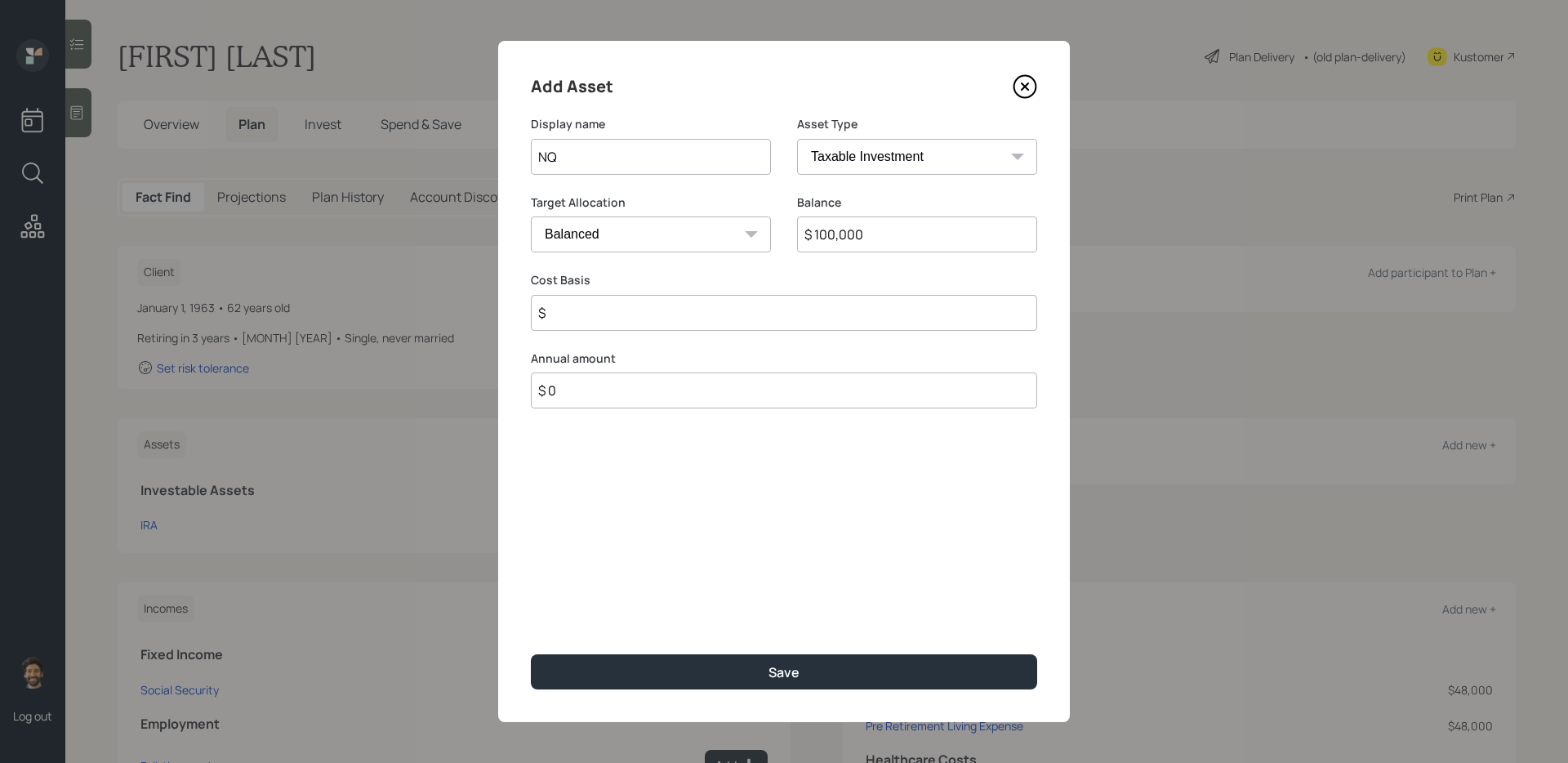 type on "$ 100,000" 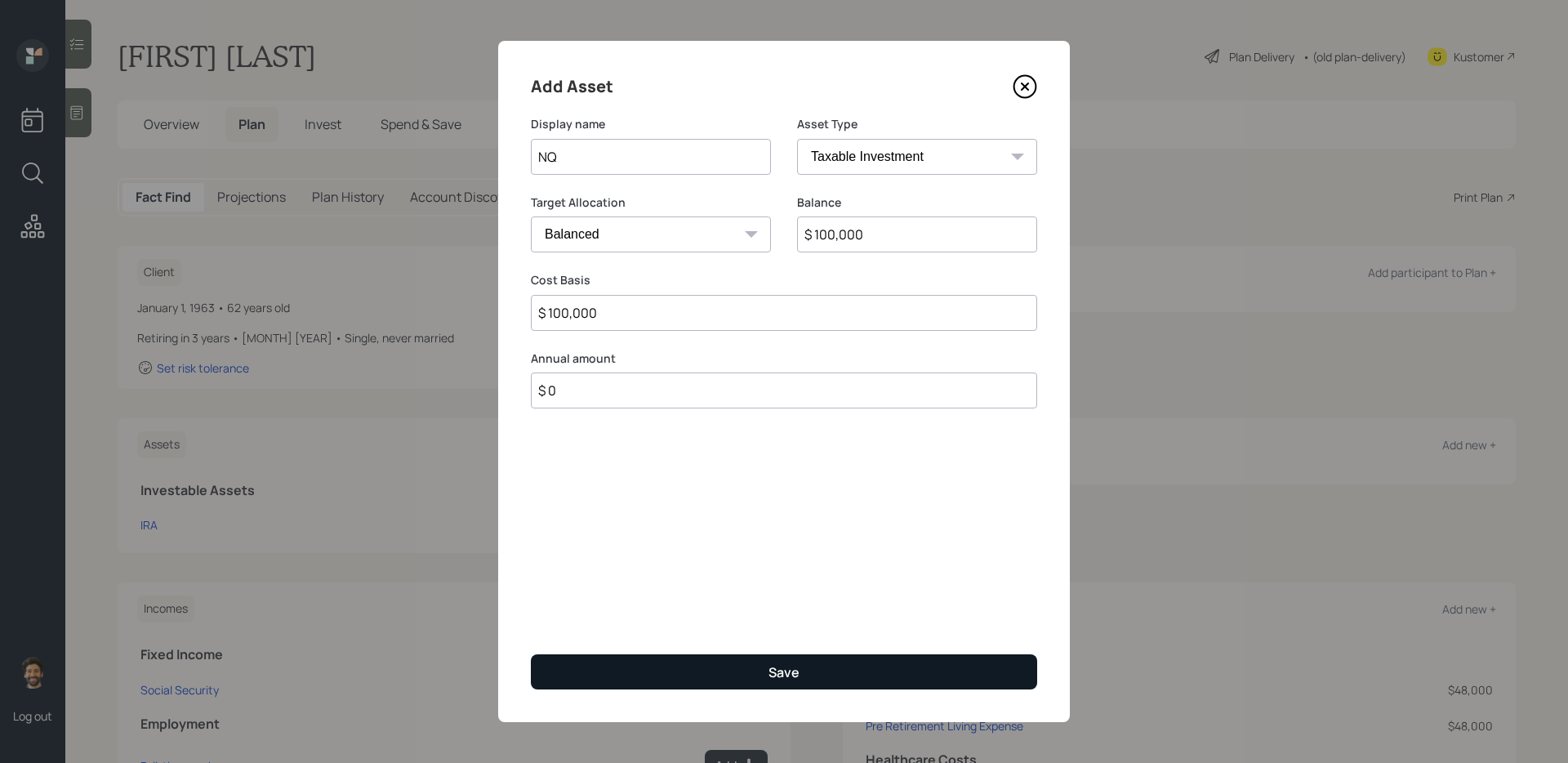 type on "$ 100,000" 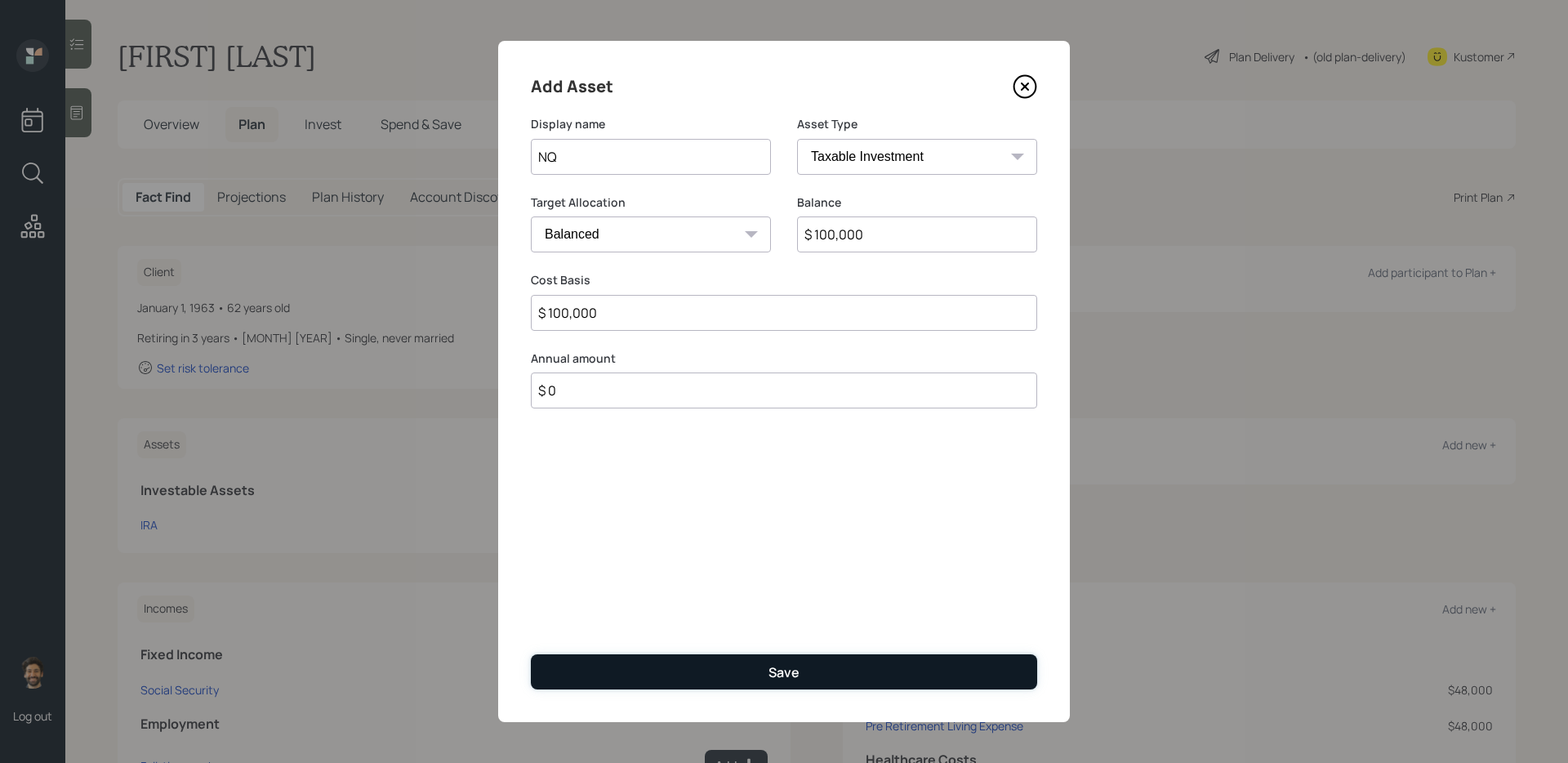 click on "Save" at bounding box center [784, 672] 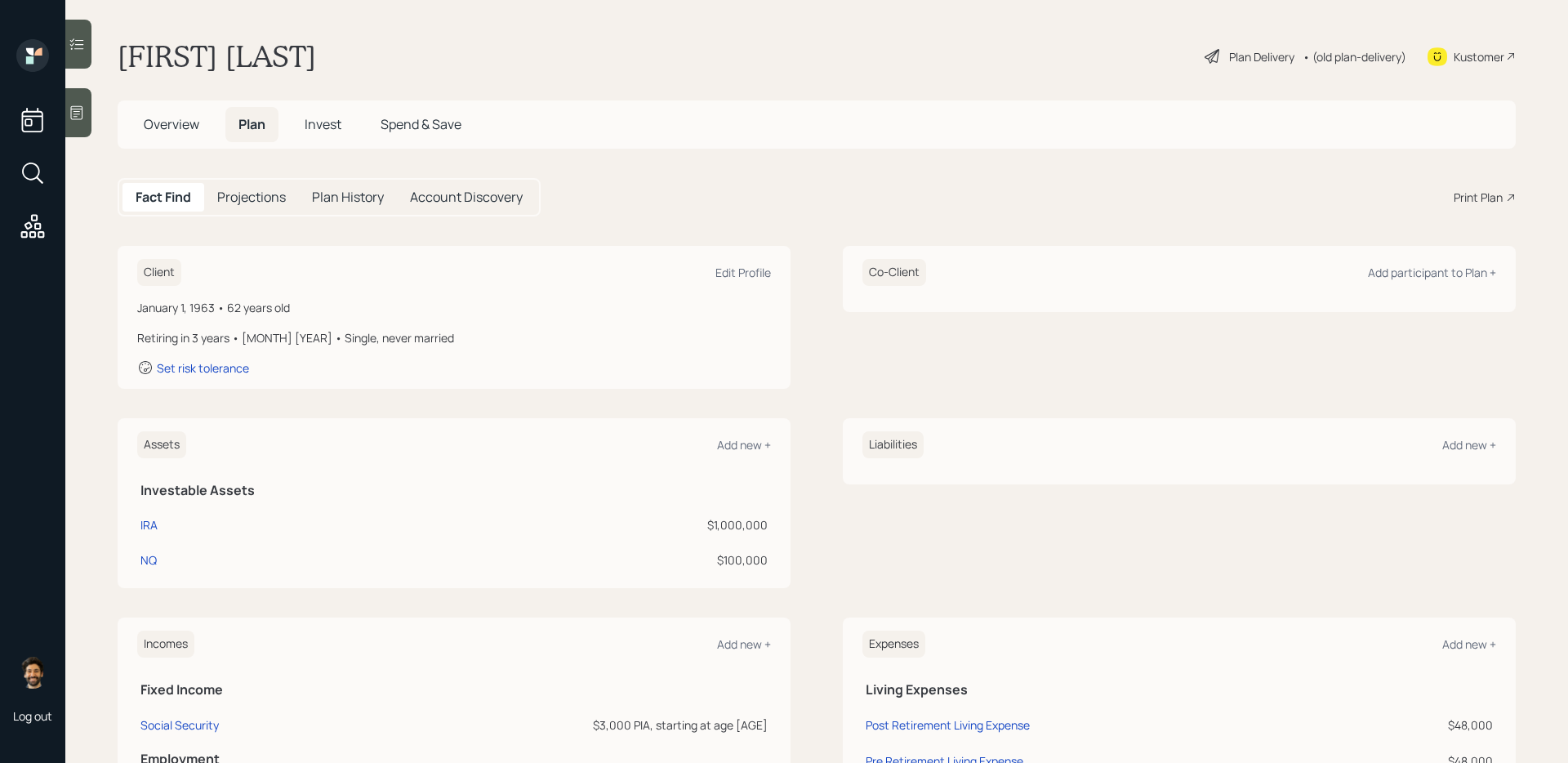 click on "• (old plan-delivery)" at bounding box center (1354, 56) 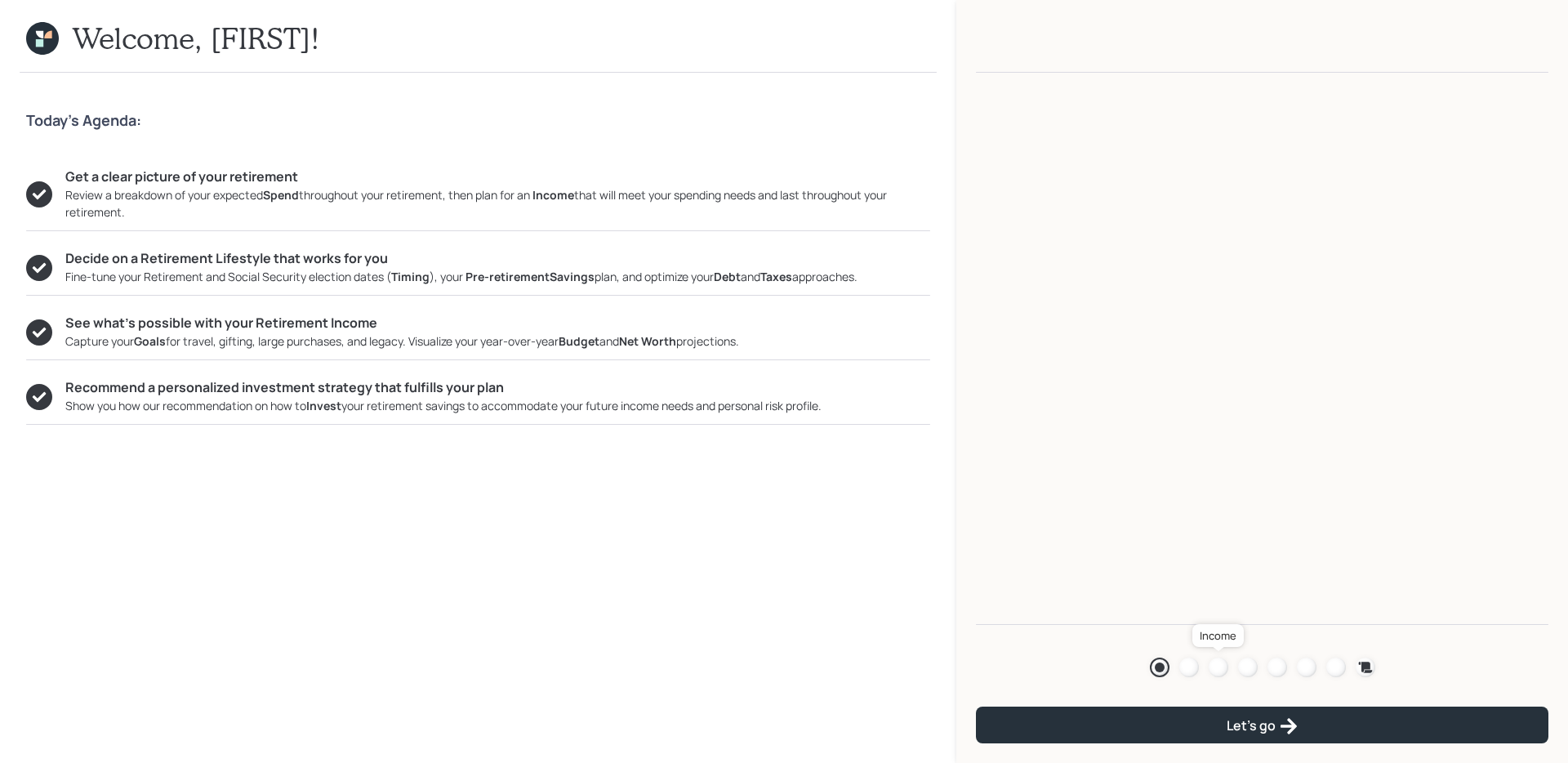 click at bounding box center [1218, 667] 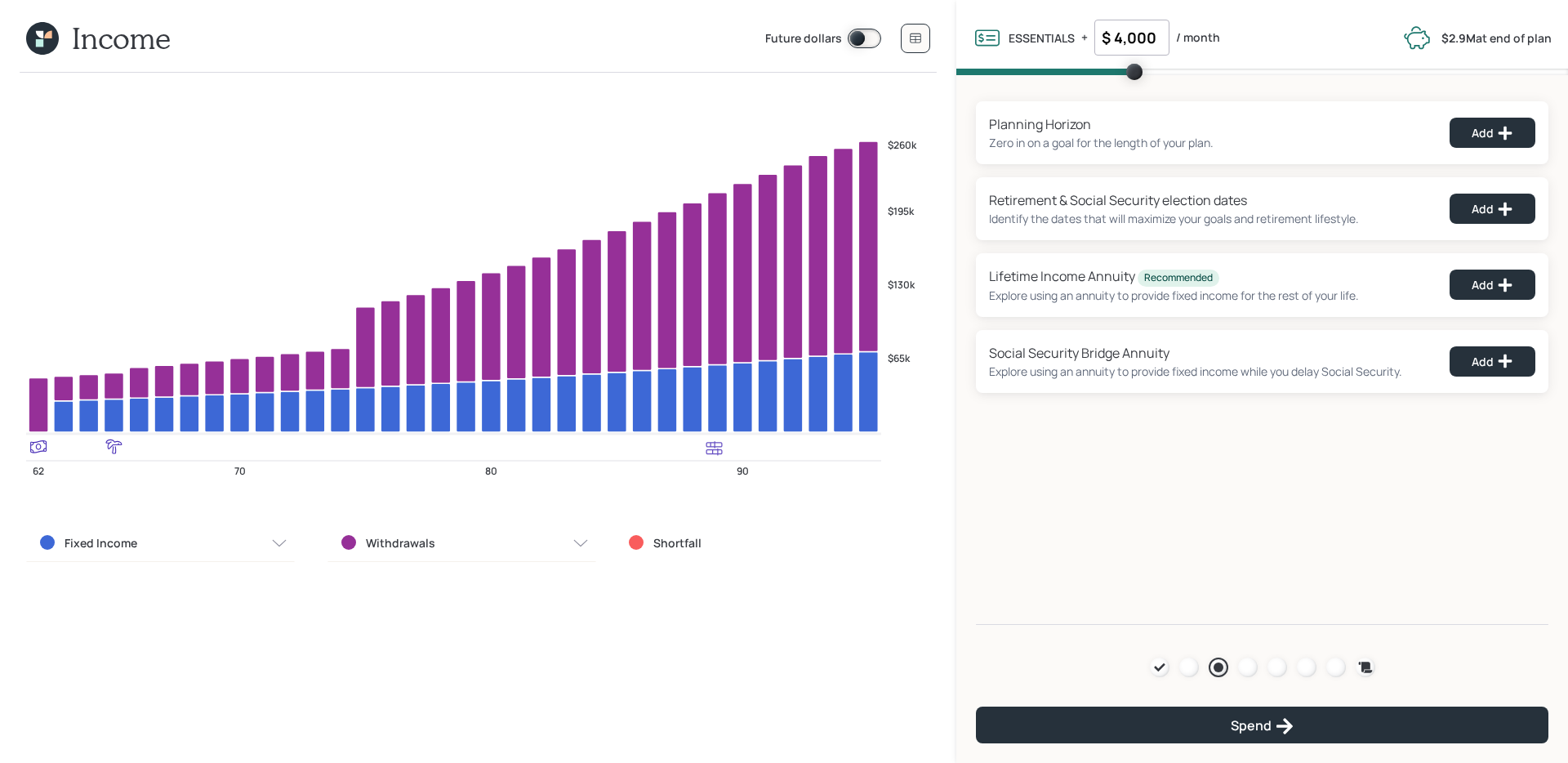 click 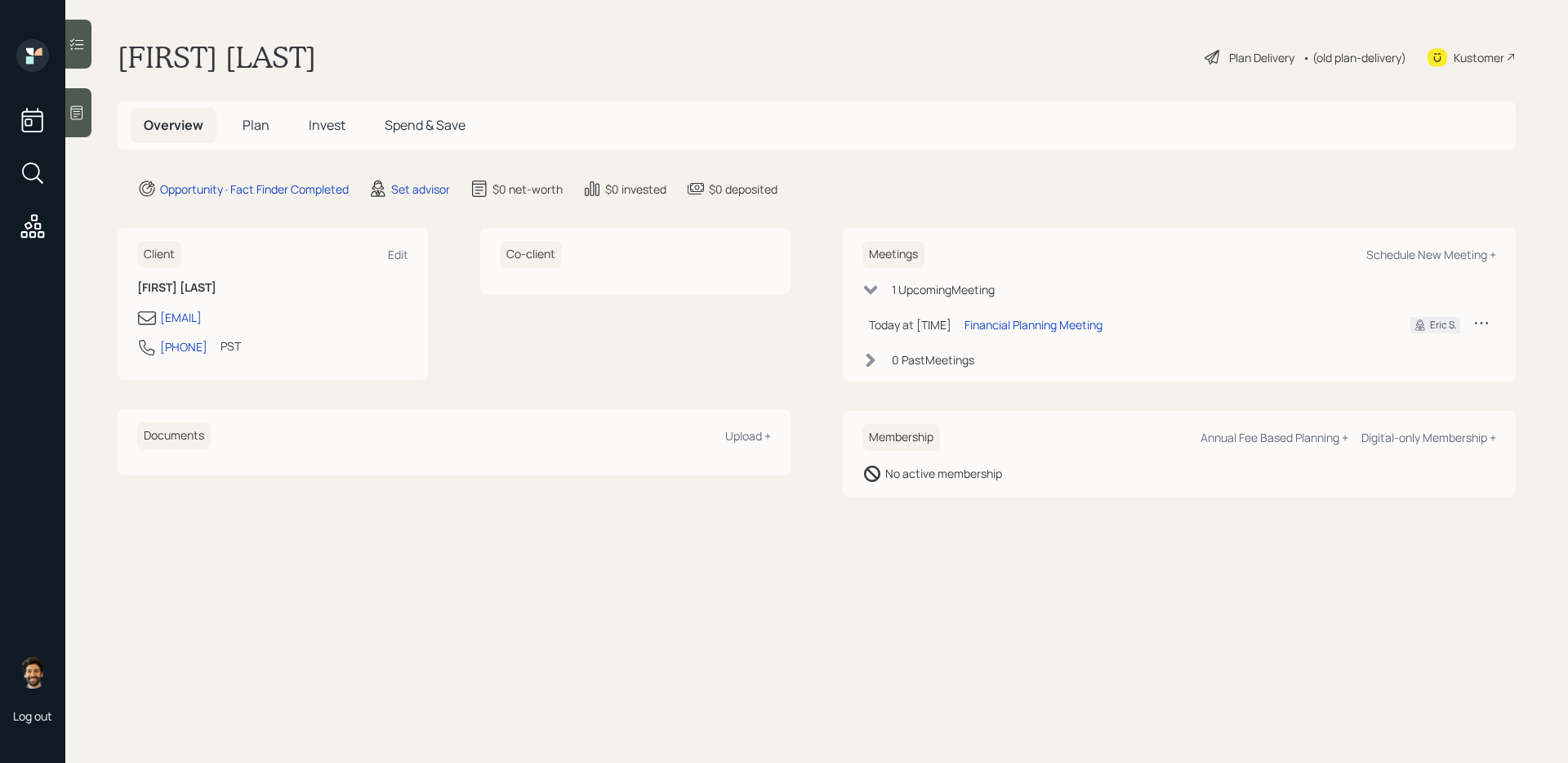 click on "Plan" at bounding box center (256, 125) 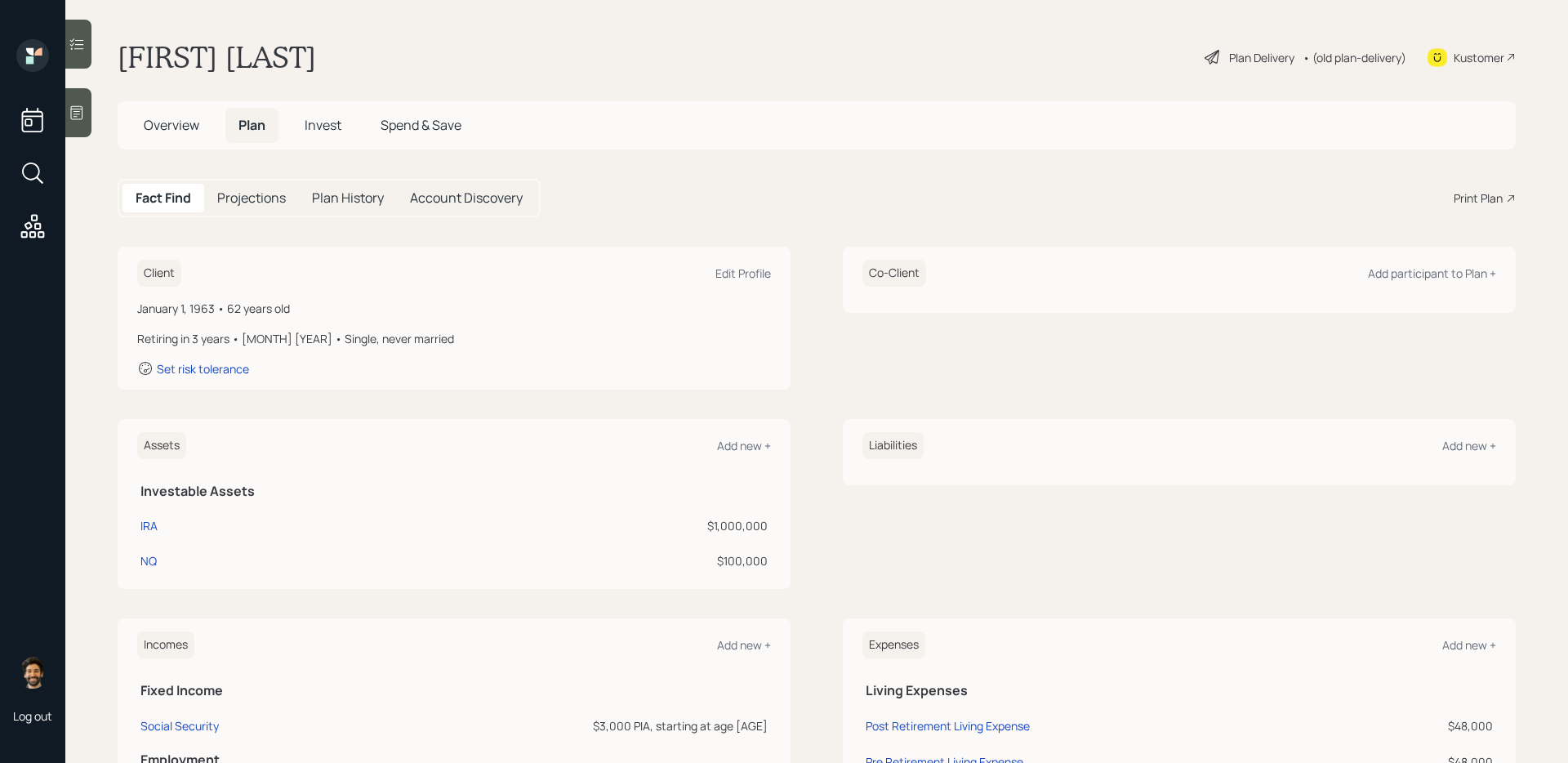 scroll, scrollTop: 148, scrollLeft: 0, axis: vertical 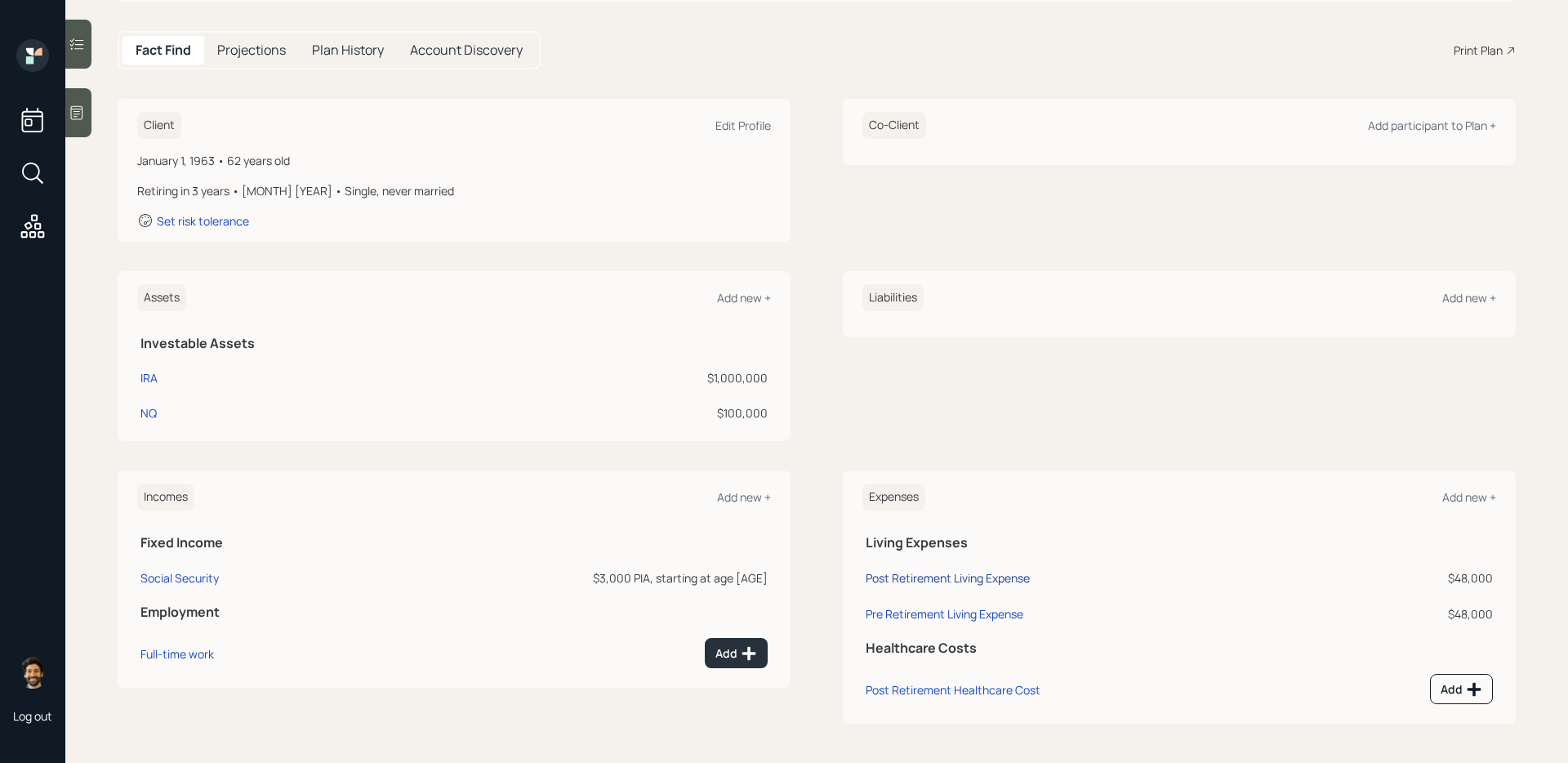 click on "Post Retirement Living Expense" at bounding box center [947, 578] 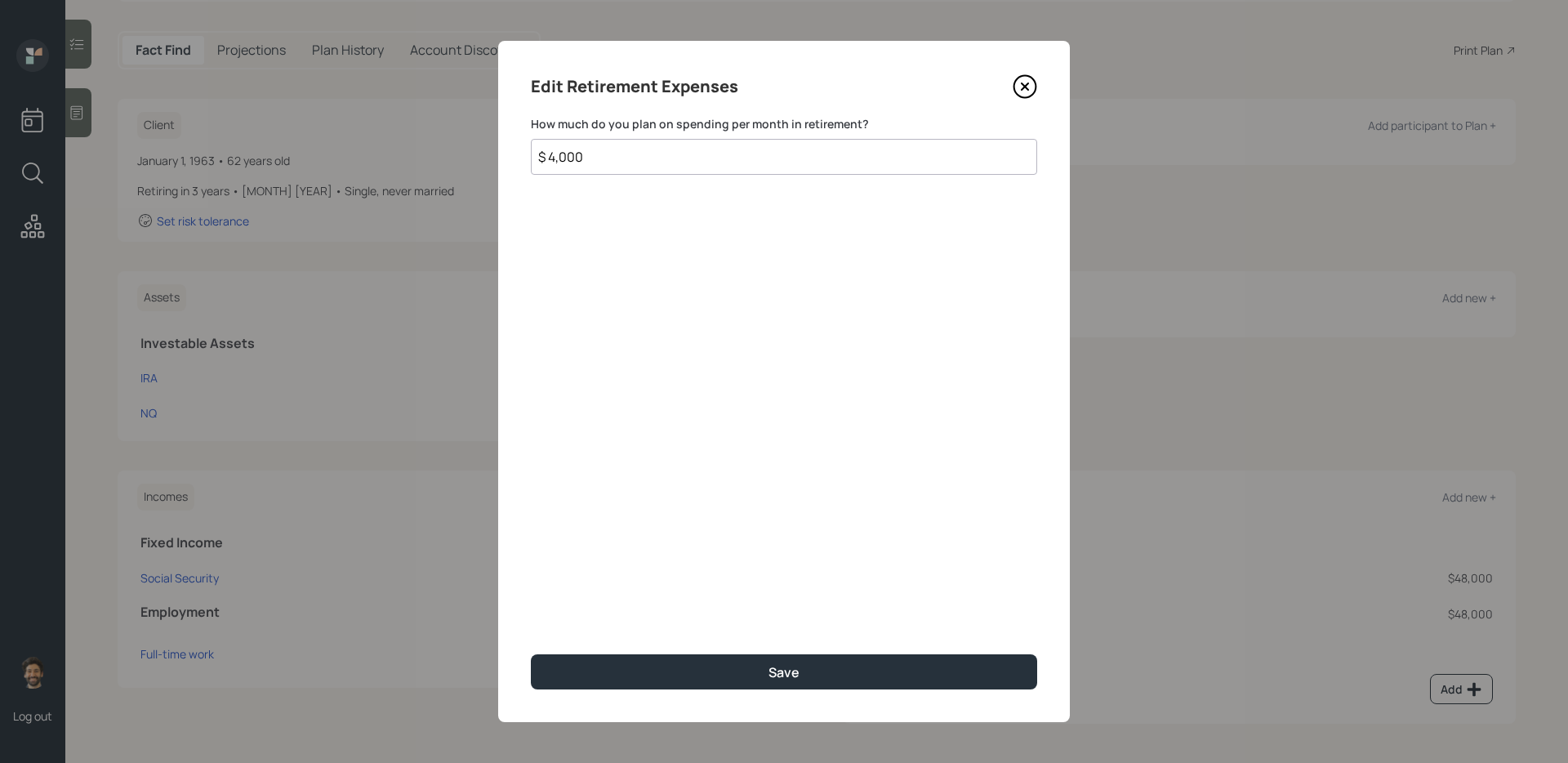 click on "$ 4,000" at bounding box center (784, 157) 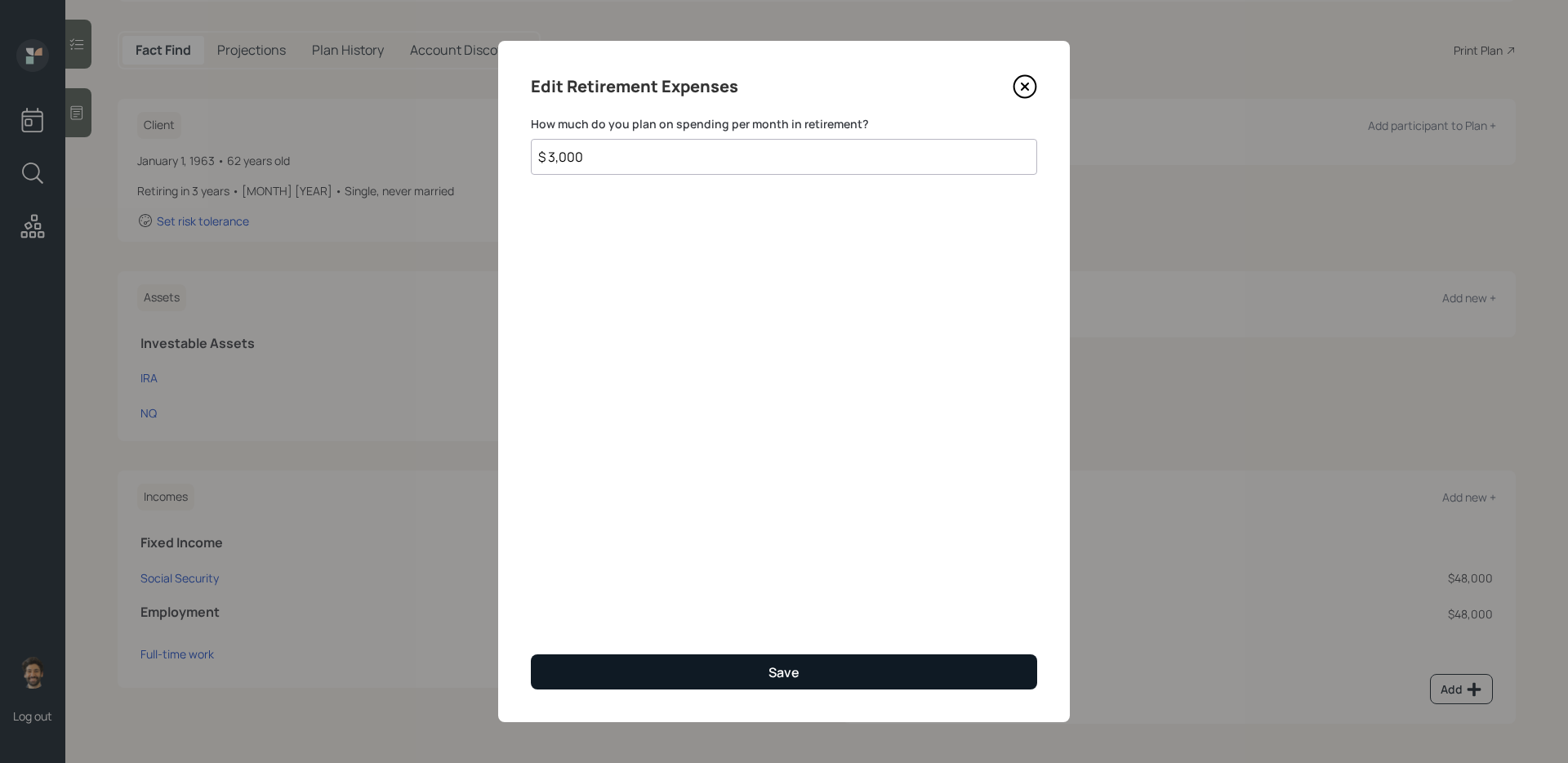 type on "$ 3,000" 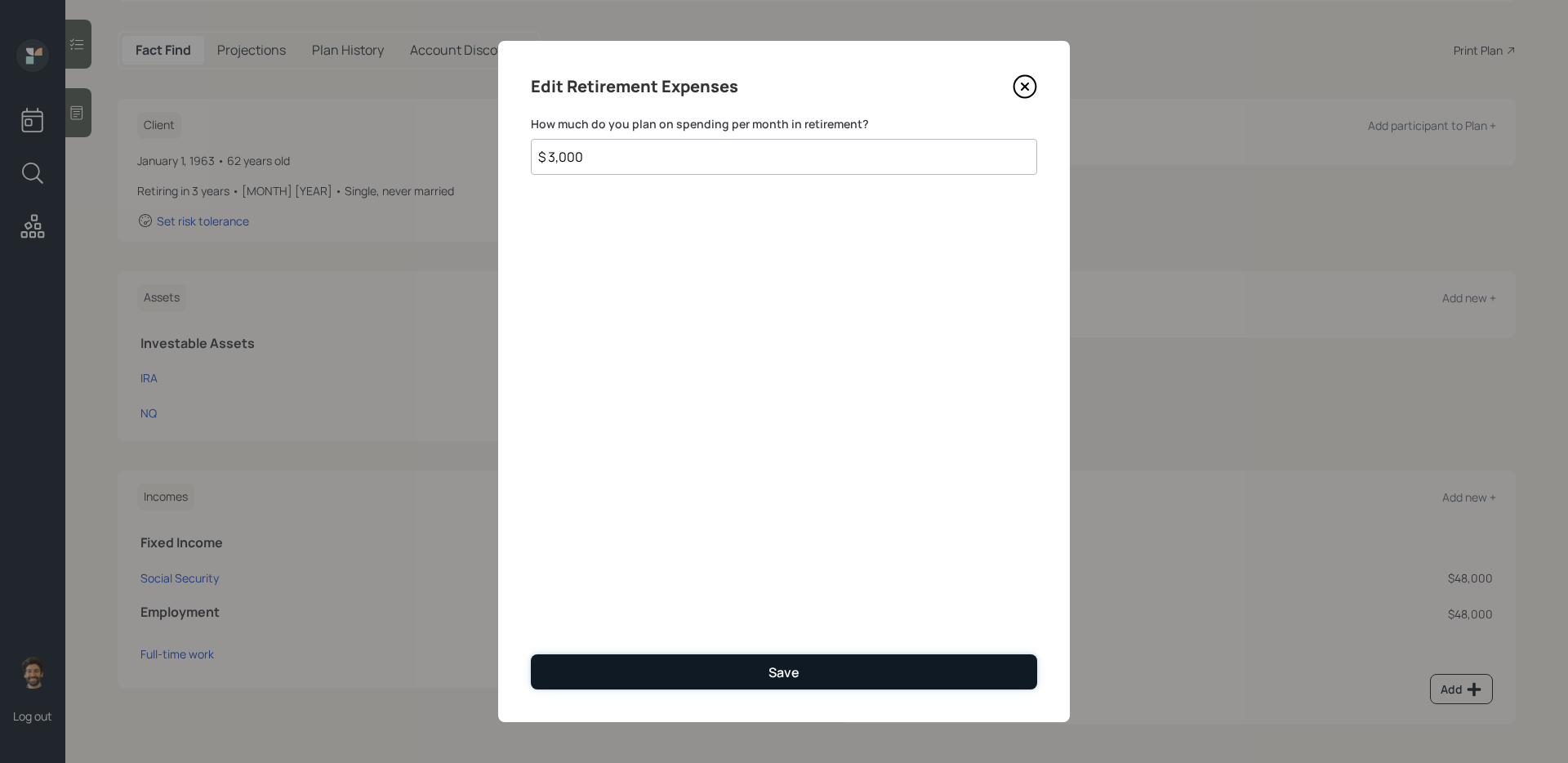 click on "Save" at bounding box center [784, 672] 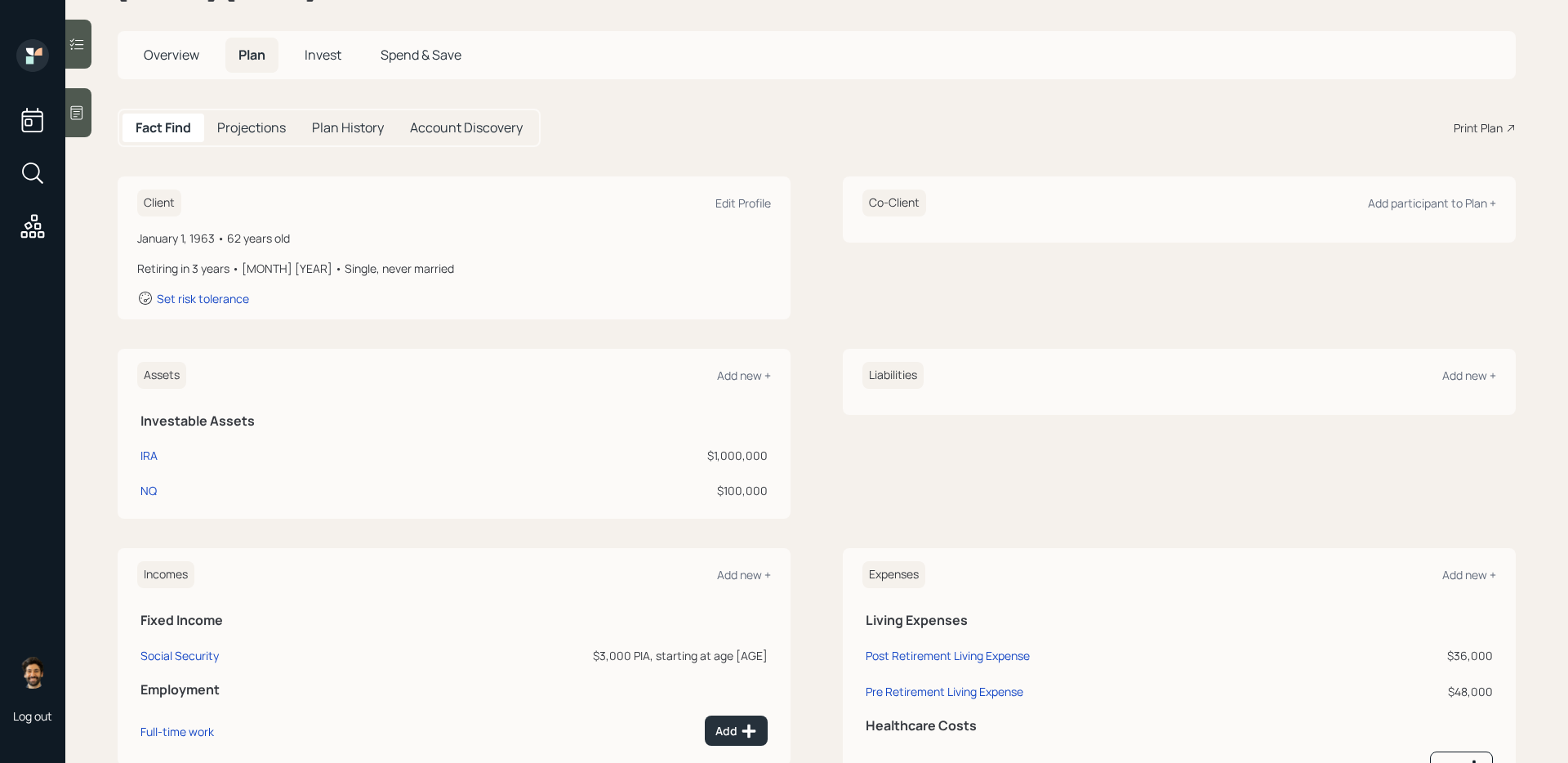 scroll, scrollTop: 0, scrollLeft: 0, axis: both 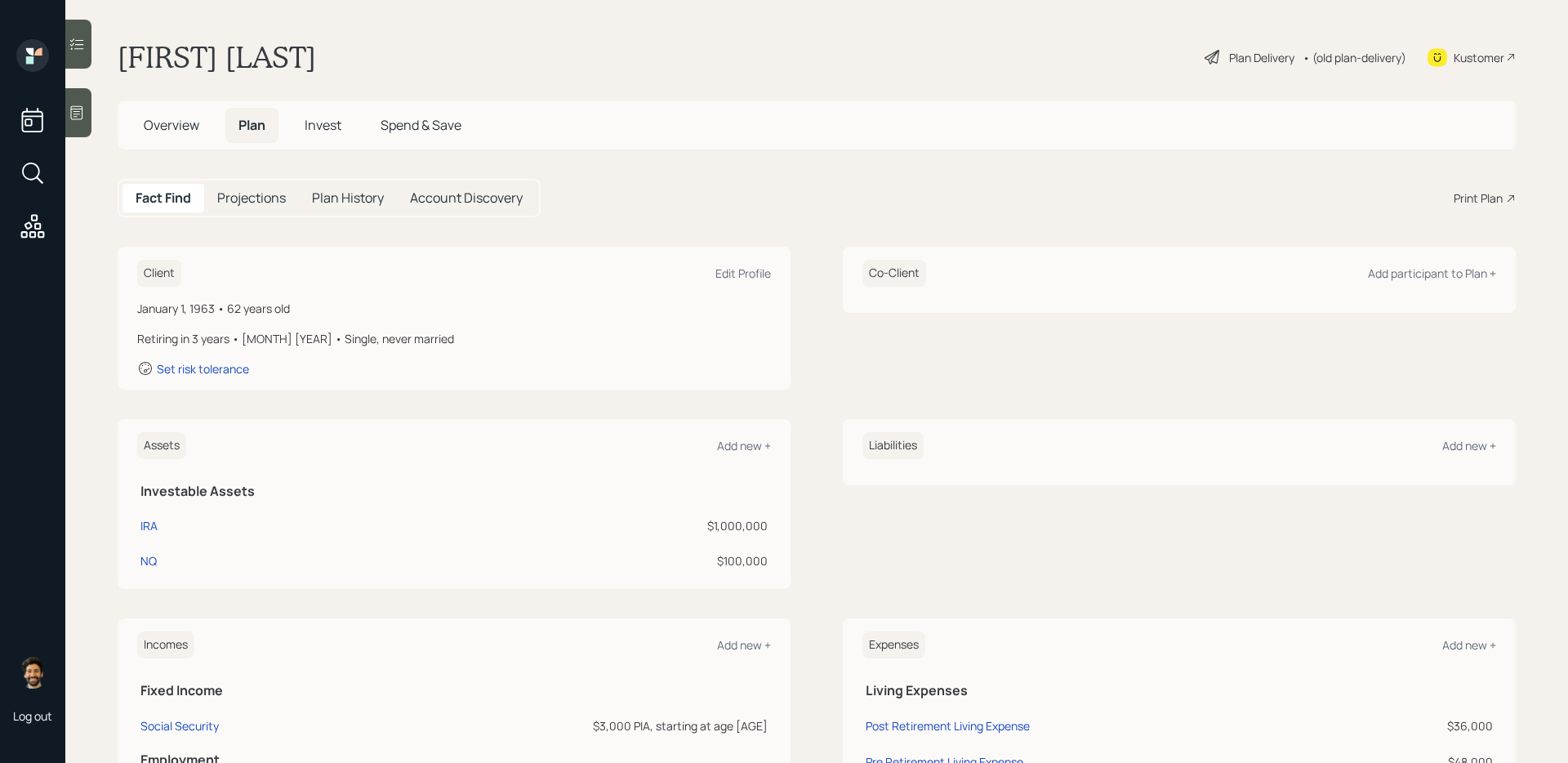 click on "• (old plan-delivery)" at bounding box center [1354, 57] 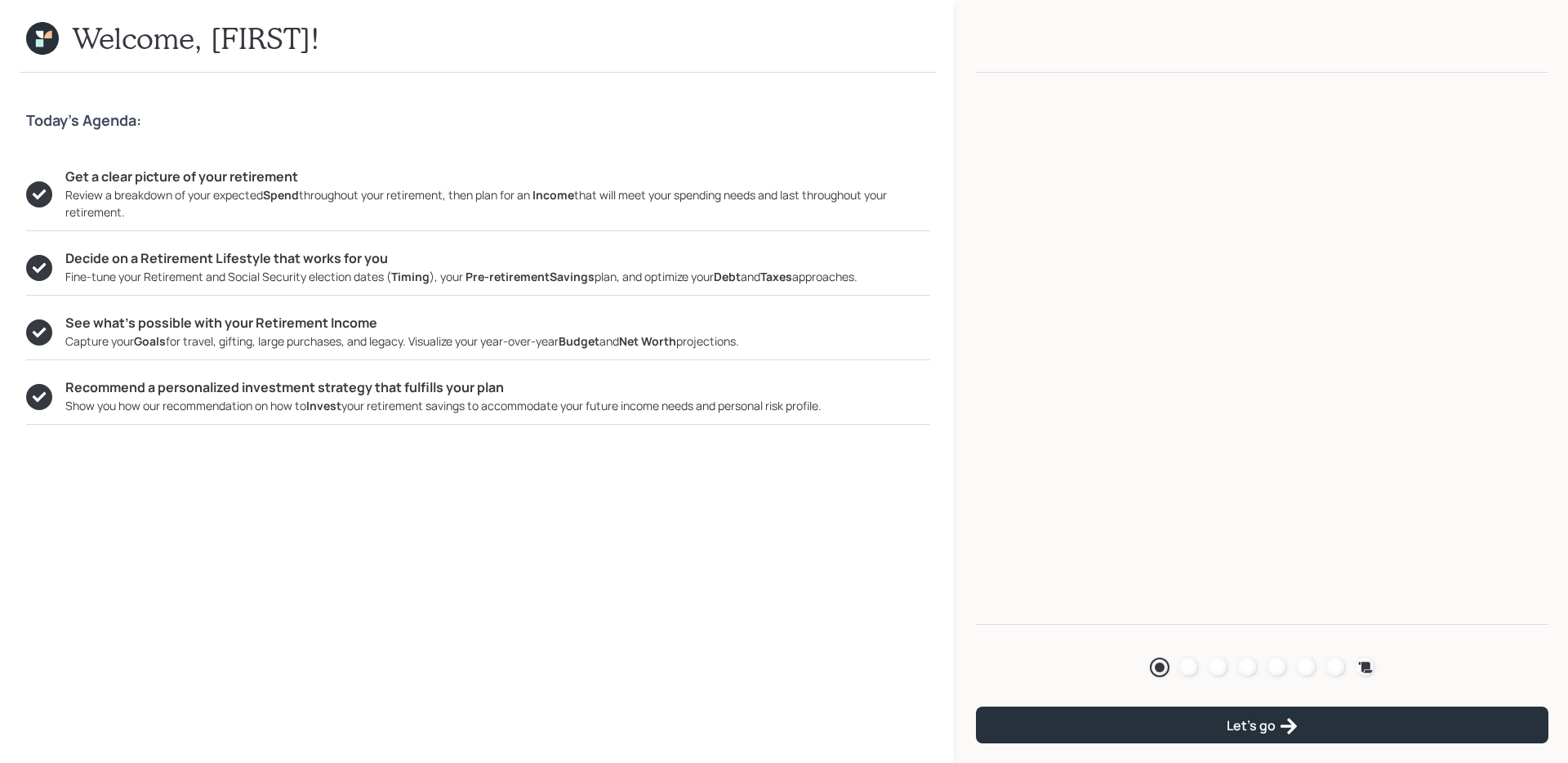 click on "Agenda Review Income Spend Net-worth Budget Taxes Invest" at bounding box center (1263, 667) 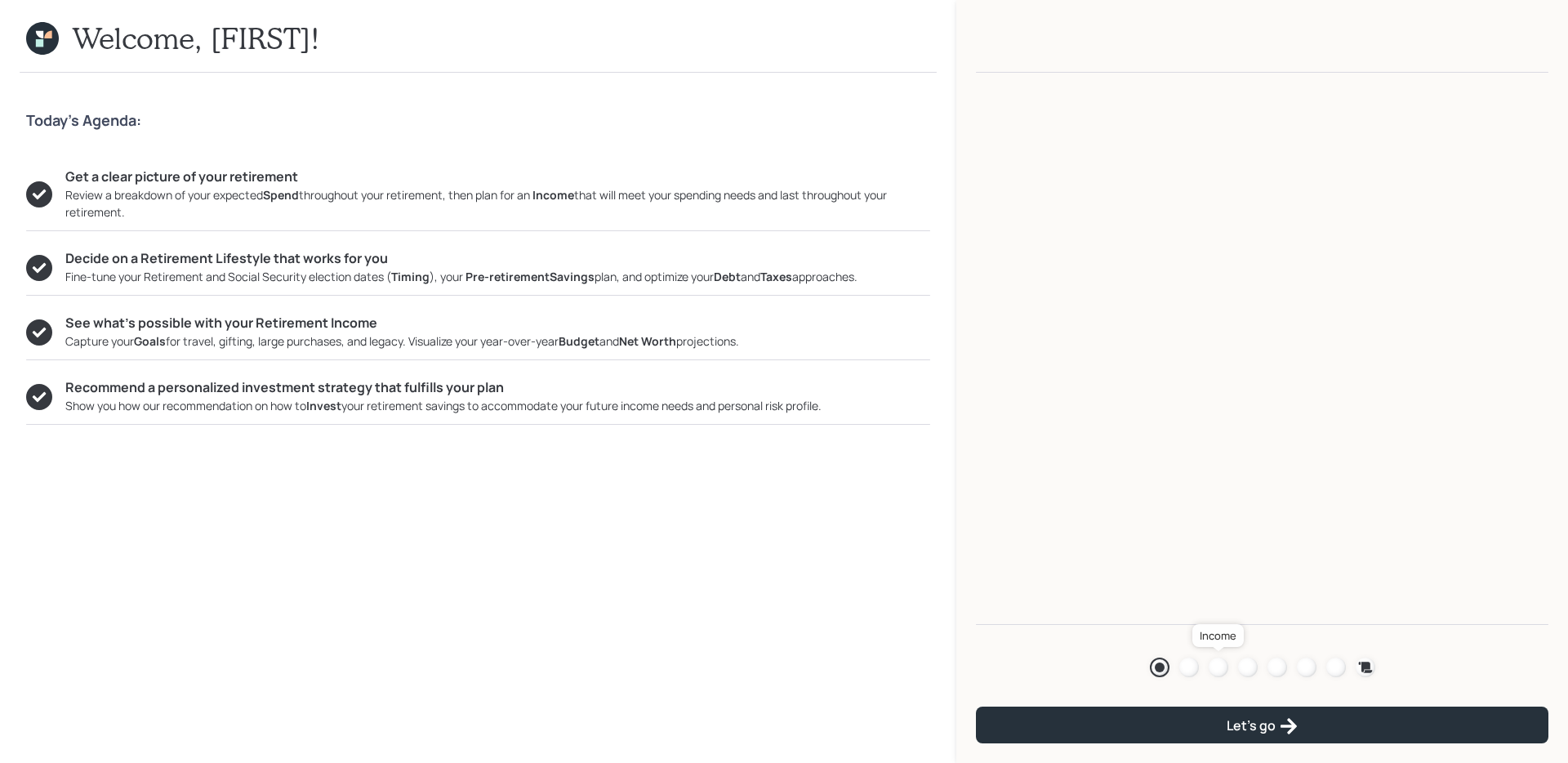 click at bounding box center [1218, 667] 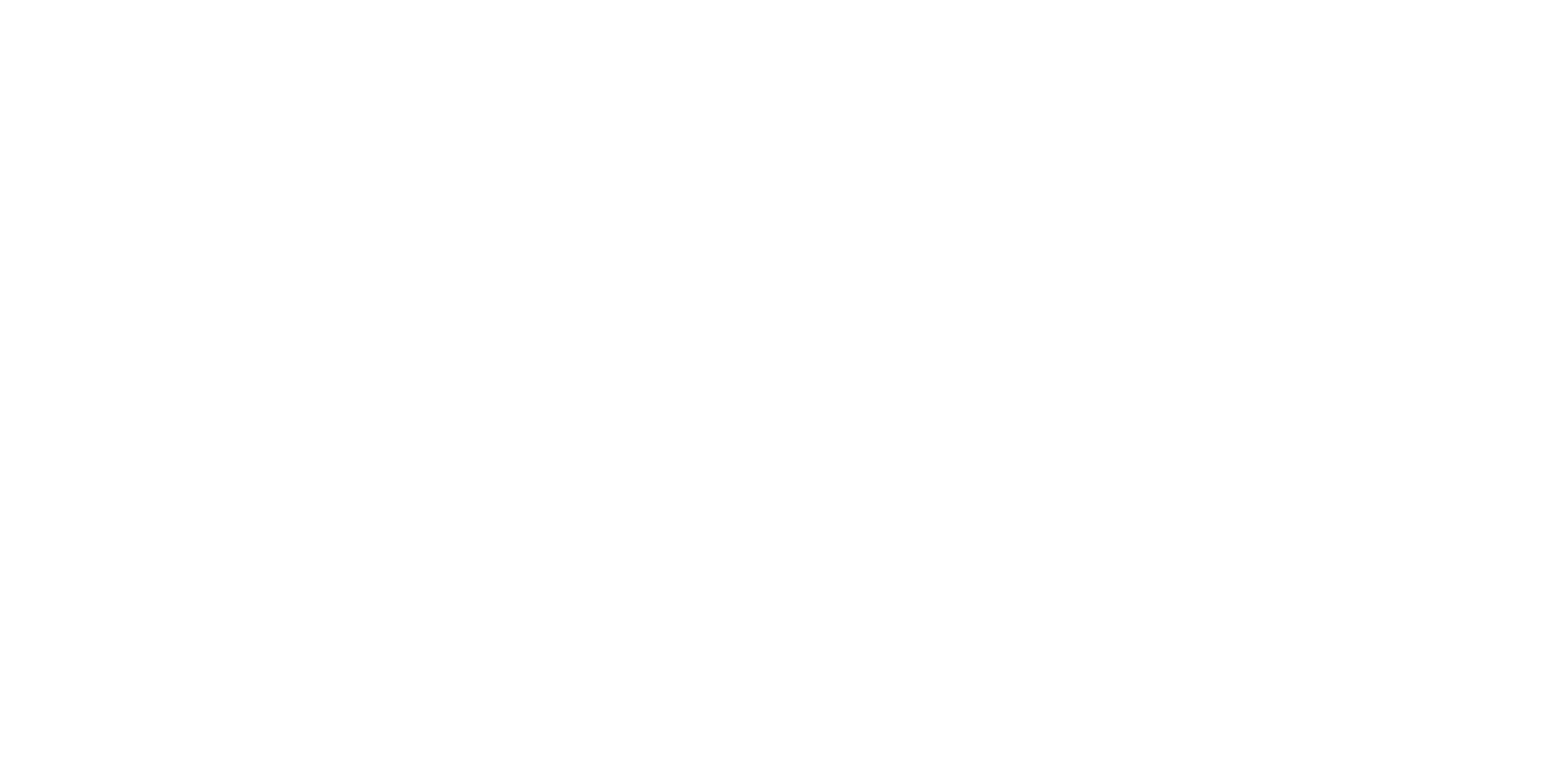 scroll, scrollTop: 0, scrollLeft: 0, axis: both 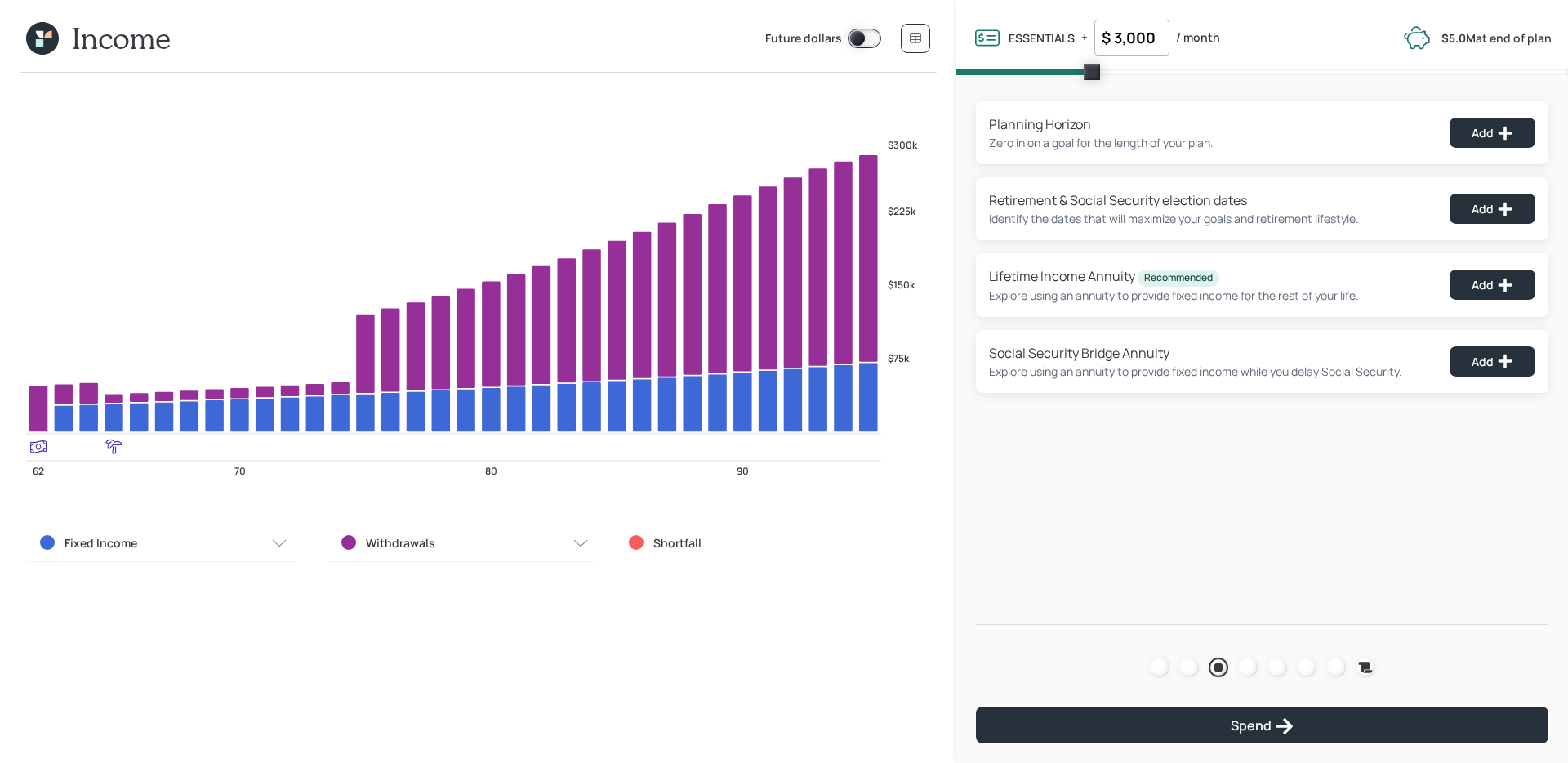 click 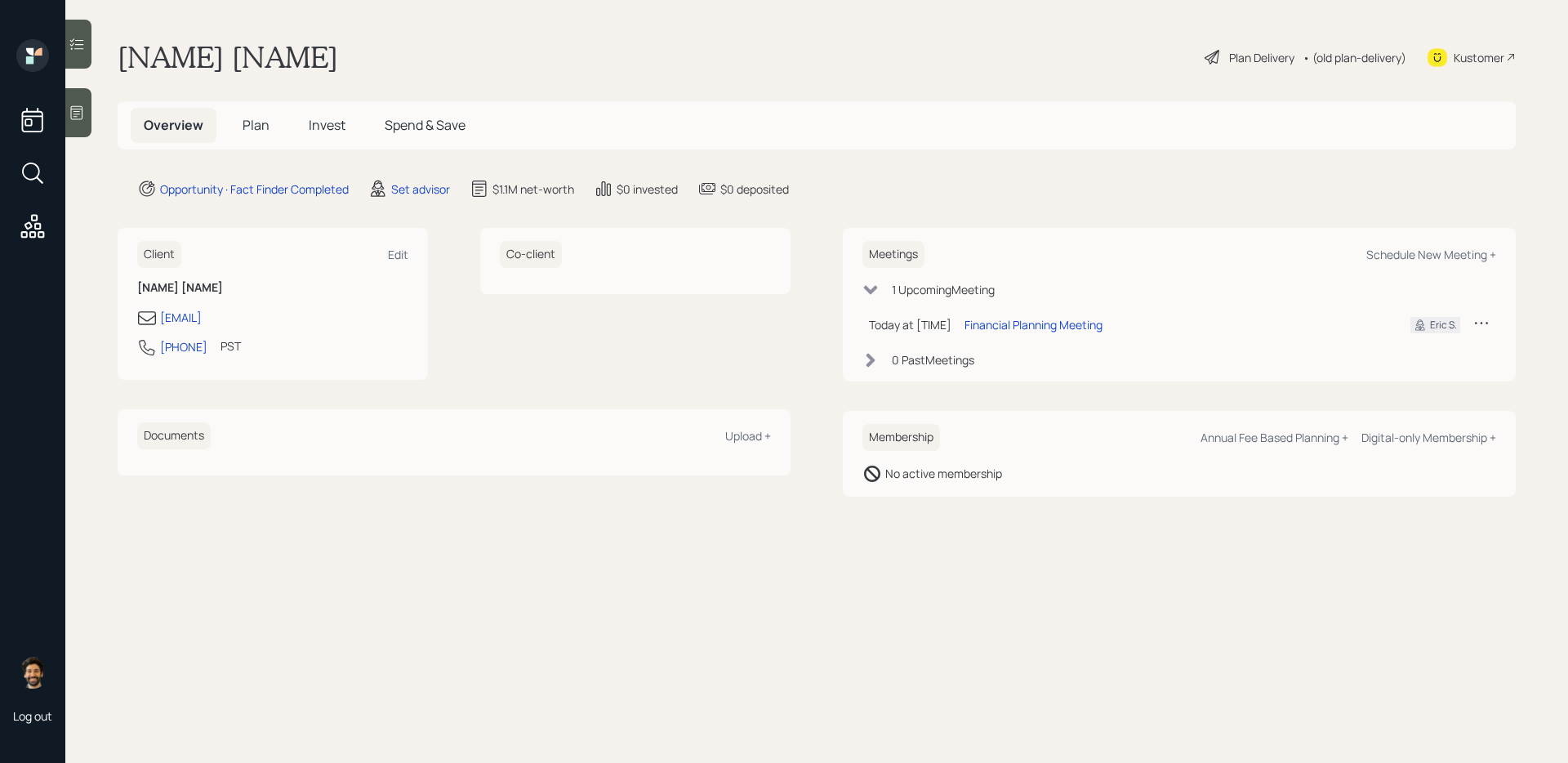 click on "Plan" at bounding box center (256, 125) 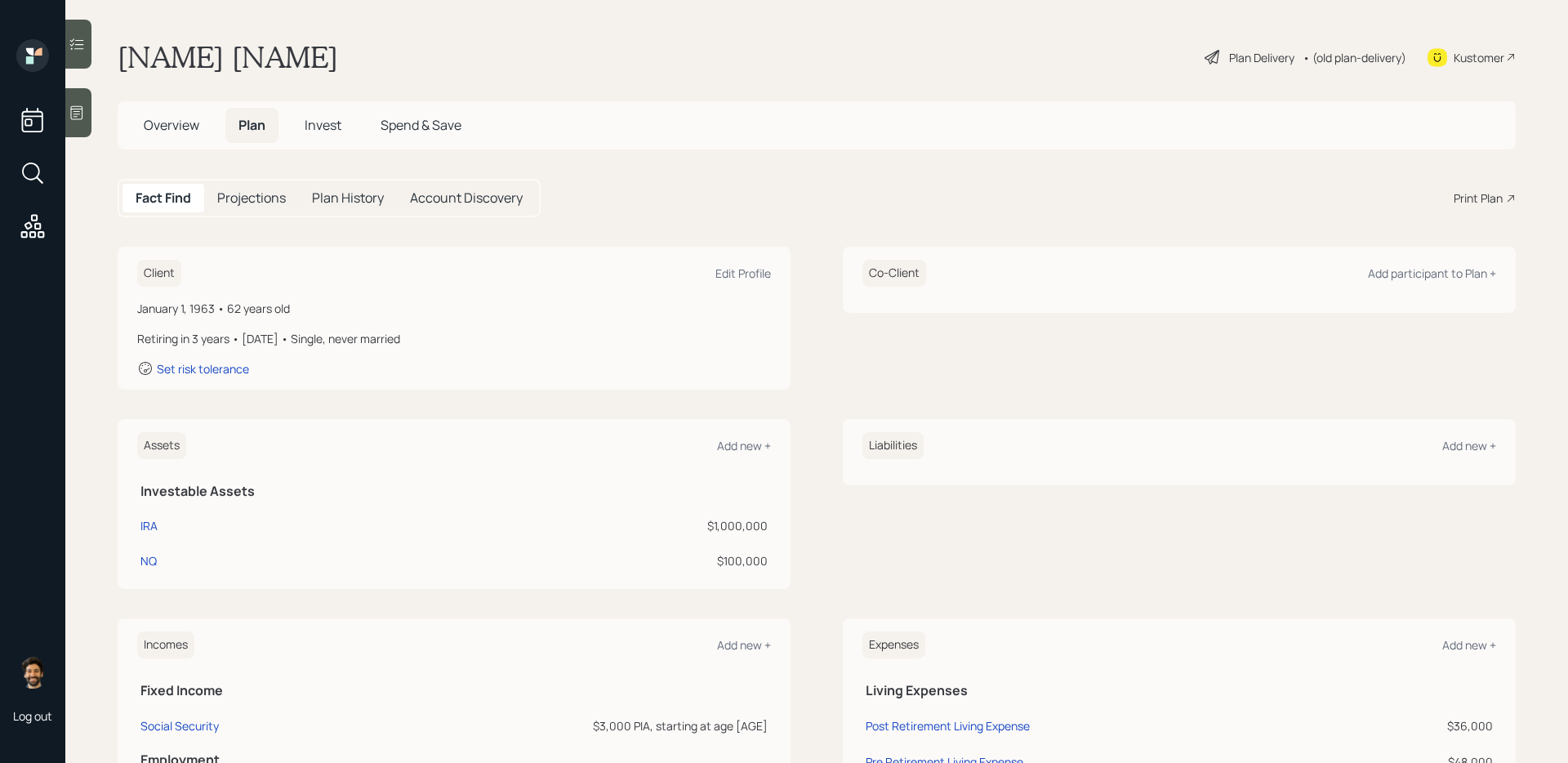 scroll, scrollTop: 148, scrollLeft: 0, axis: vertical 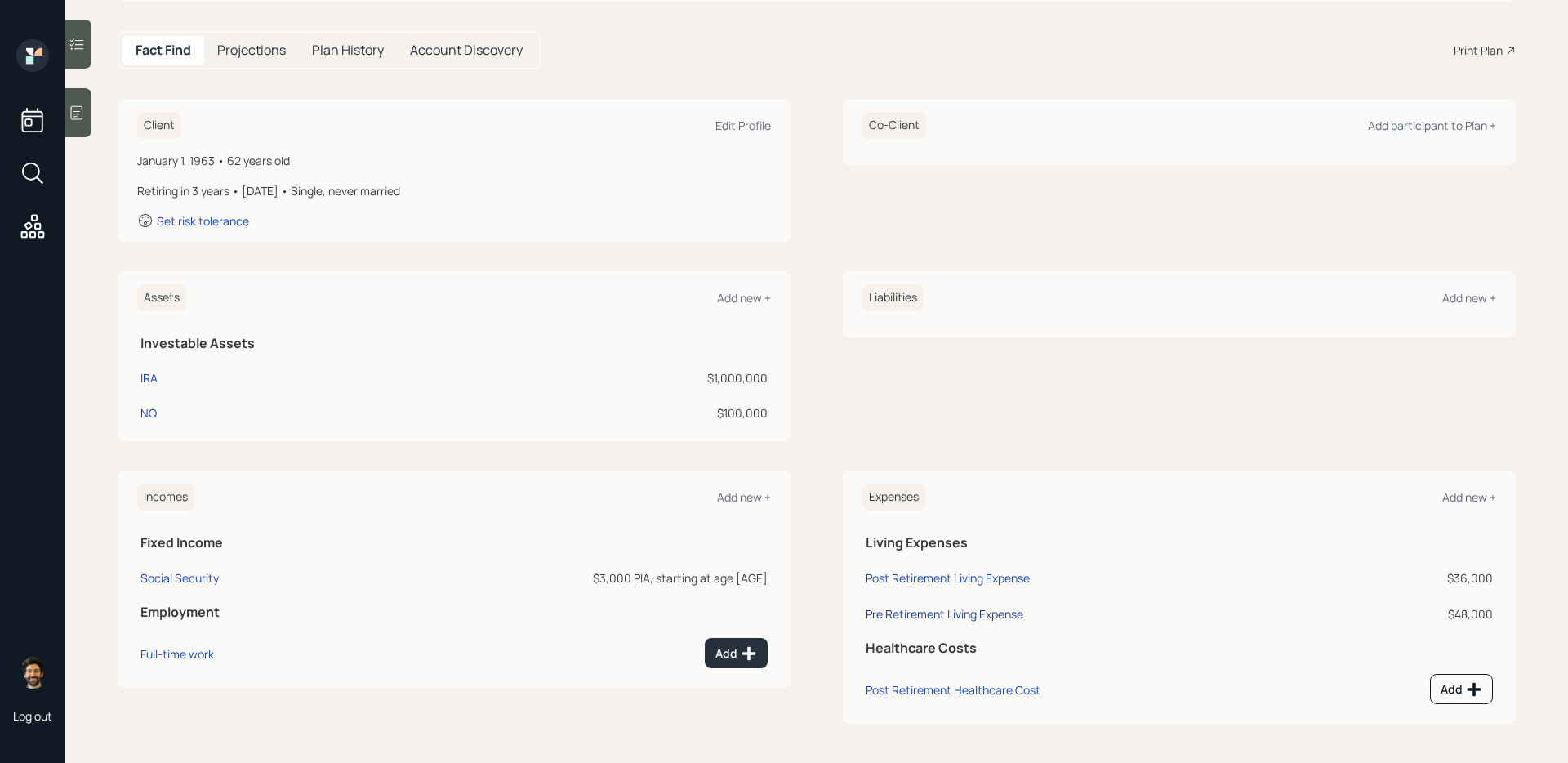 click on "Pre Retirement Living Expense" at bounding box center [944, 614] 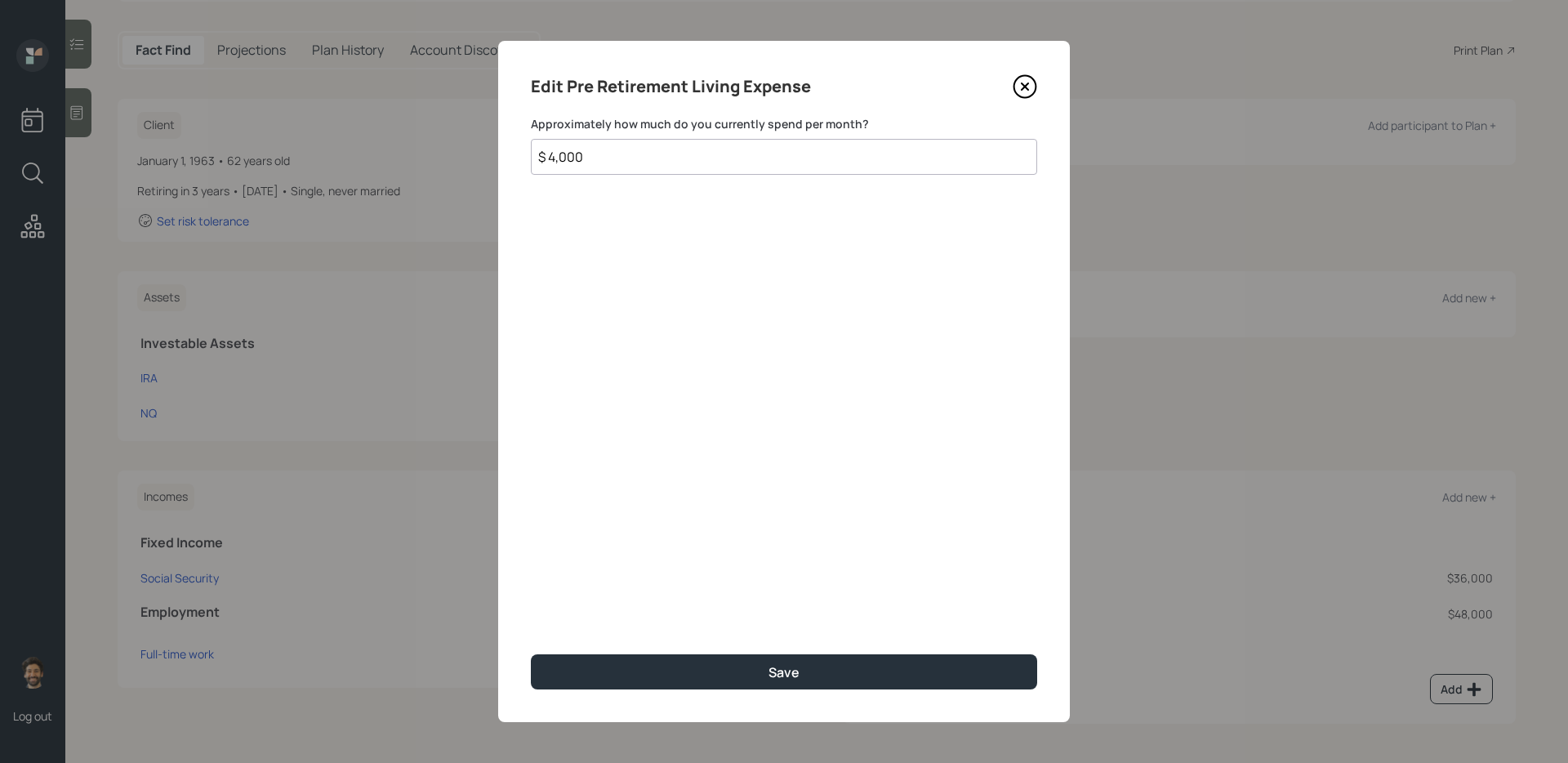 click on "$ 4,000" at bounding box center [784, 157] 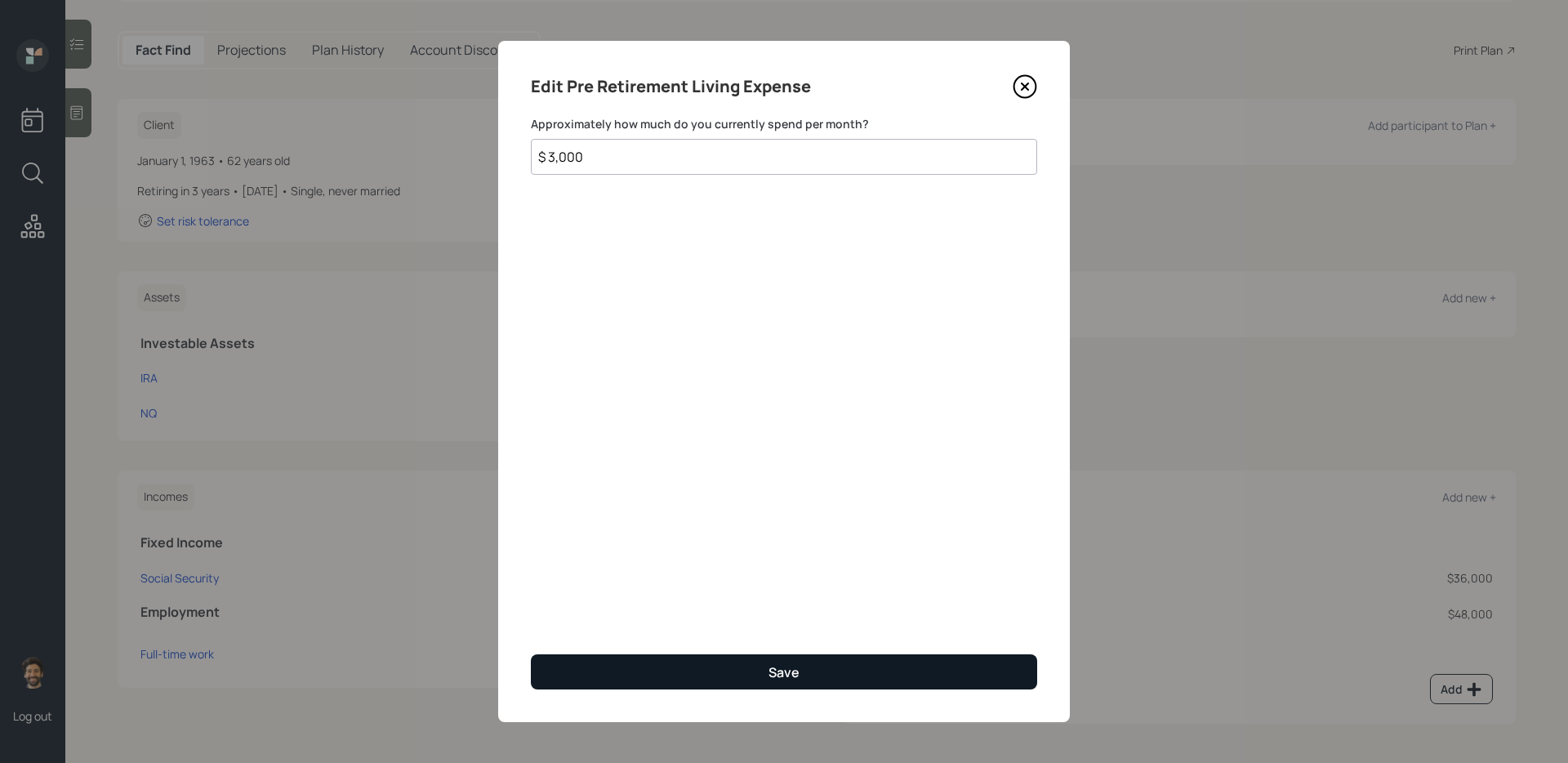 type on "$ 3,000" 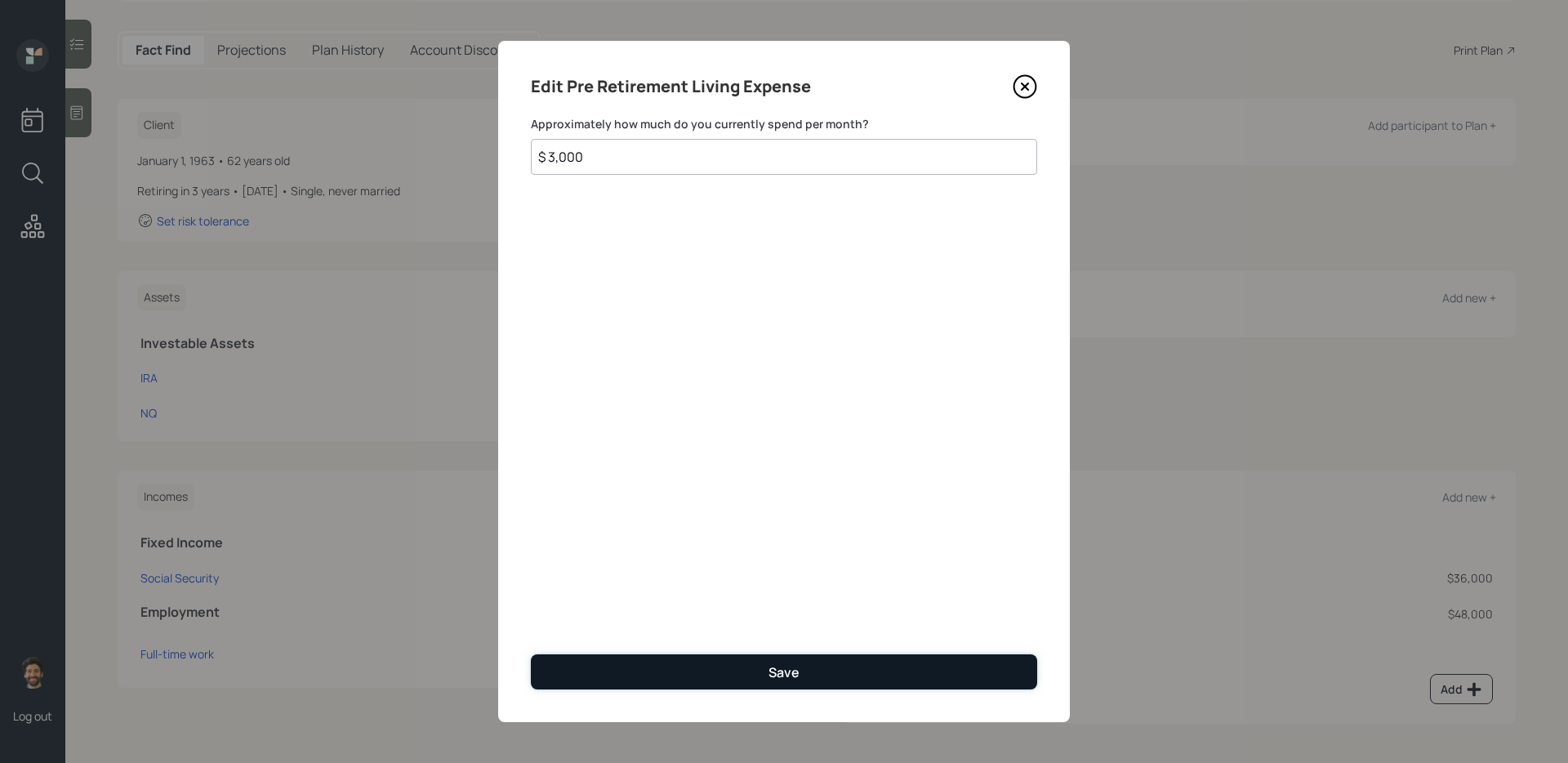 click on "Save" at bounding box center [784, 672] 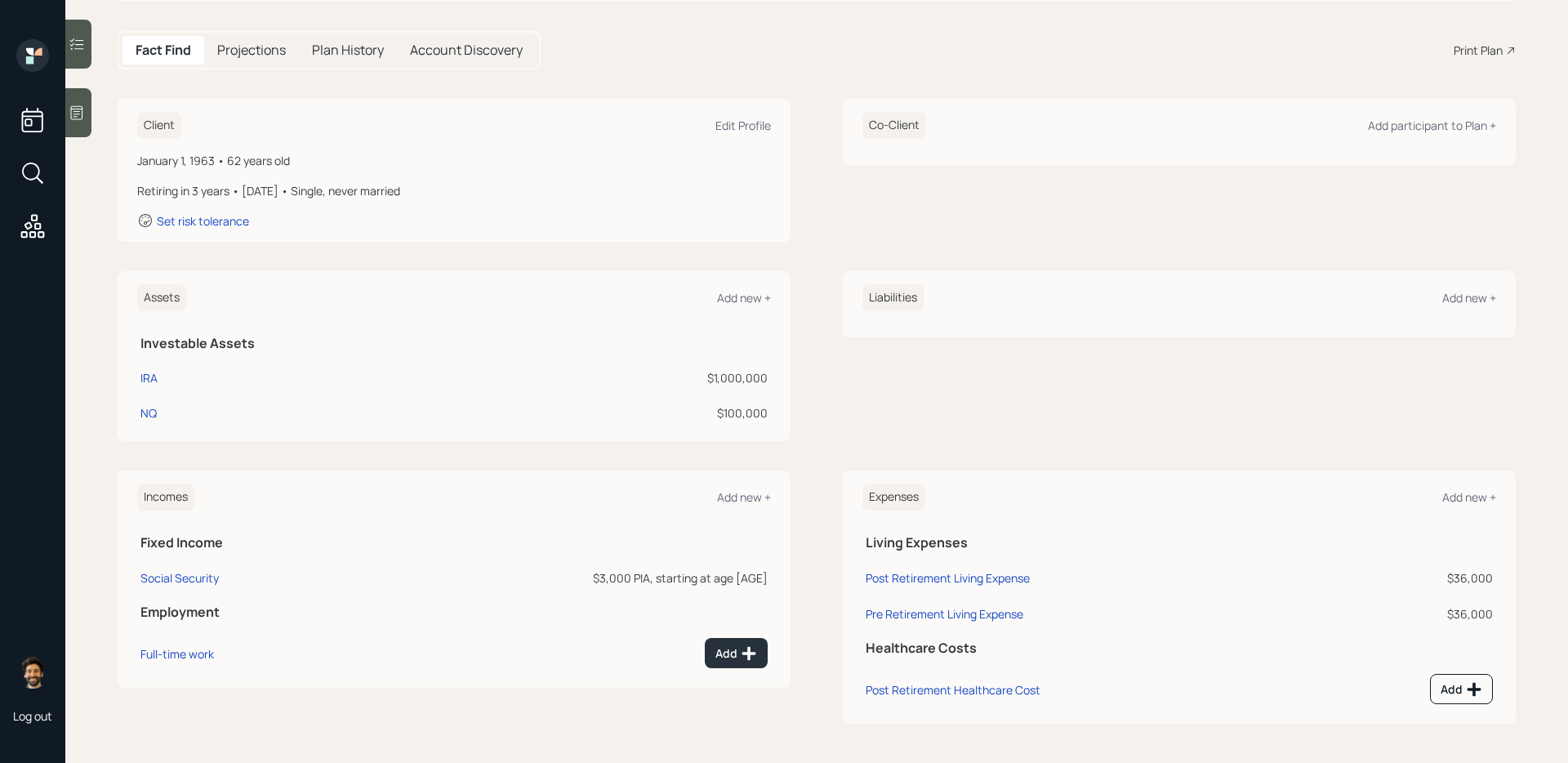 scroll, scrollTop: 0, scrollLeft: 0, axis: both 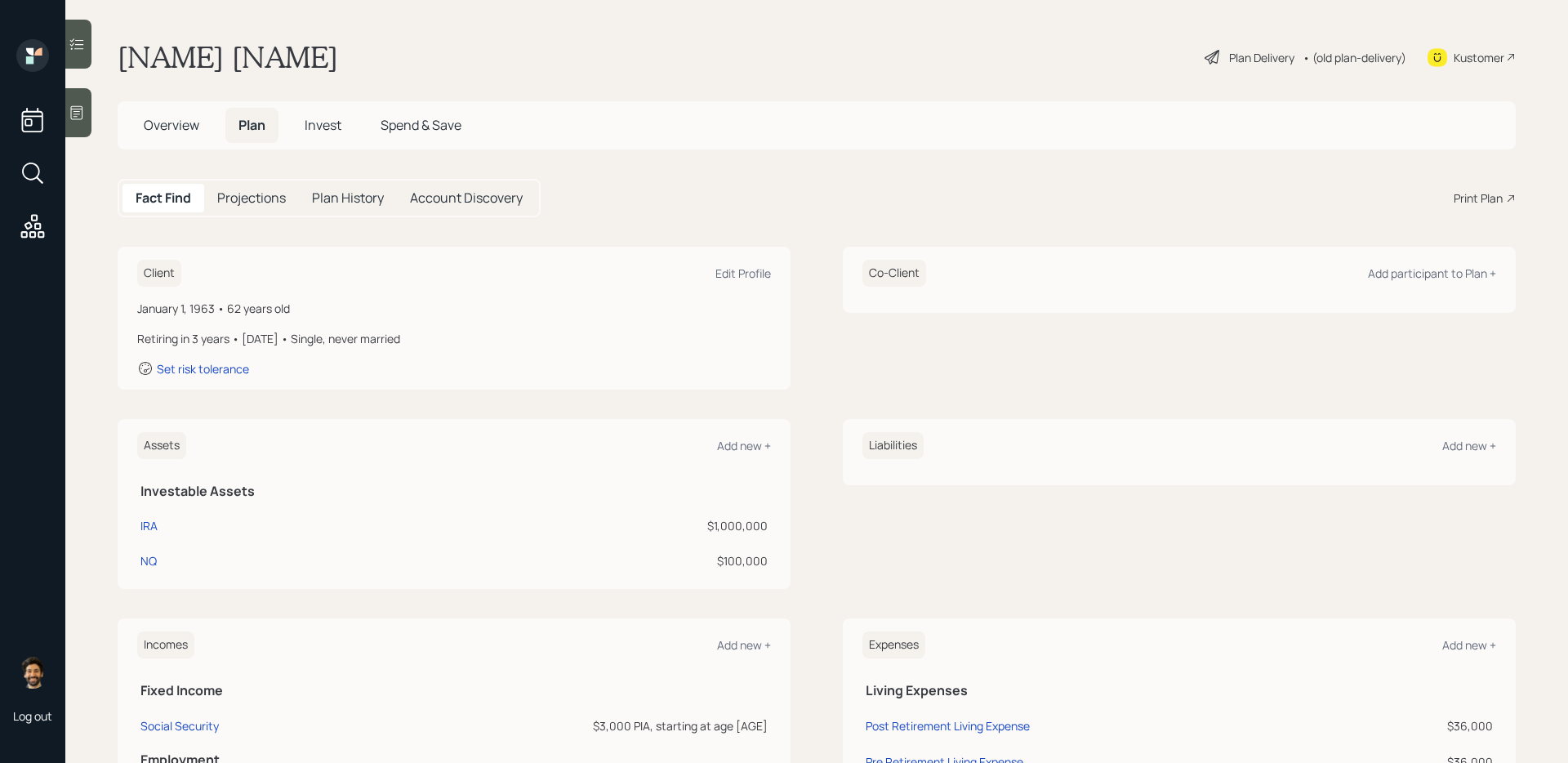 click on "• (old plan-delivery)" at bounding box center (1354, 57) 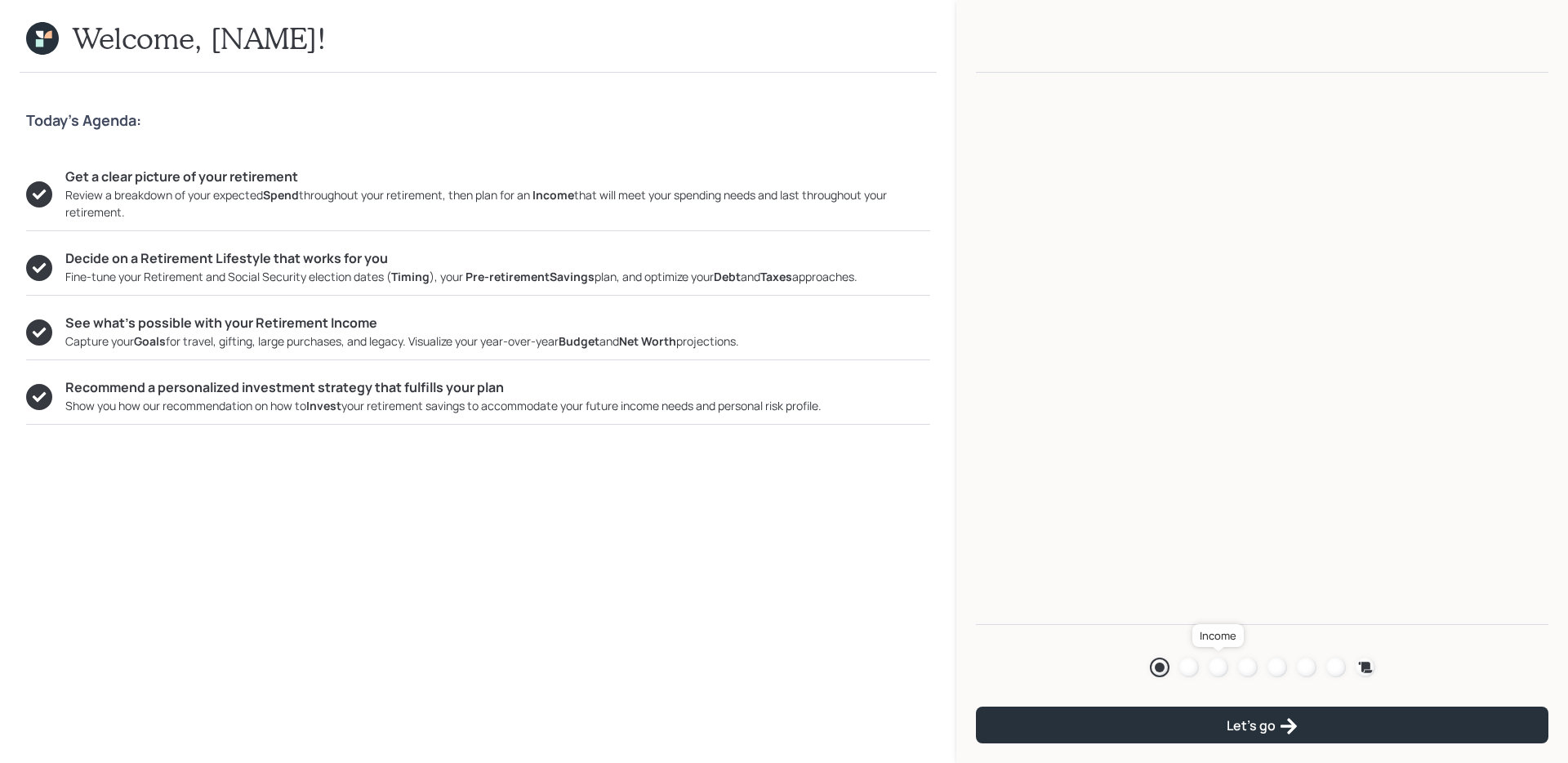 click at bounding box center (1218, 667) 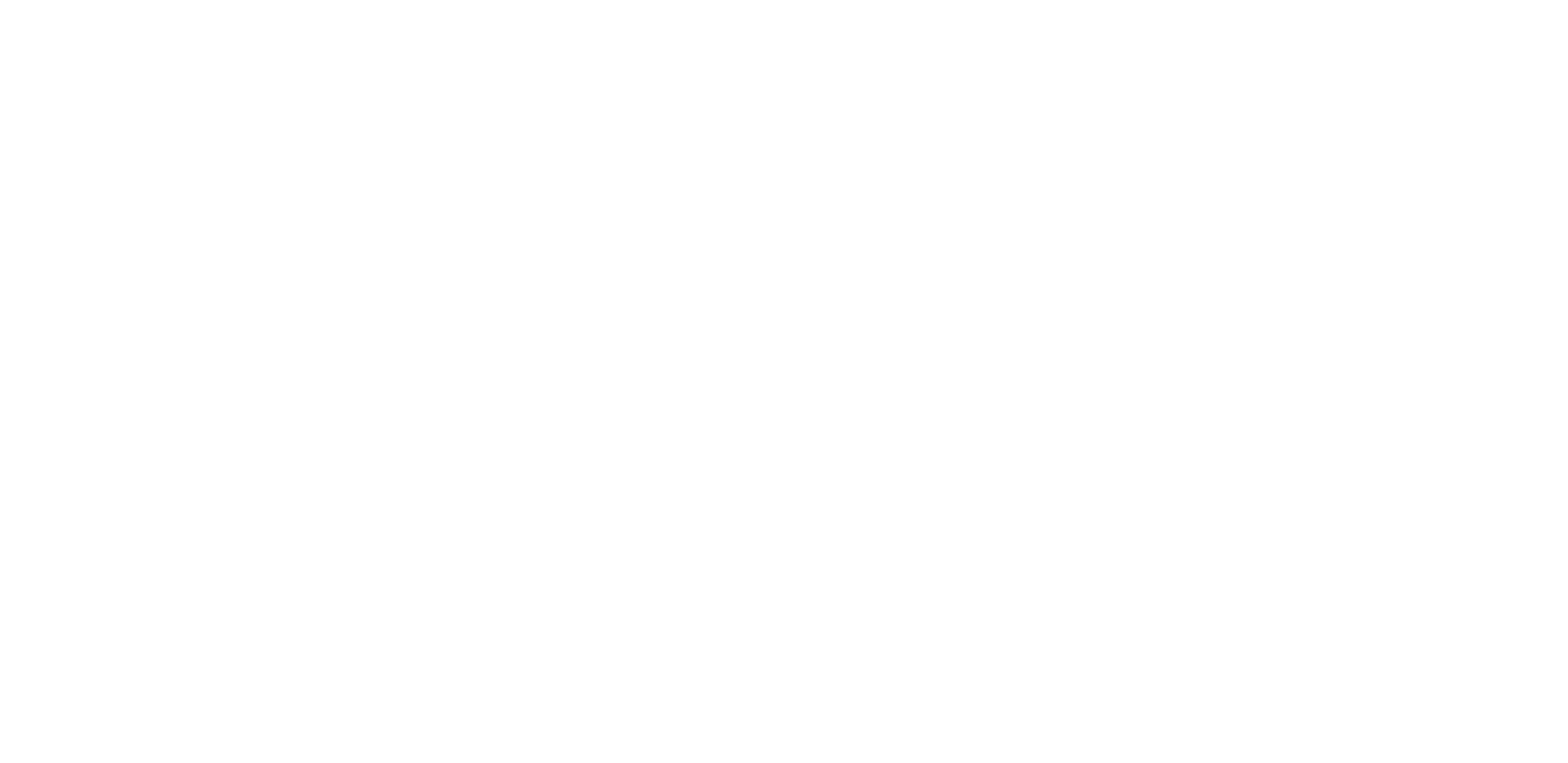 scroll, scrollTop: 0, scrollLeft: 0, axis: both 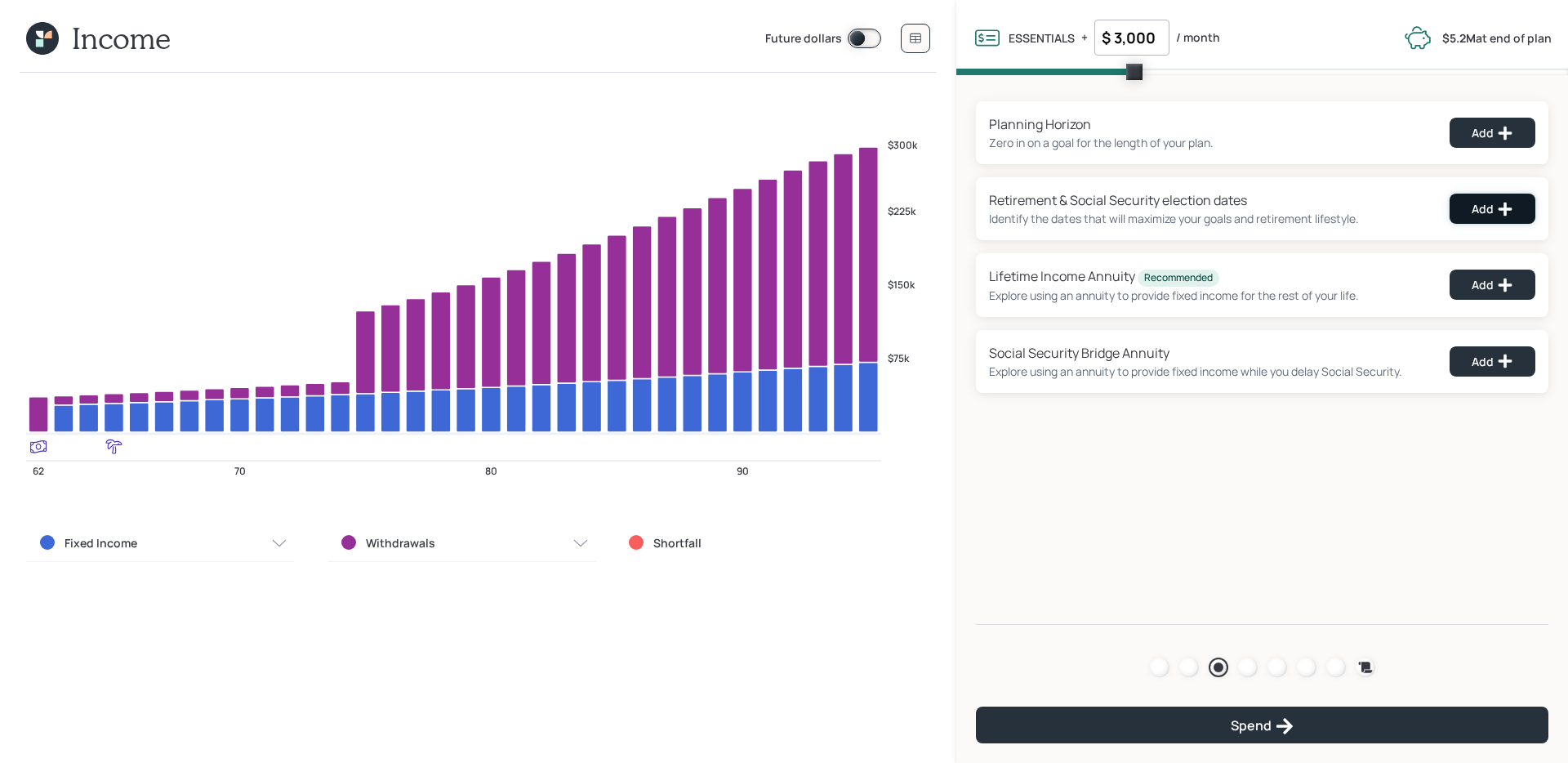 click on "Add" at bounding box center [1492, 208] 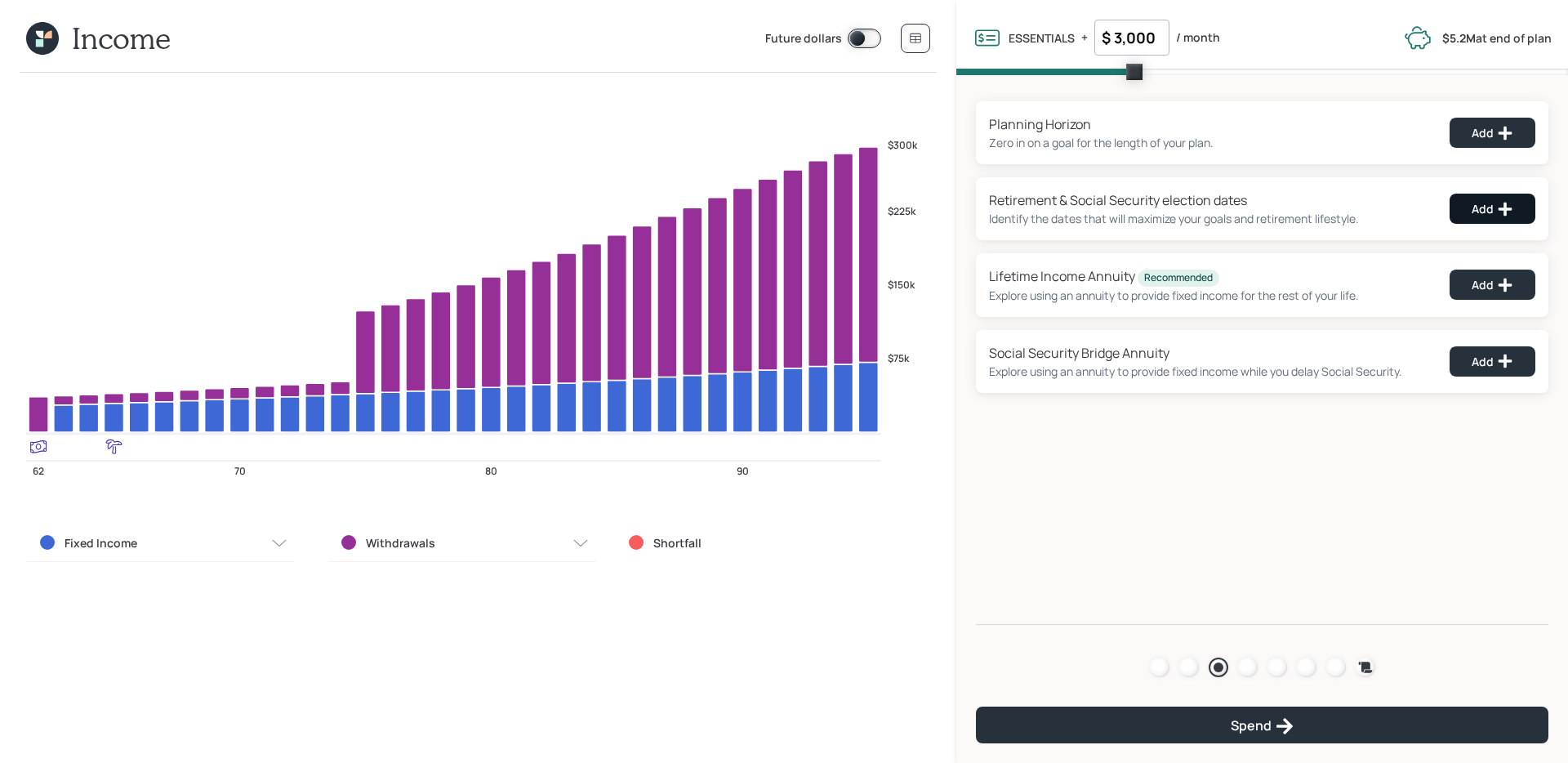 select on "12" 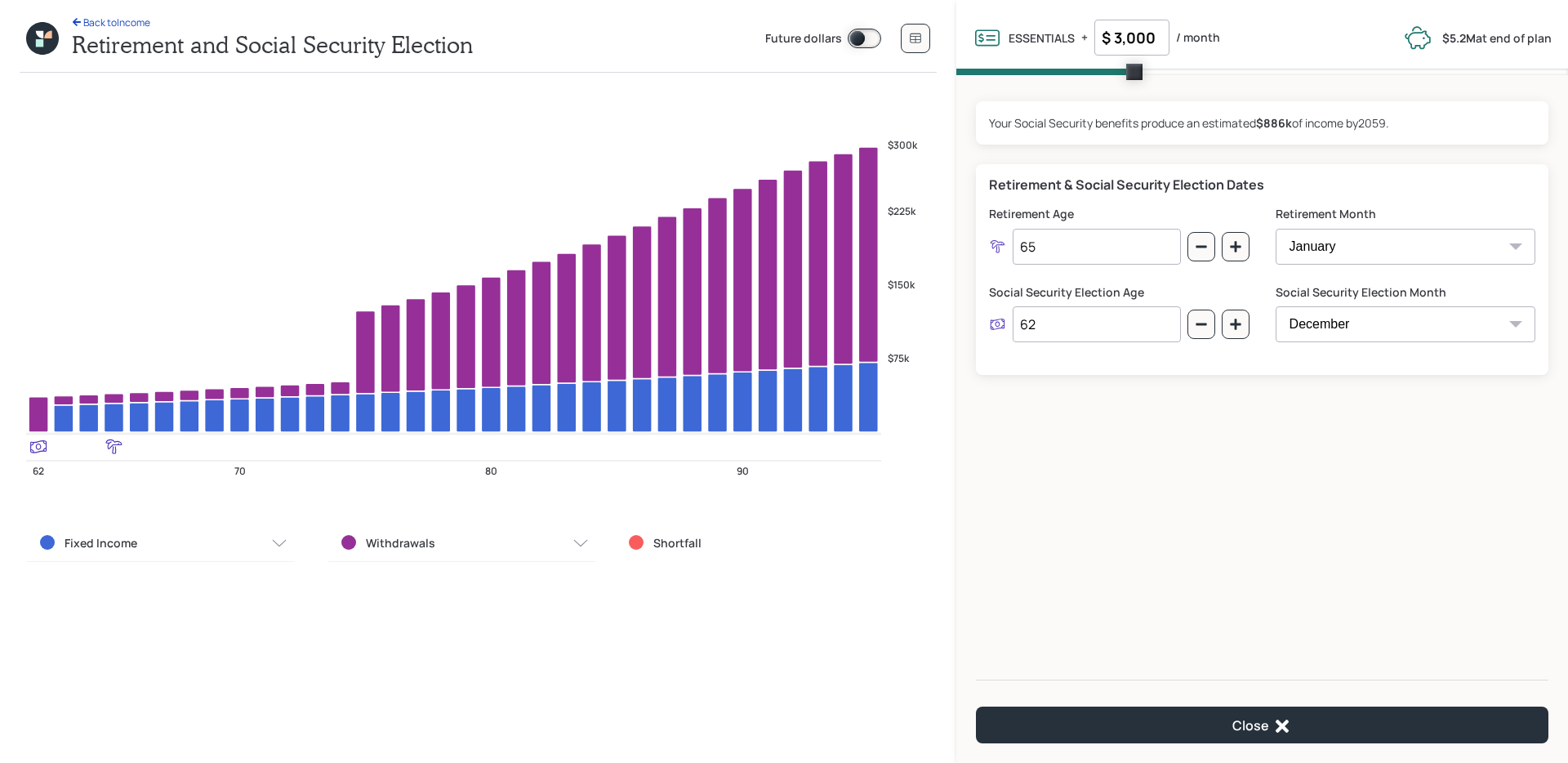 click on "62" at bounding box center (1097, 324) 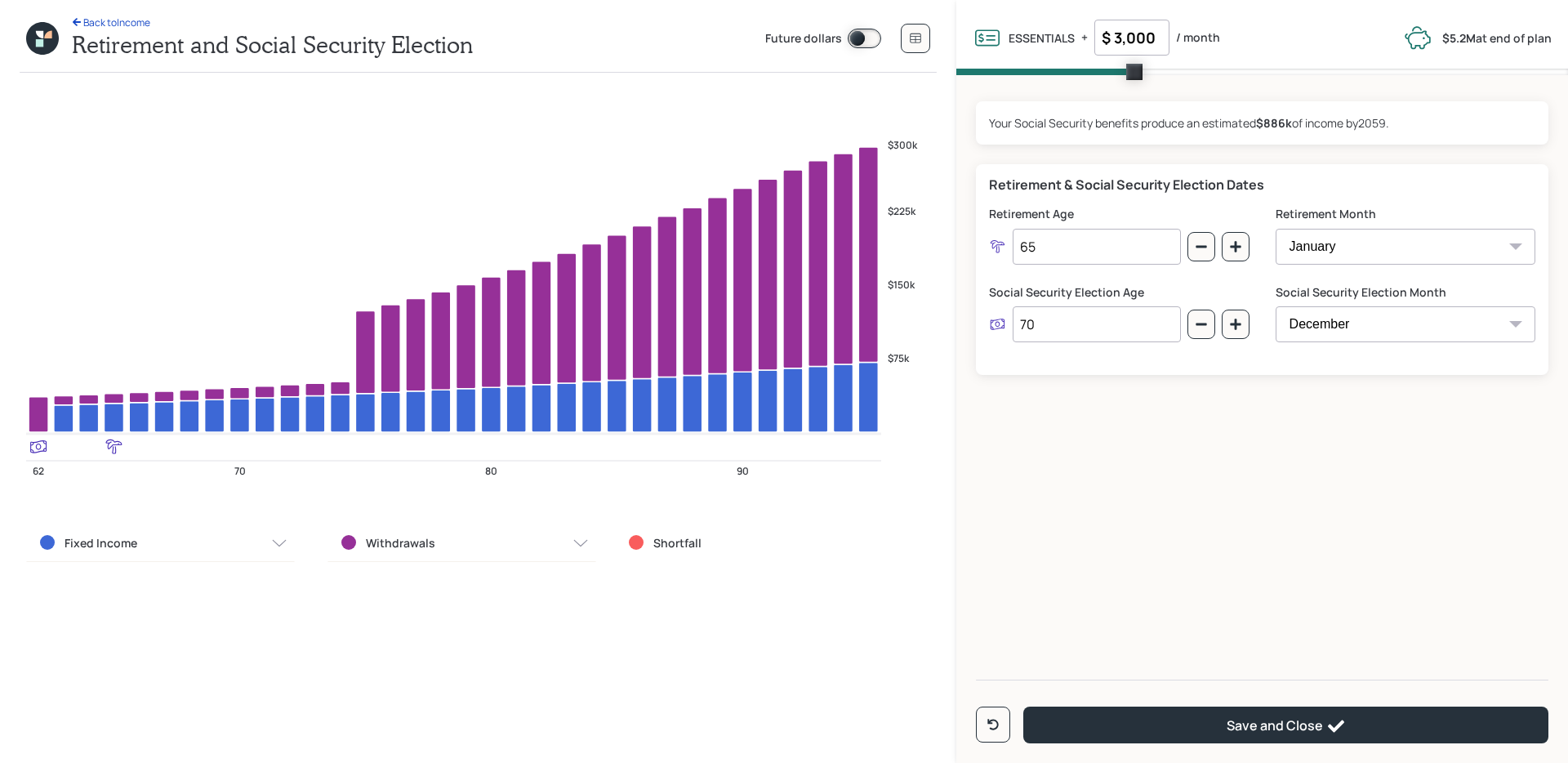 type on "70" 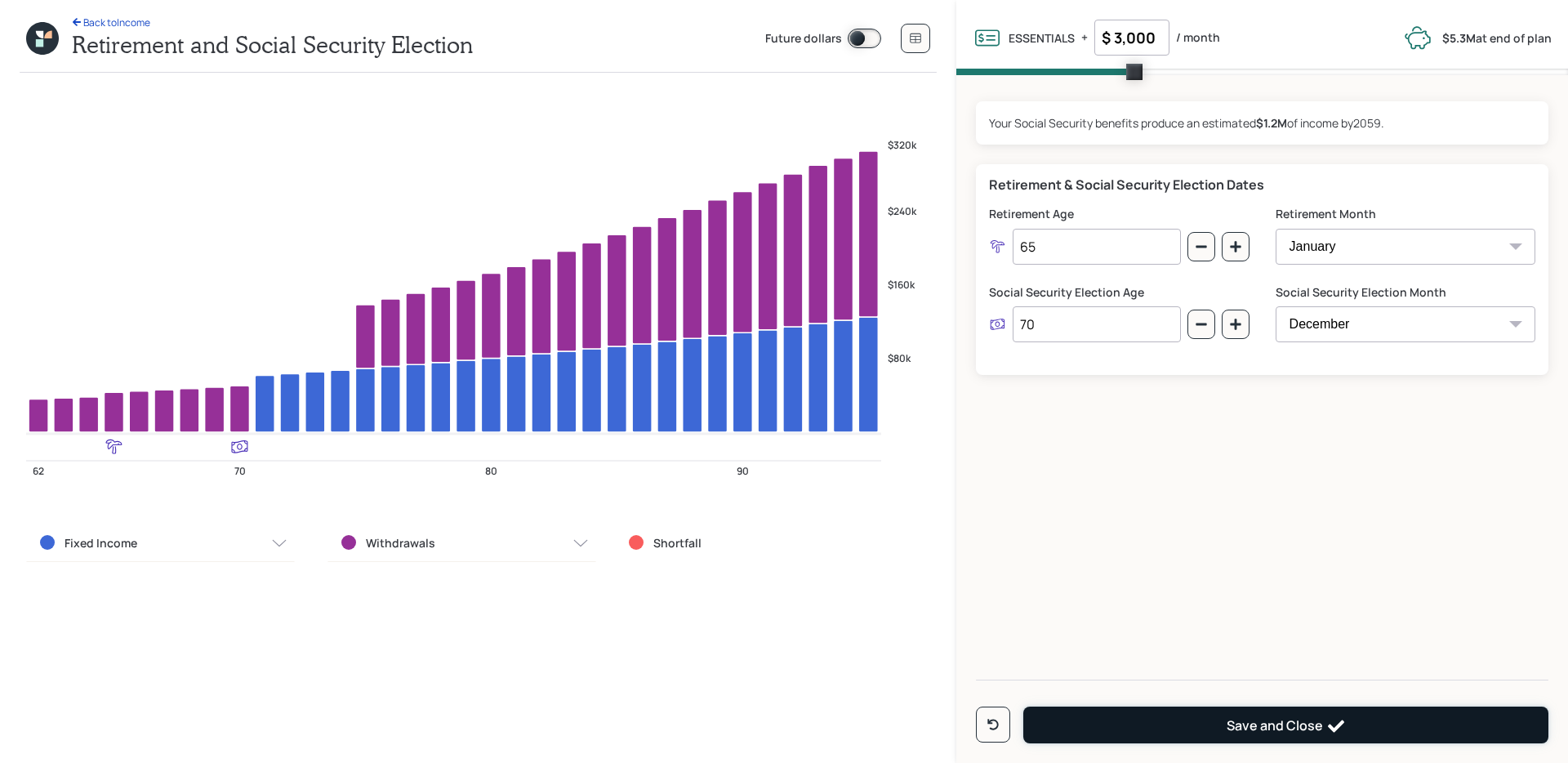 click on "Save and Close" at bounding box center (1285, 725) 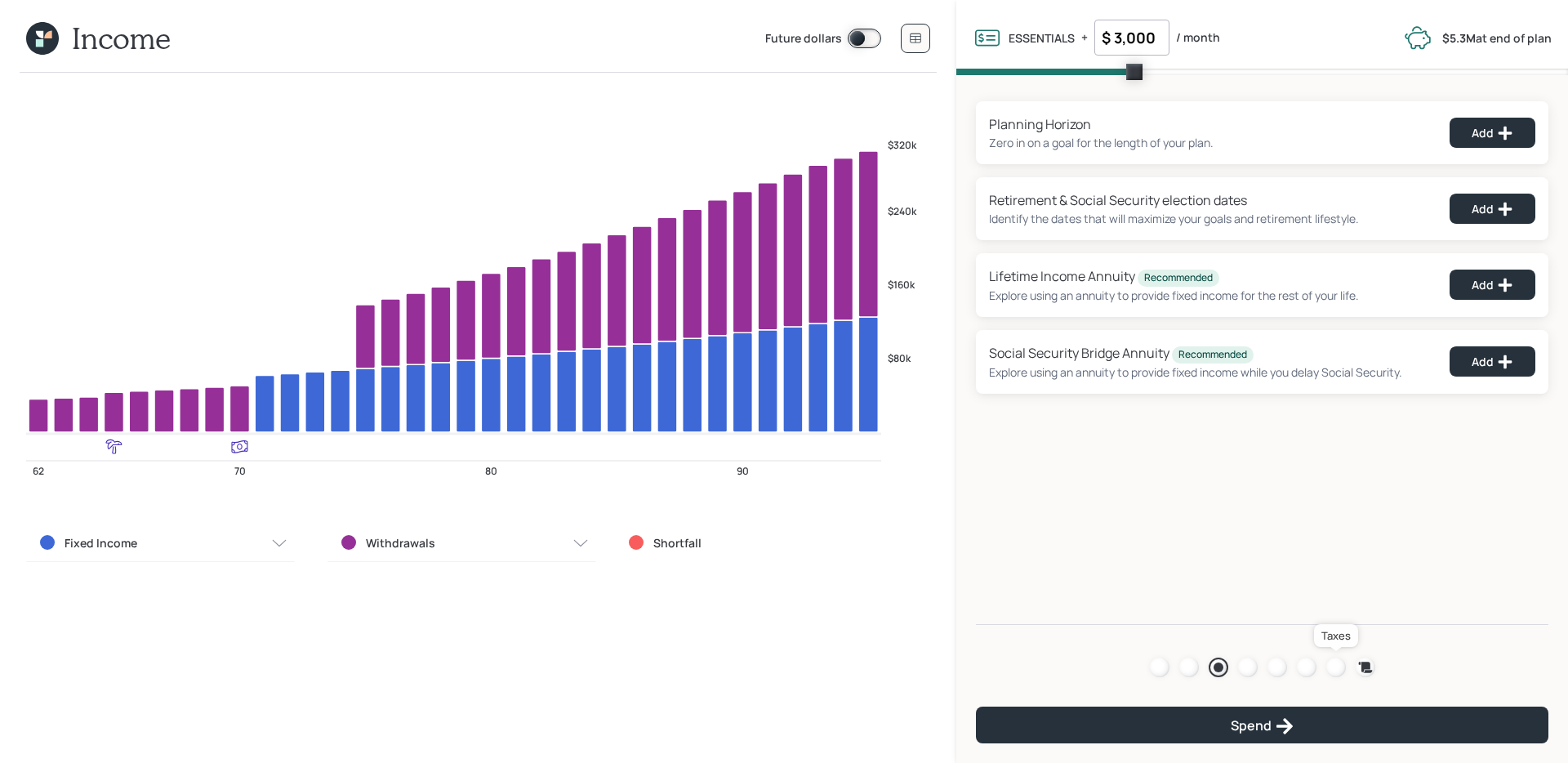 click at bounding box center [1336, 667] 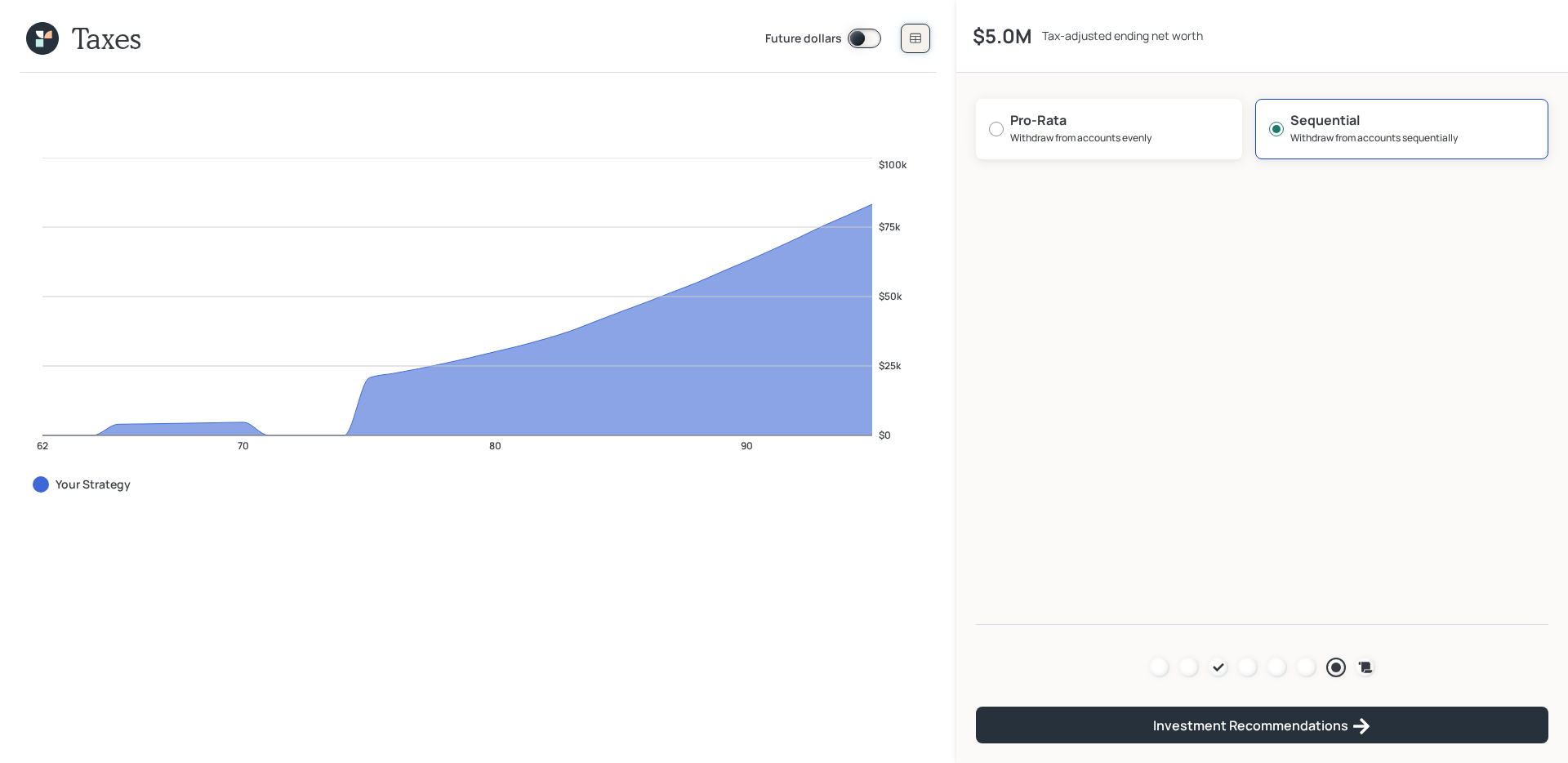 click 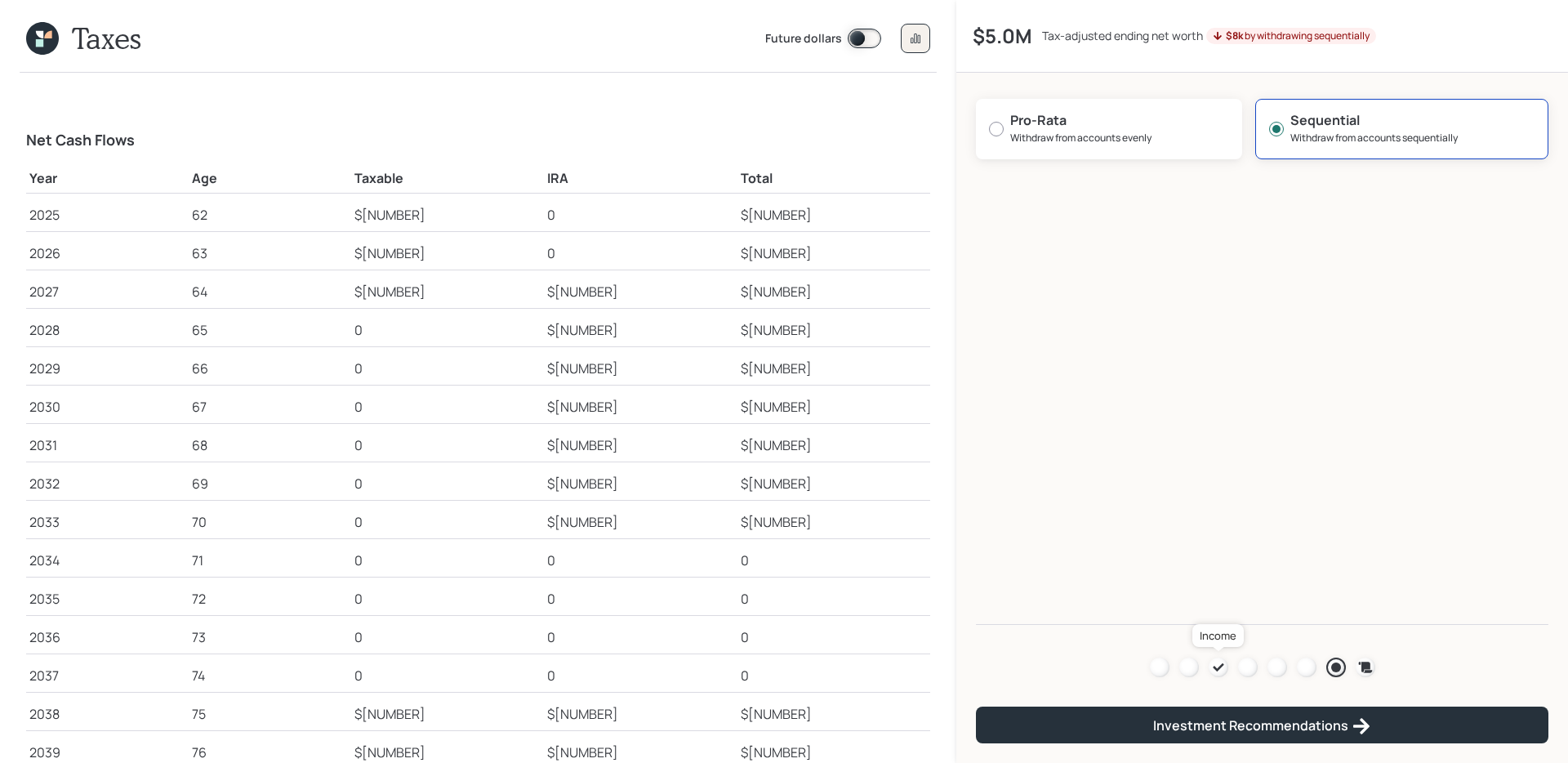 click 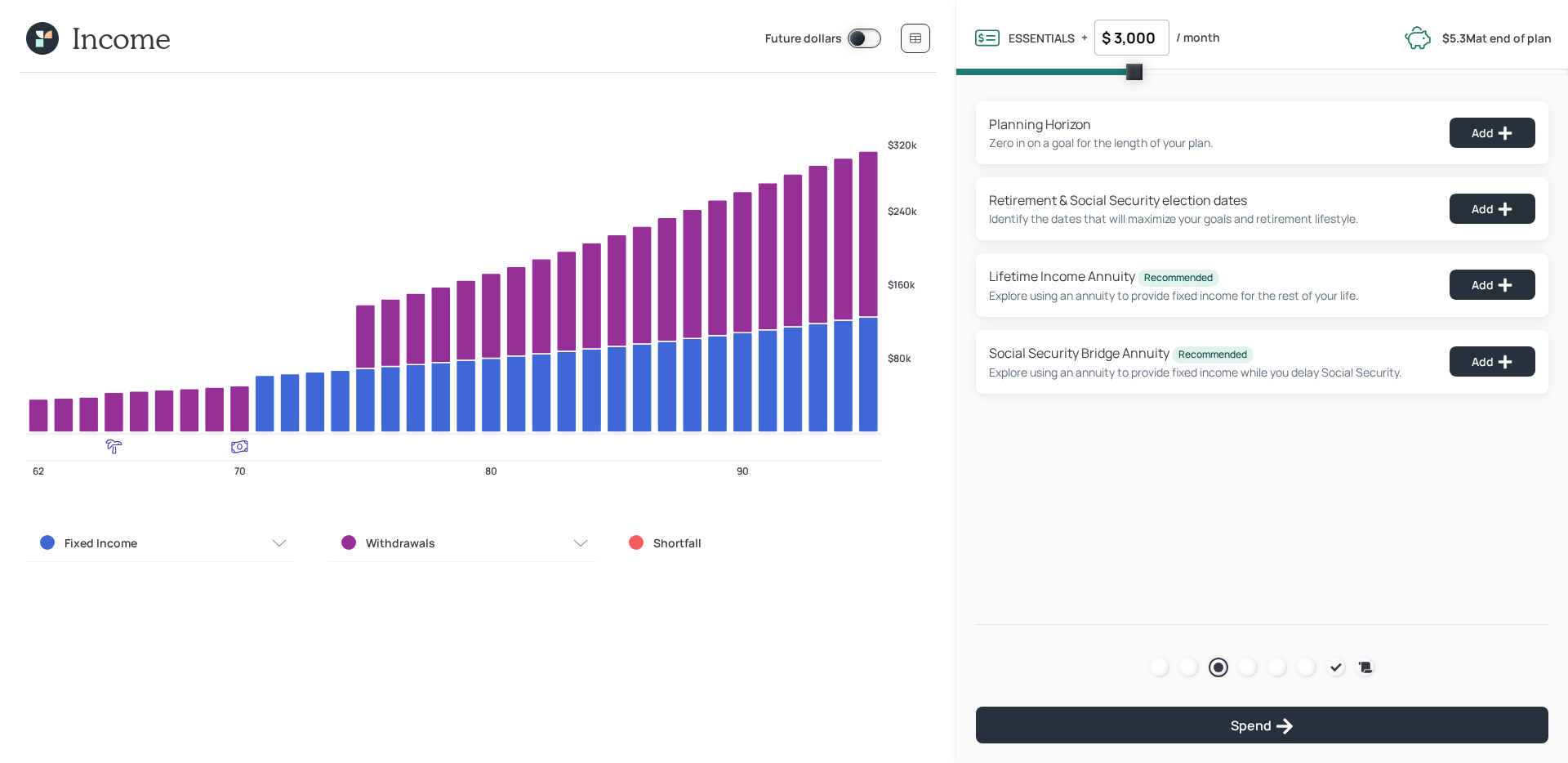 click 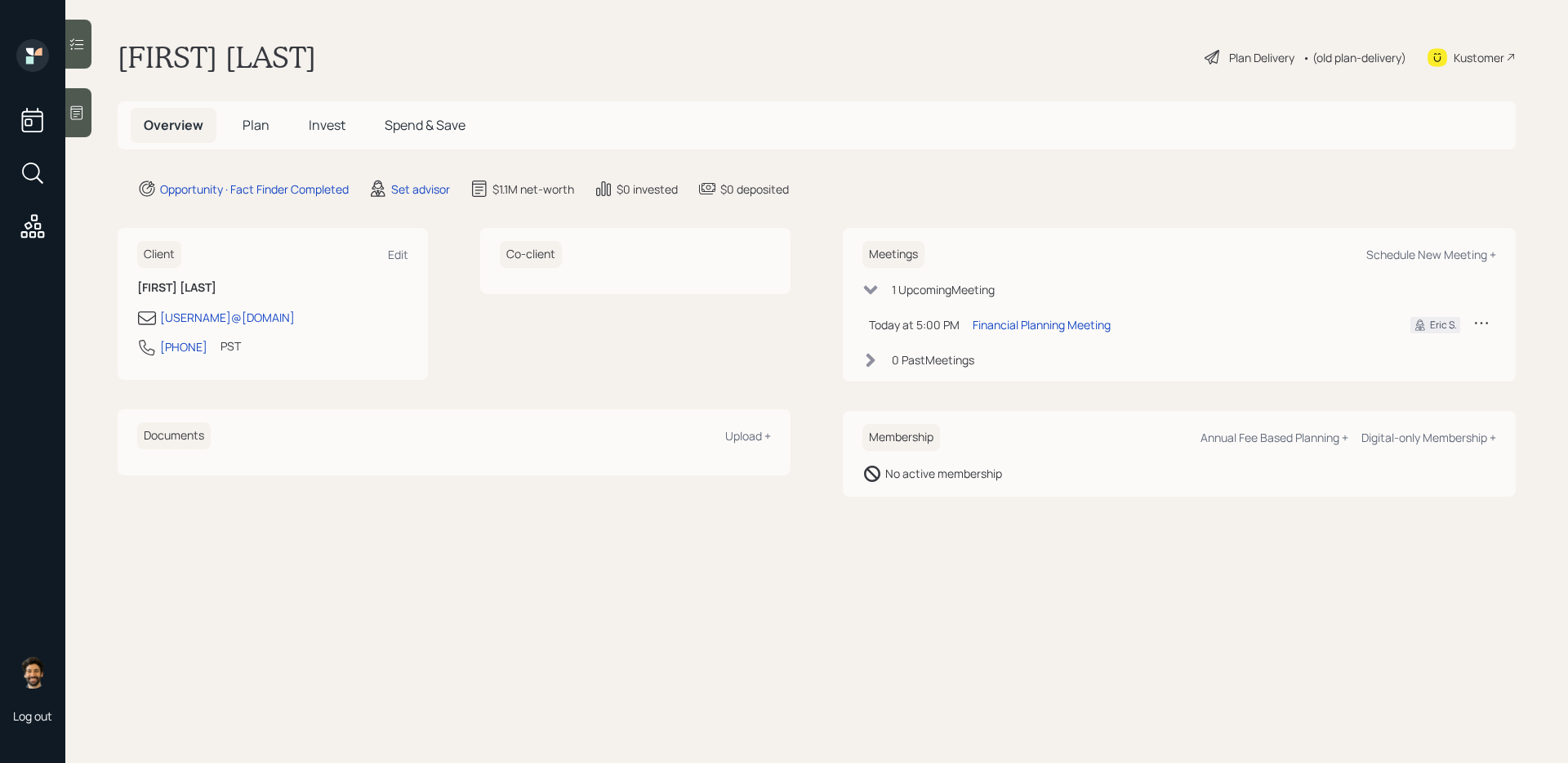 click on "Plan" at bounding box center (256, 125) 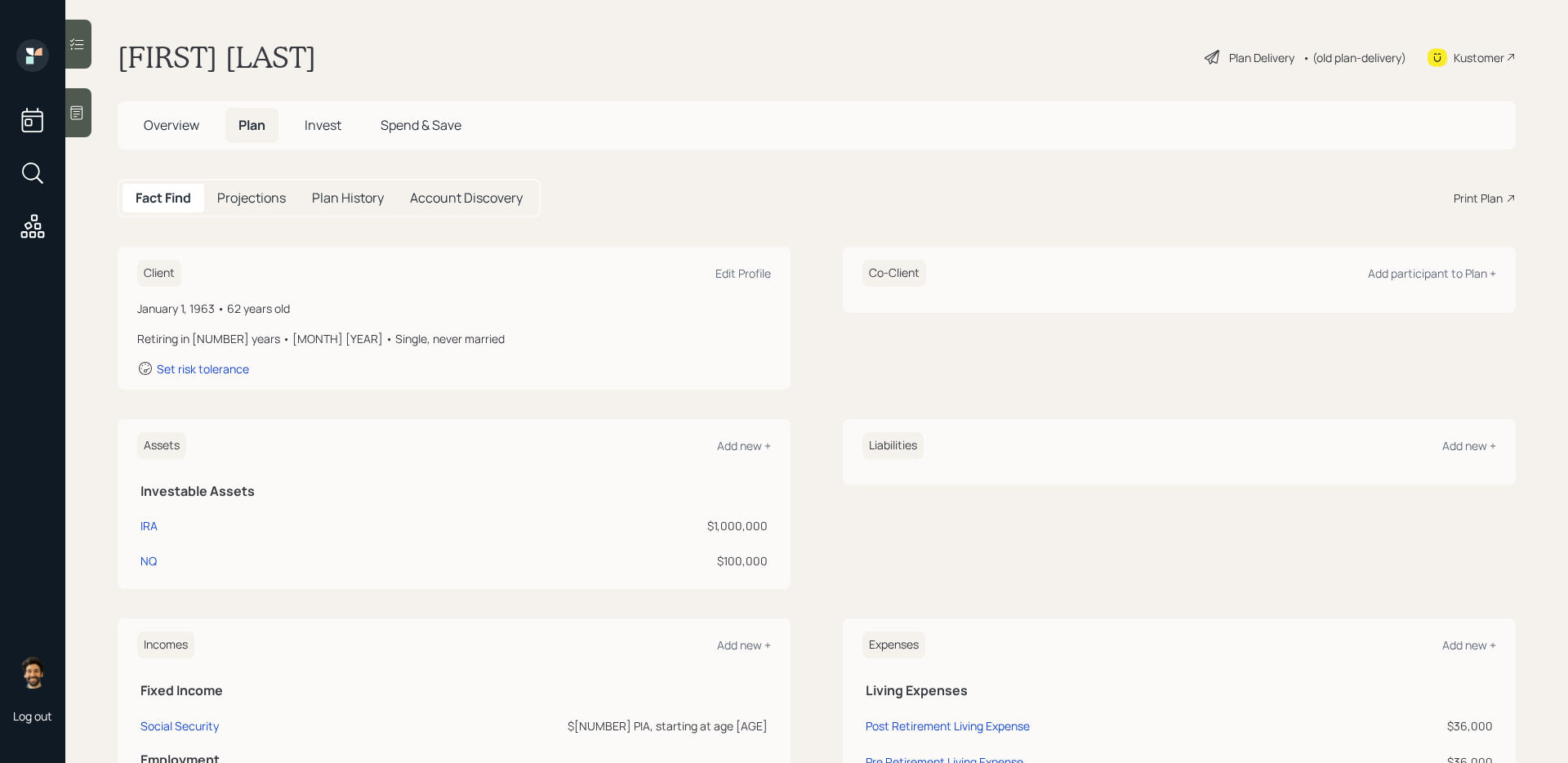 scroll, scrollTop: 148, scrollLeft: 0, axis: vertical 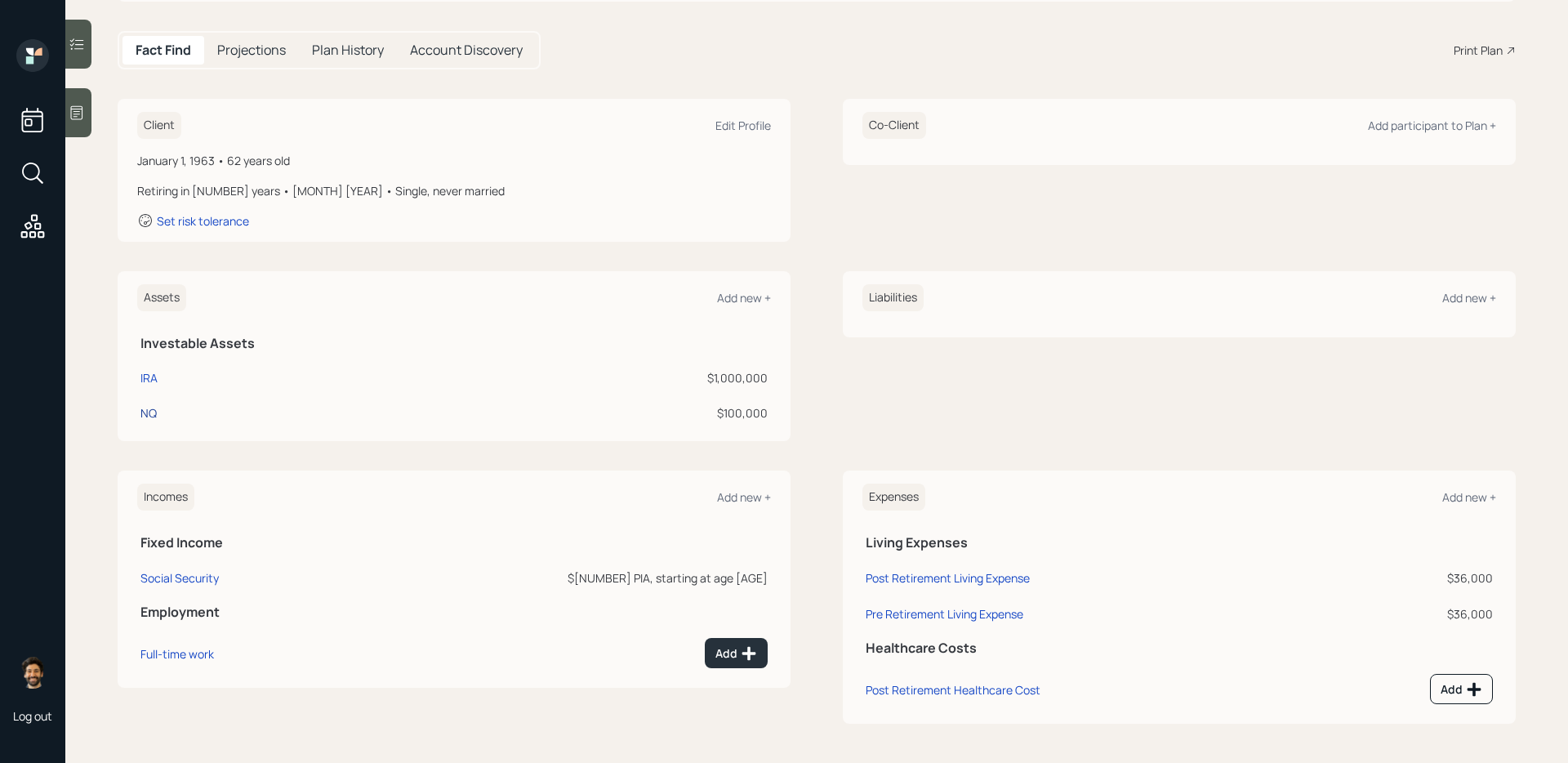click on "NQ" at bounding box center [149, 413] 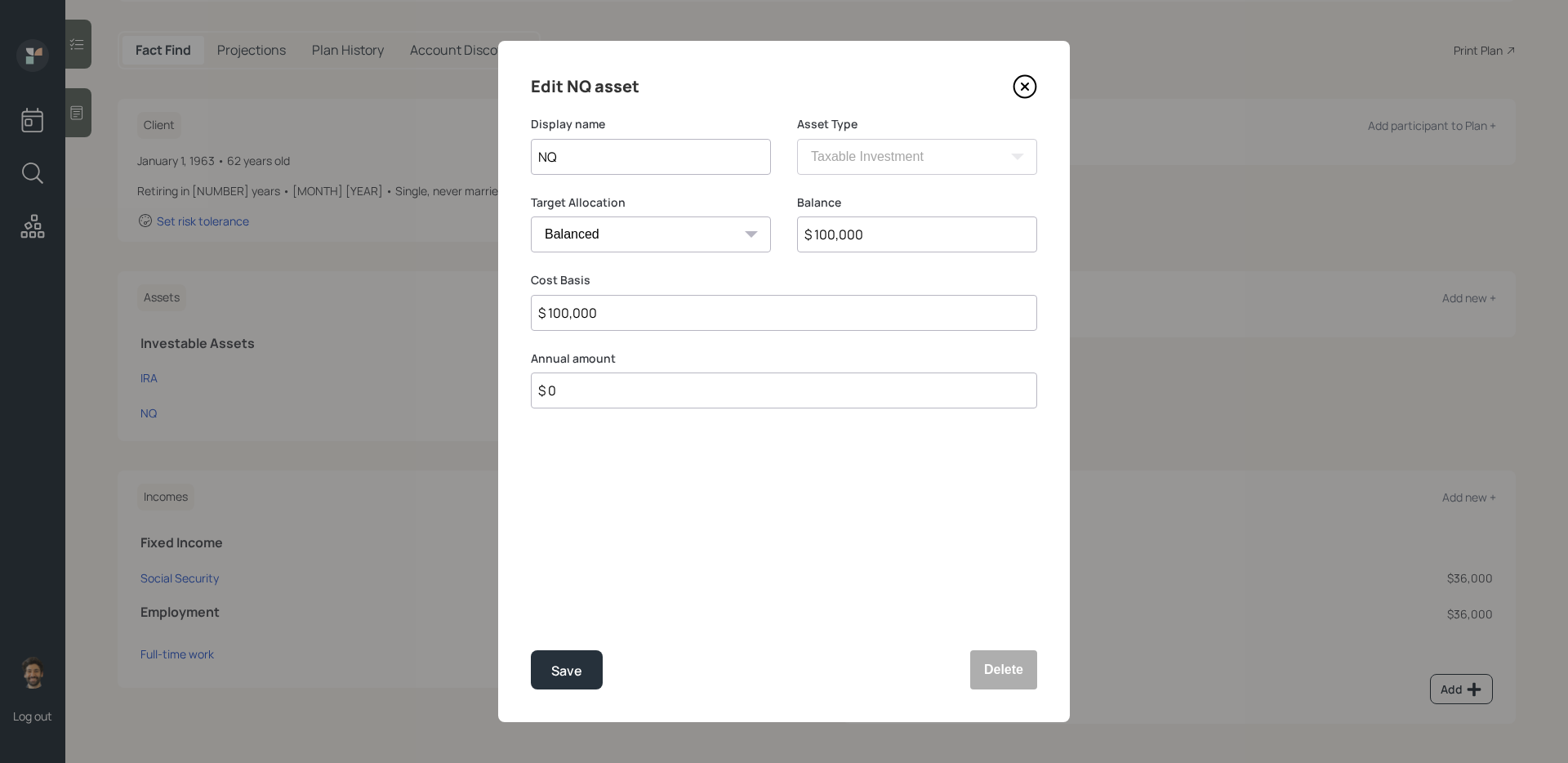 click on "$ 100,000" at bounding box center (917, 234) 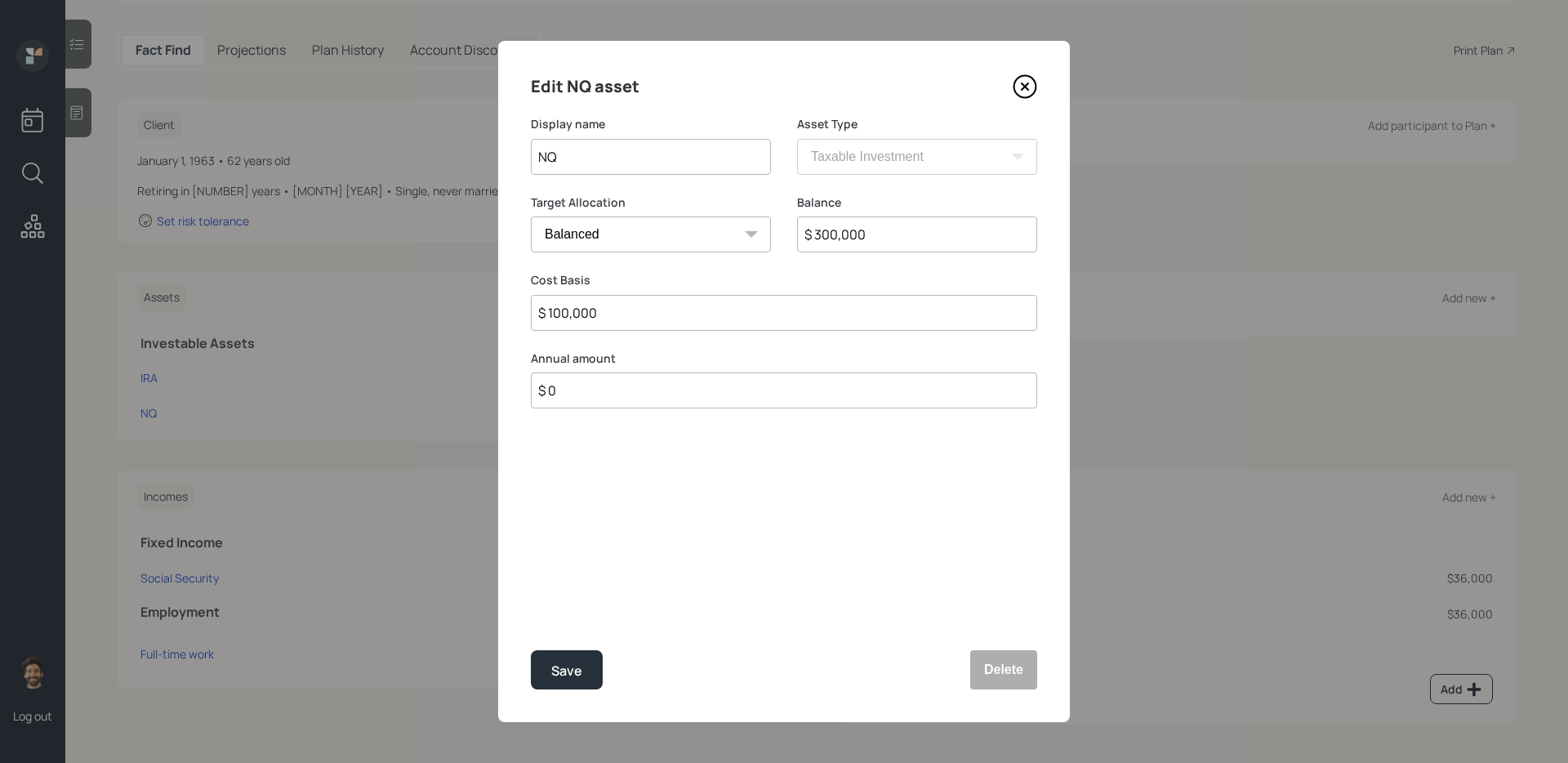 type on "$ 300,000" 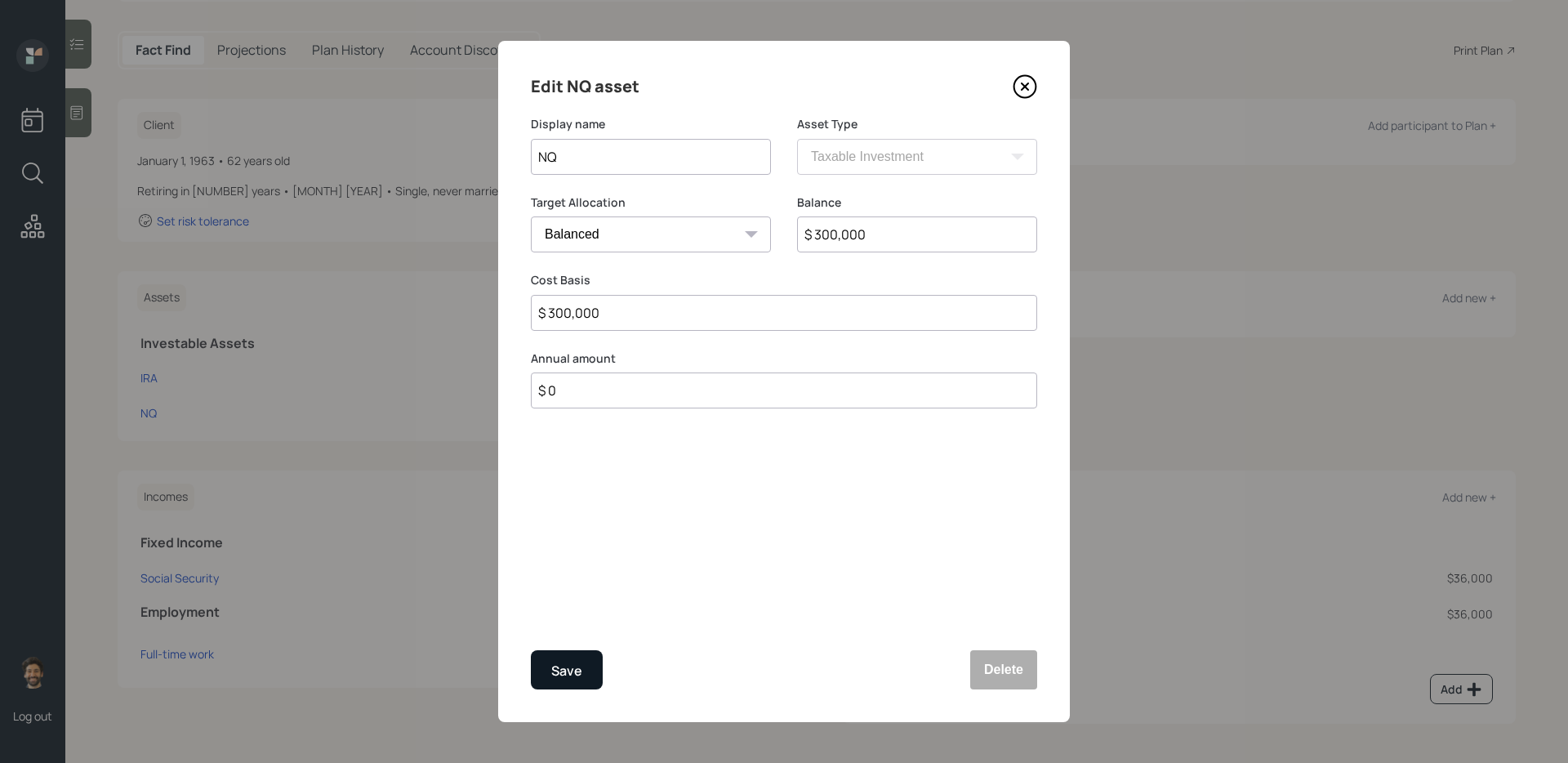 type on "$ 300,000" 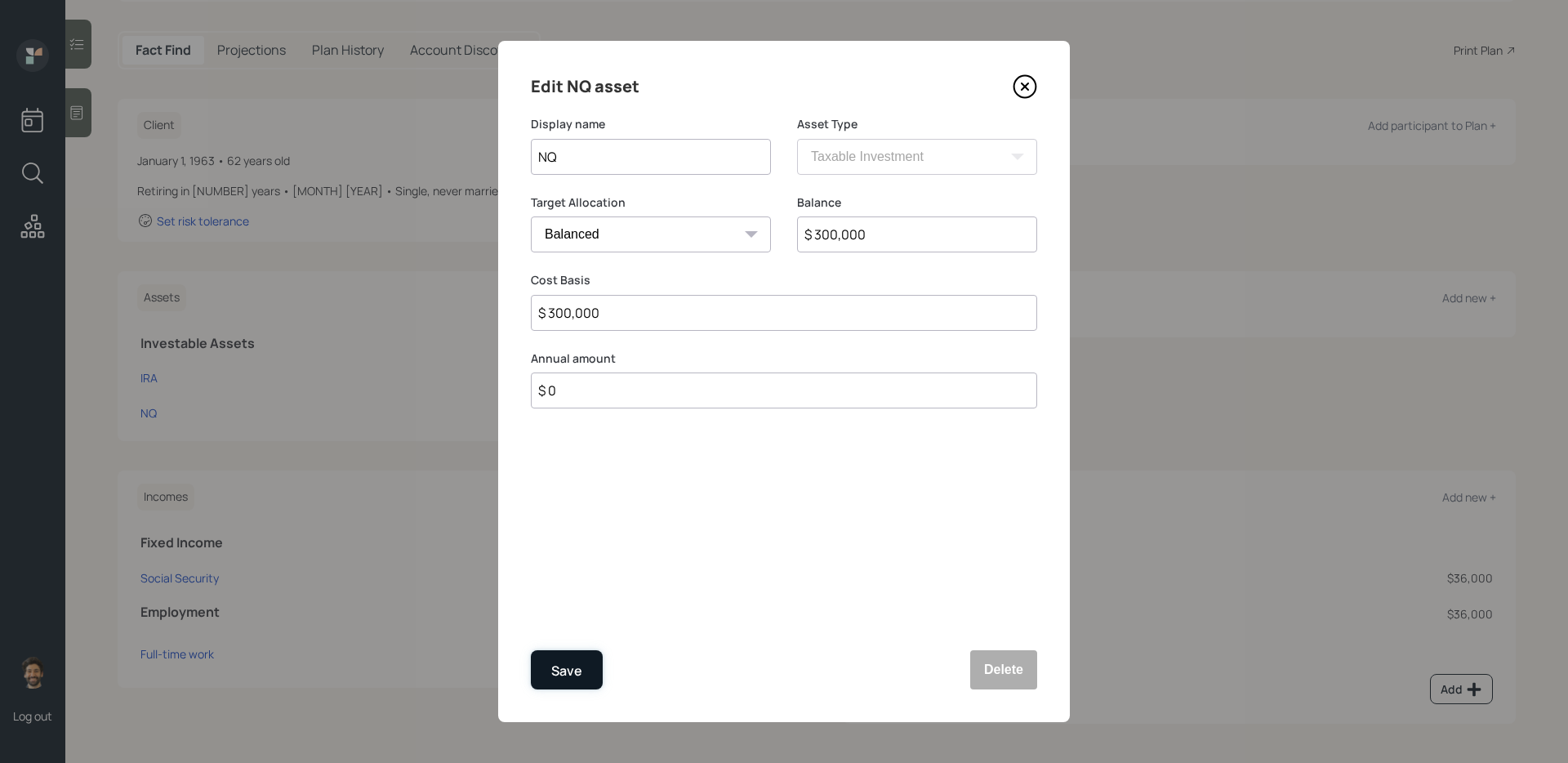 click on "Save" at bounding box center (567, 670) 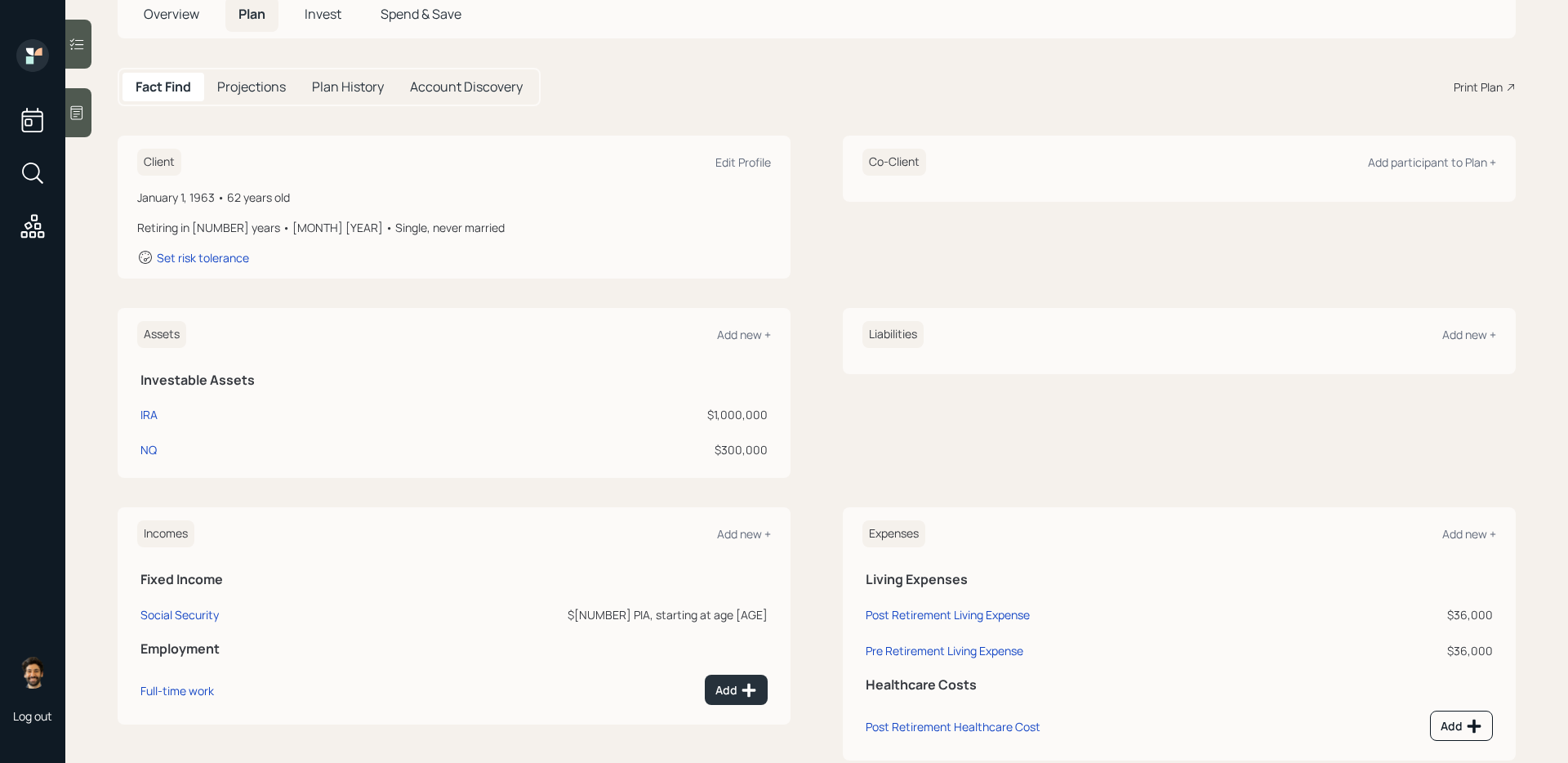 scroll, scrollTop: 0, scrollLeft: 0, axis: both 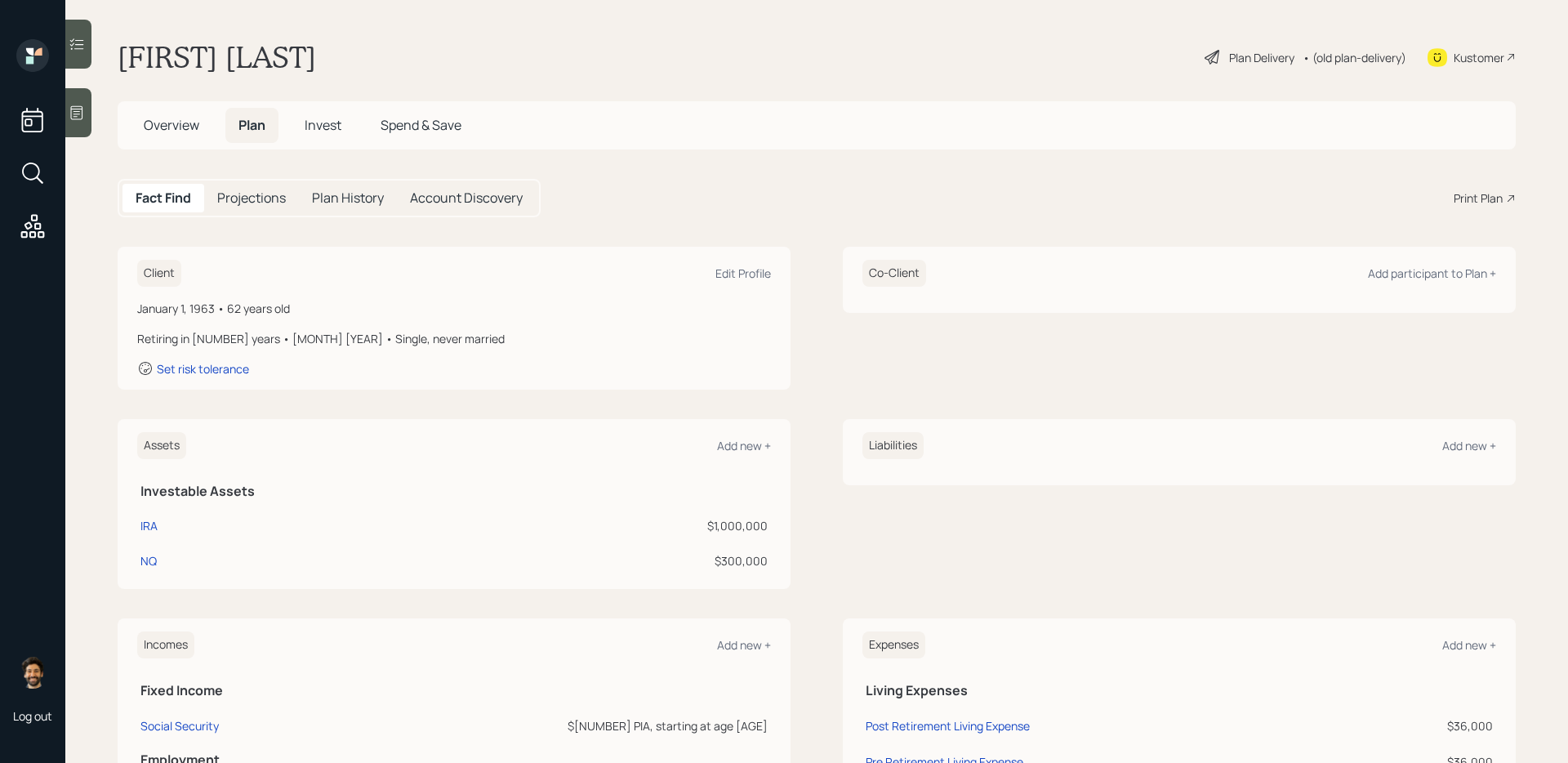 click on "• (old plan-delivery)" at bounding box center (1354, 57) 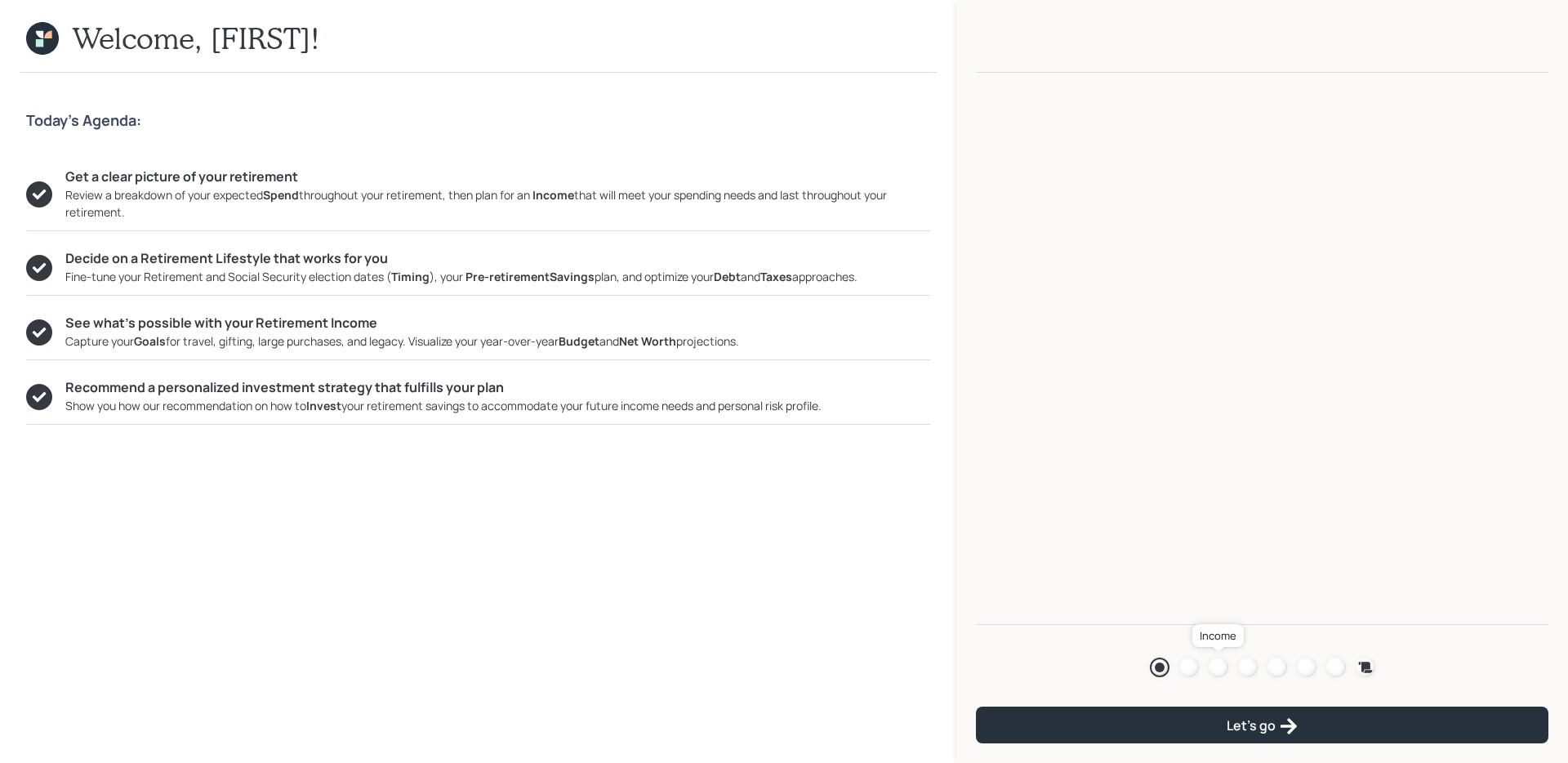 click at bounding box center [1218, 667] 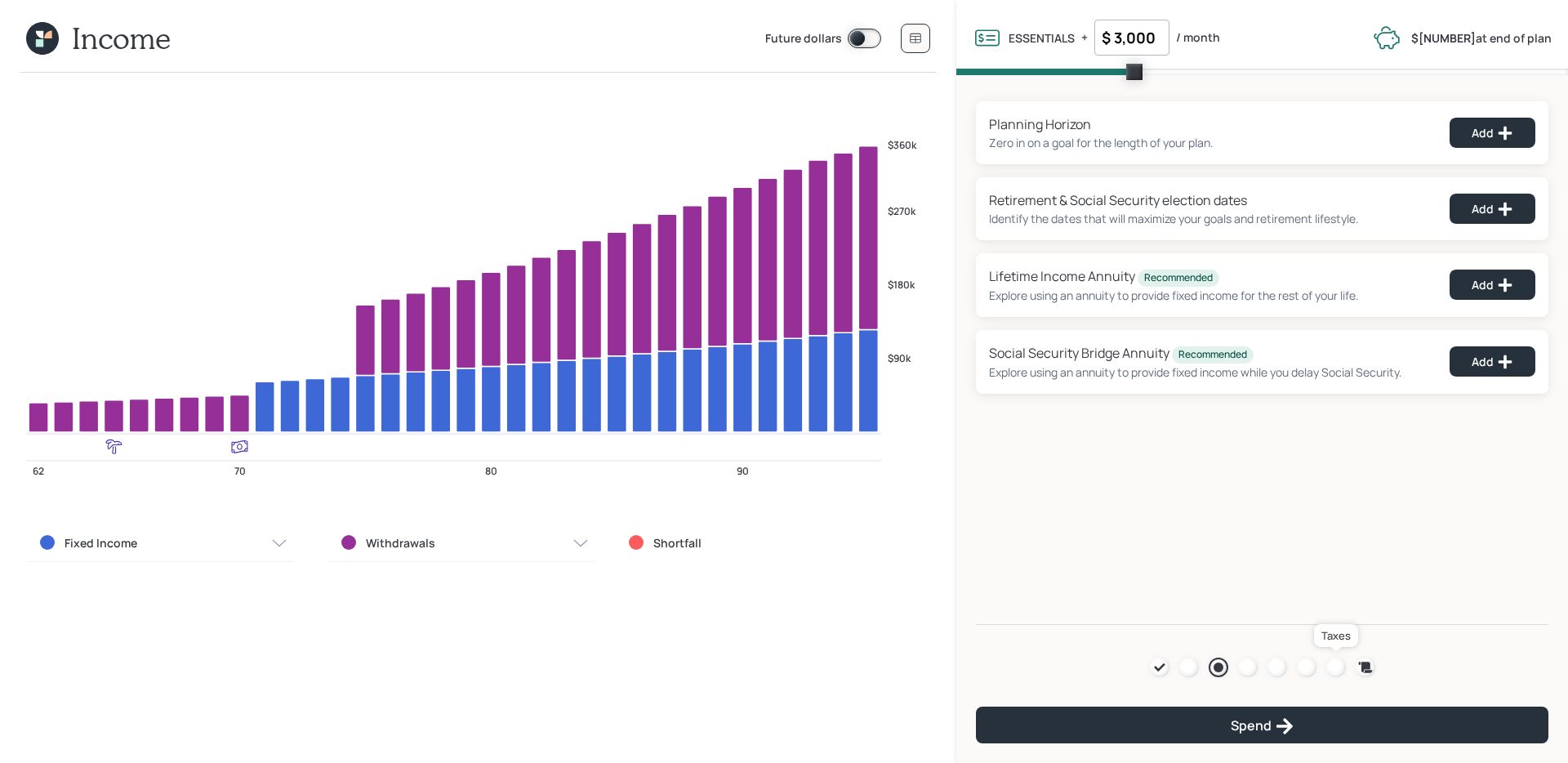 click at bounding box center (1336, 667) 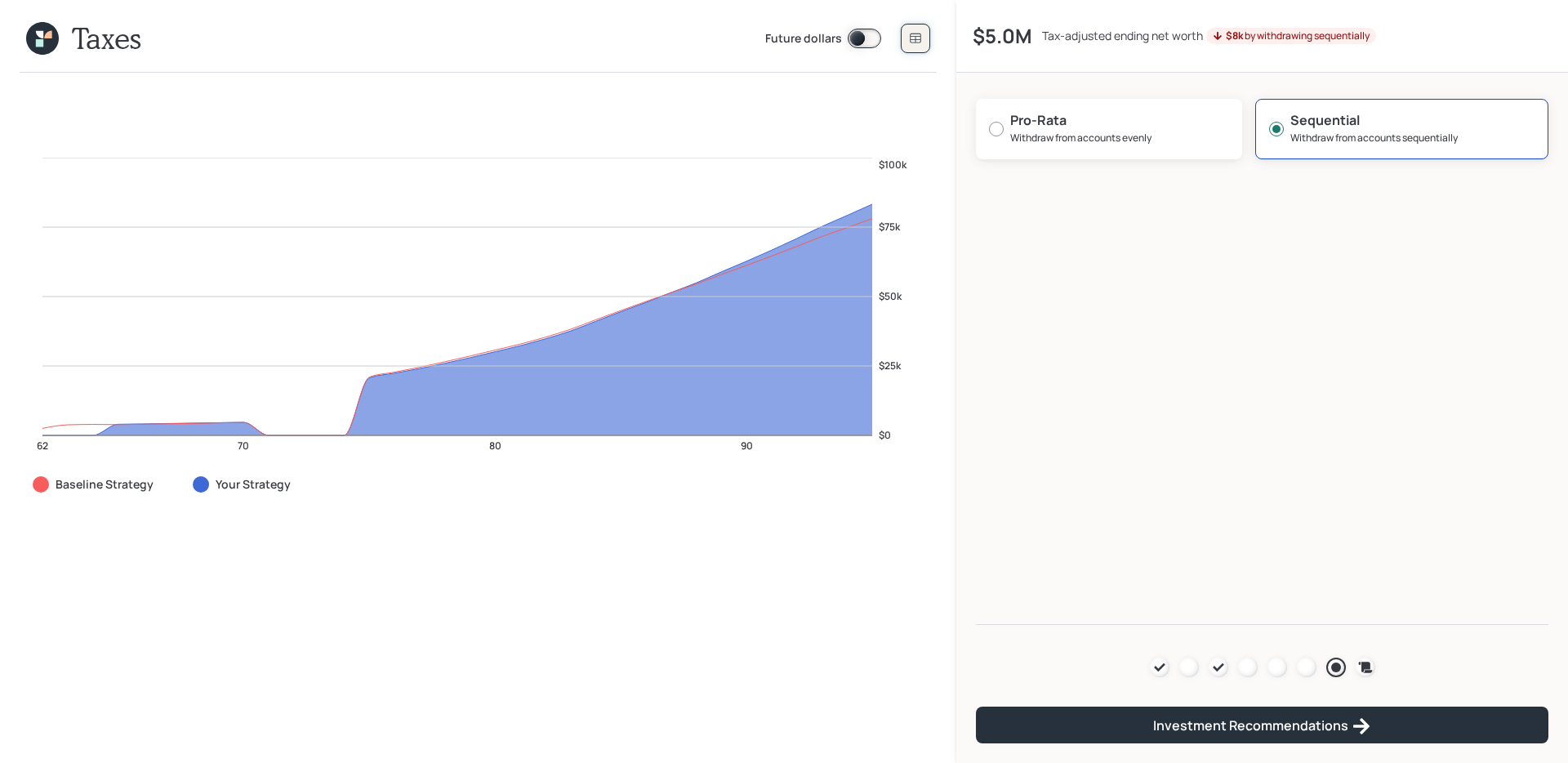 click 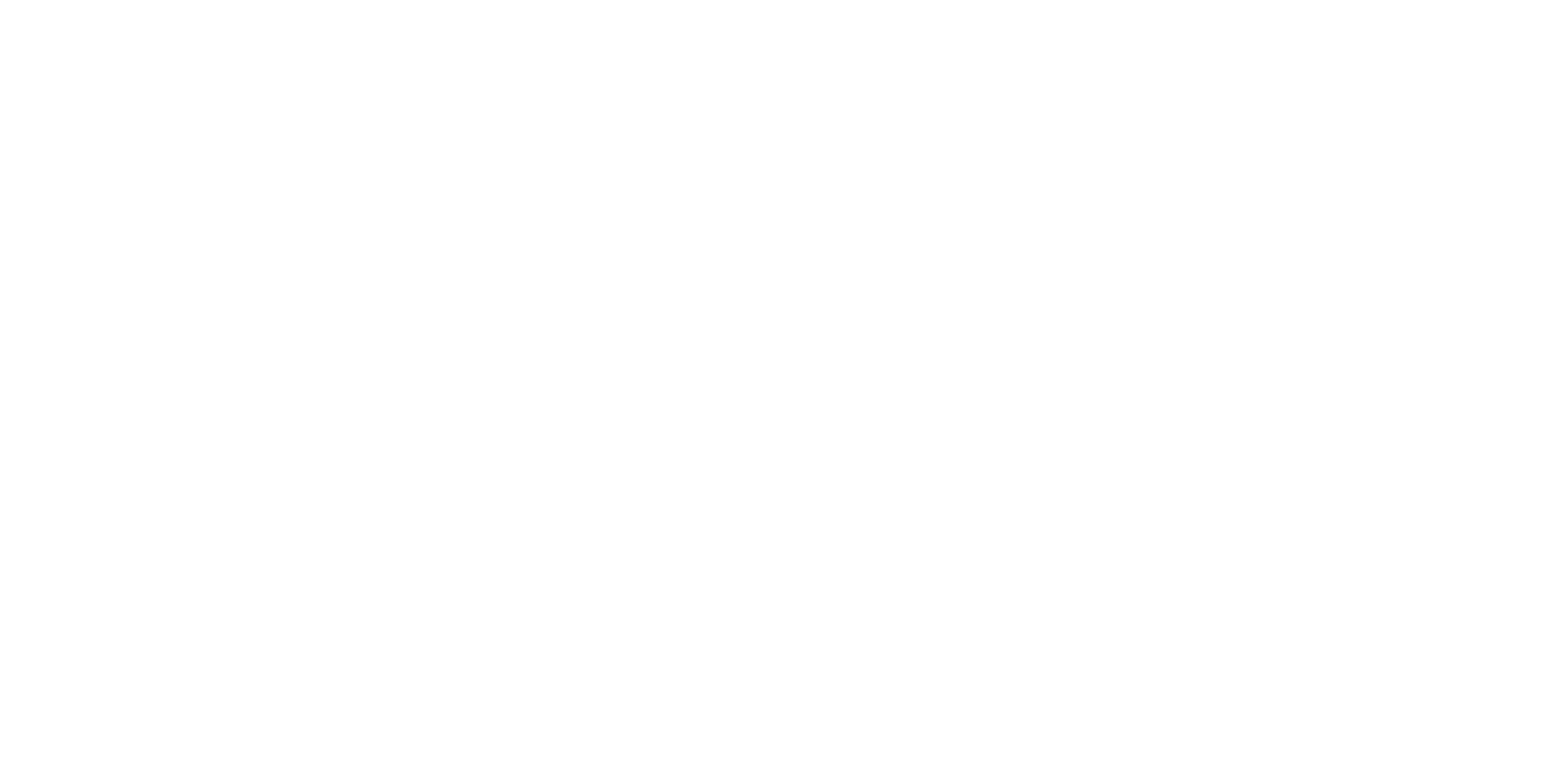 scroll, scrollTop: 0, scrollLeft: 0, axis: both 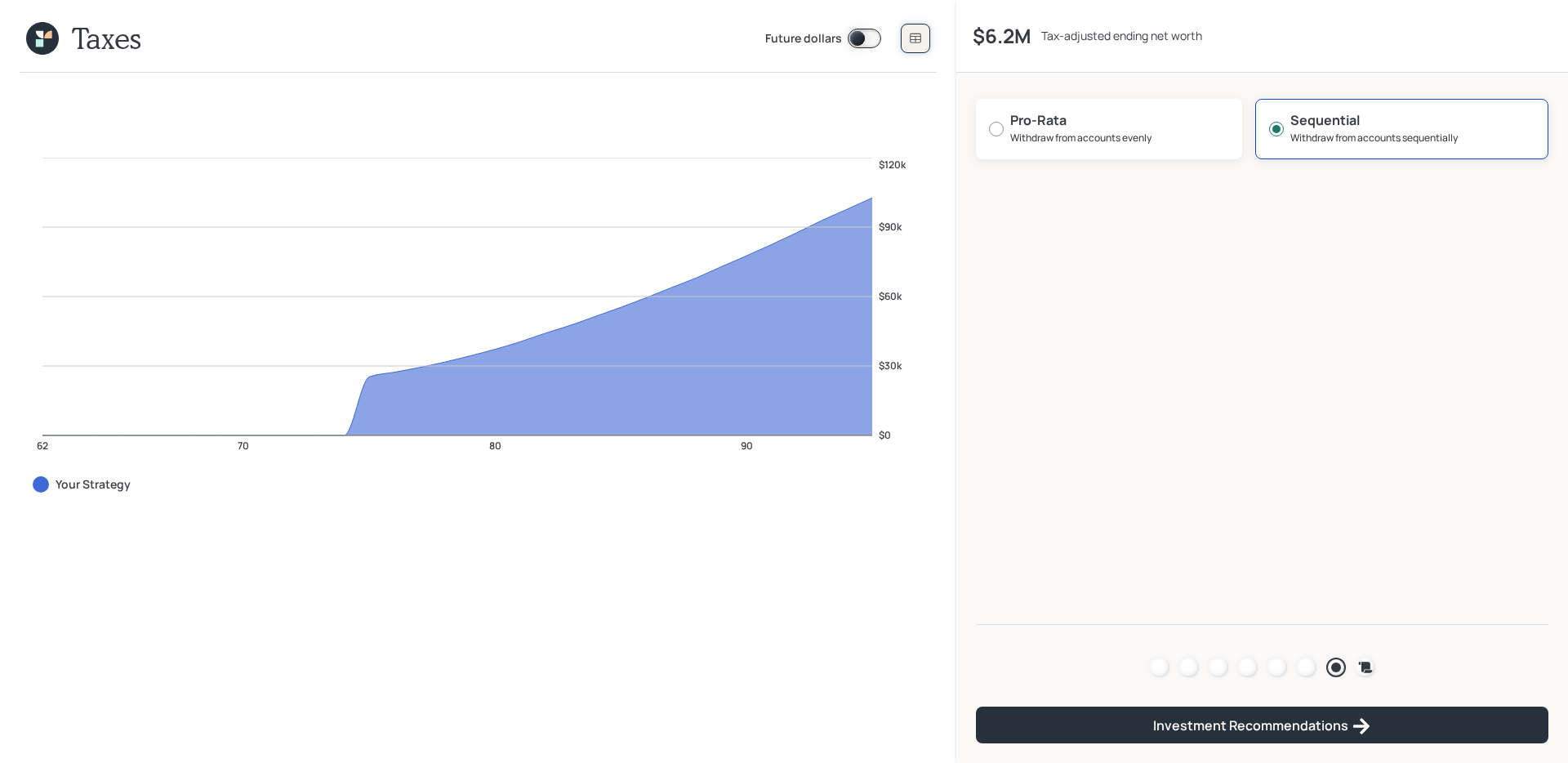 click at bounding box center (915, 38) 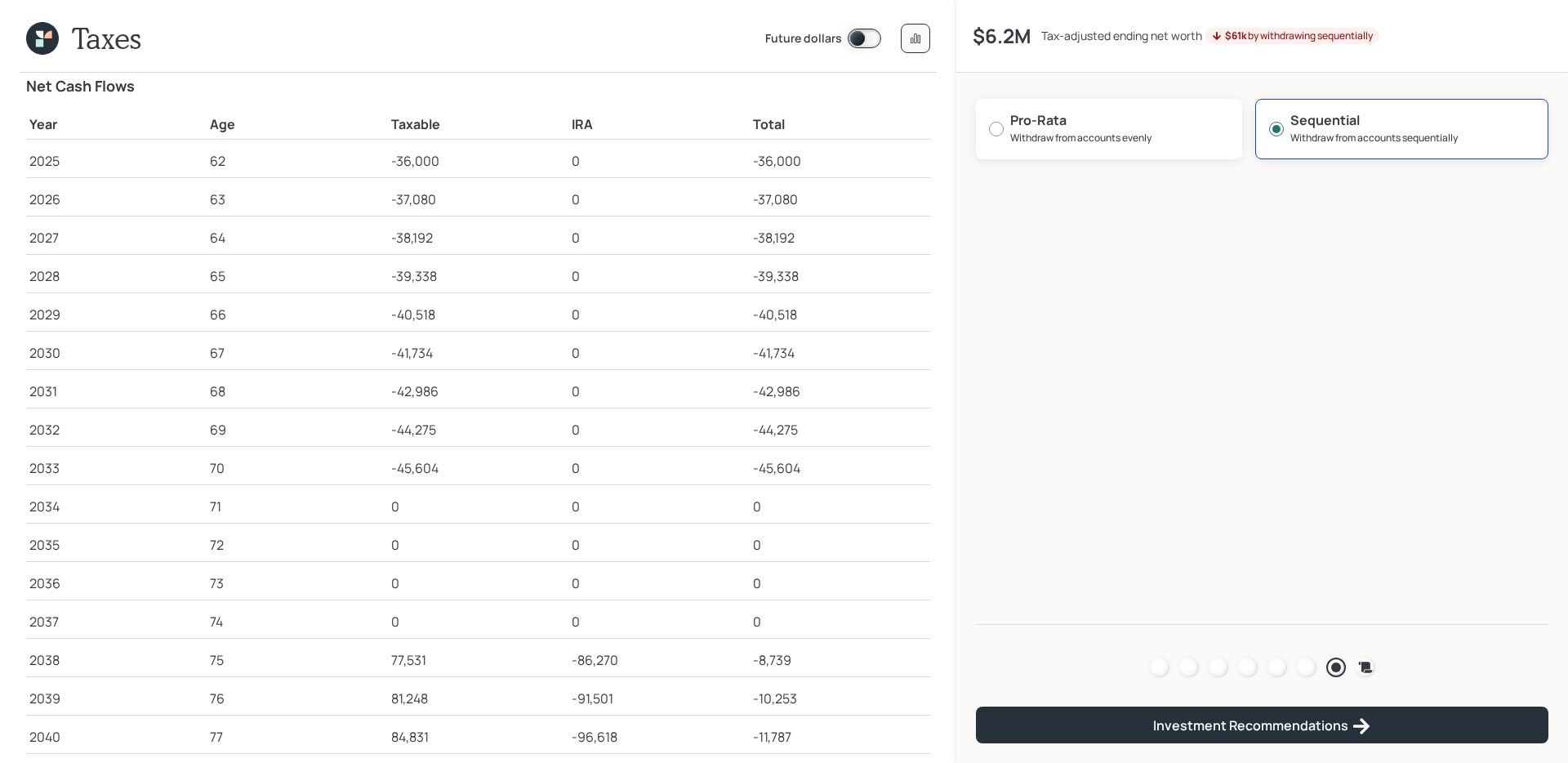 scroll, scrollTop: 61, scrollLeft: 0, axis: vertical 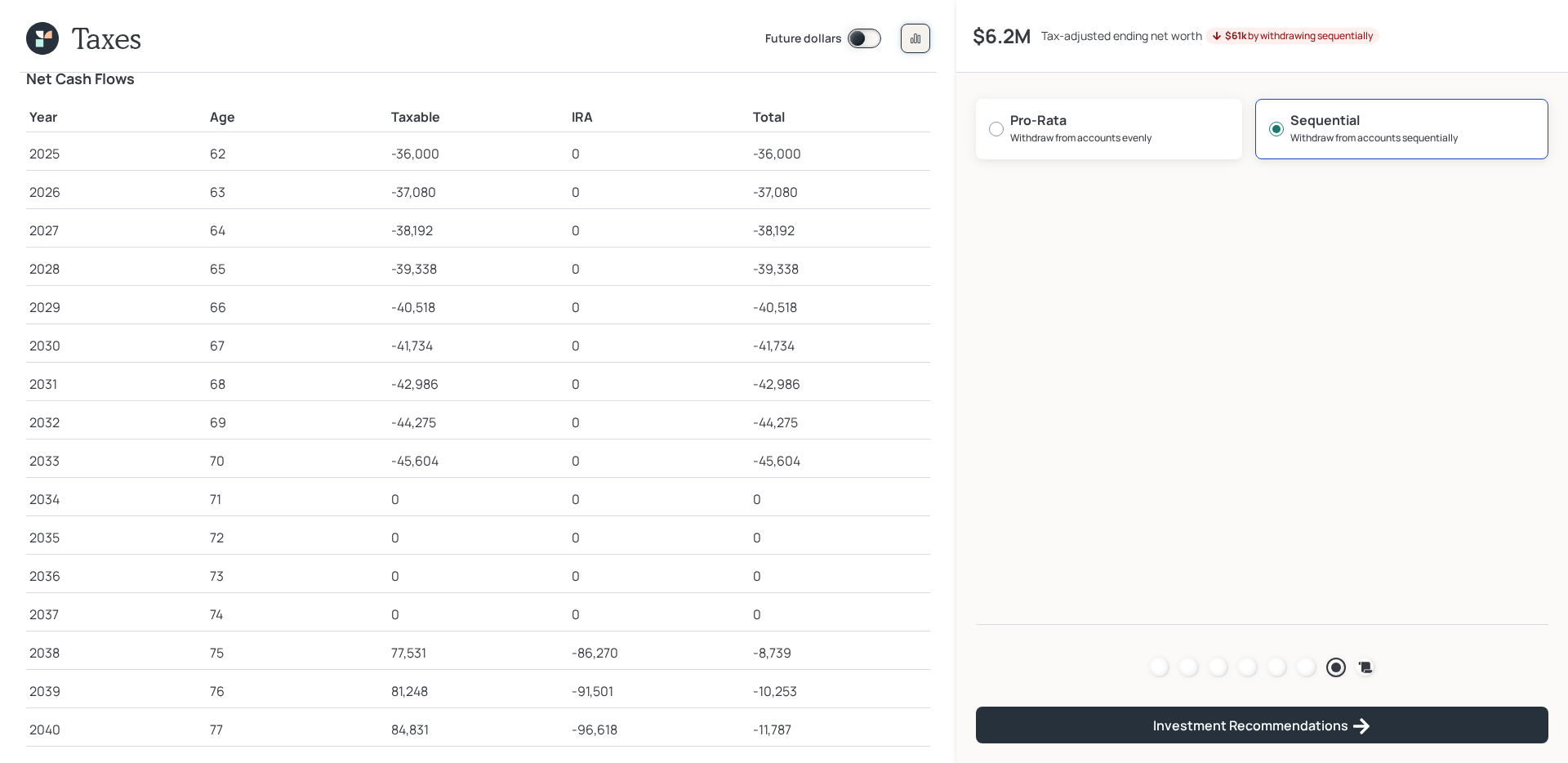 click 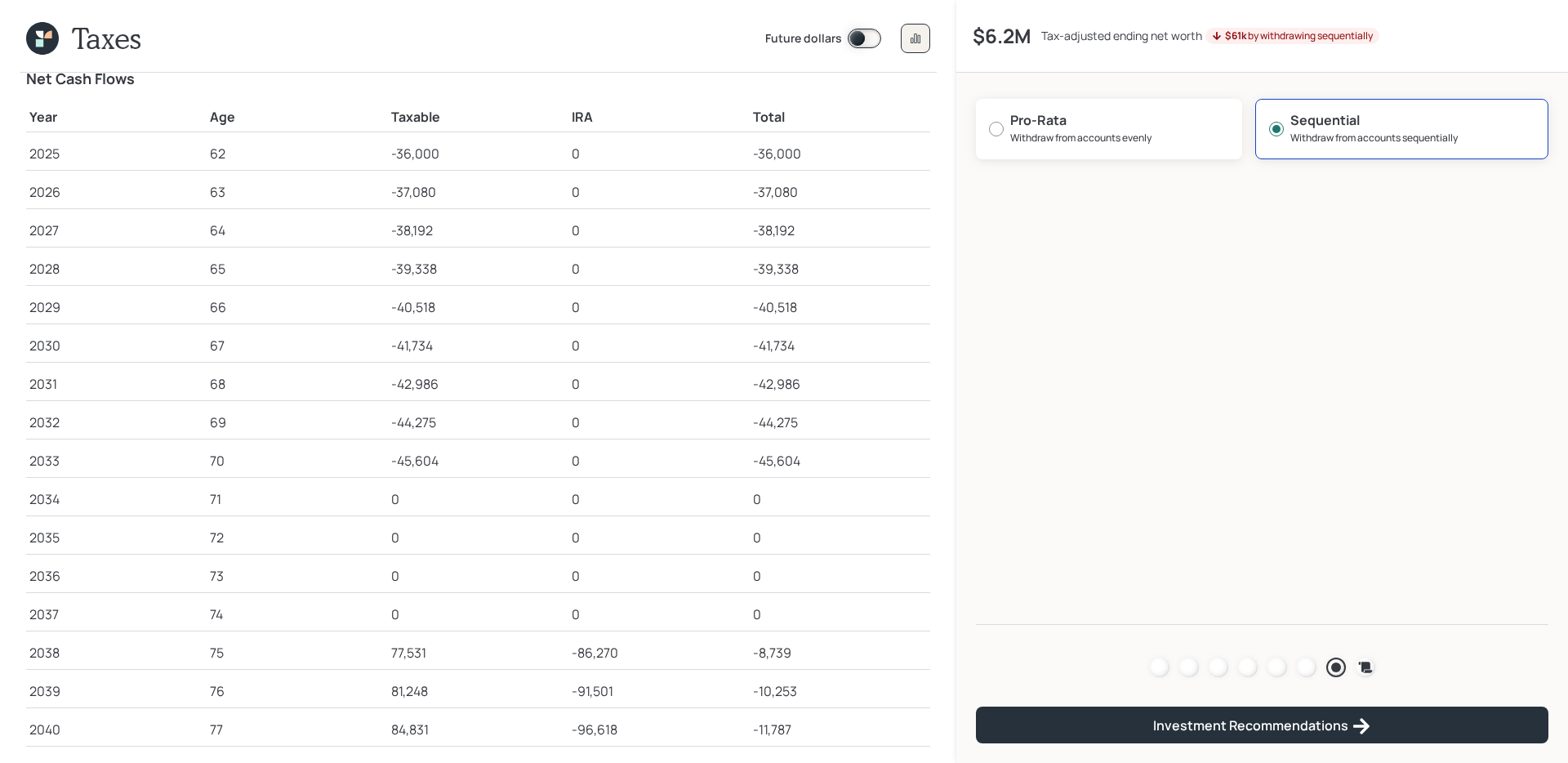 scroll, scrollTop: 0, scrollLeft: 0, axis: both 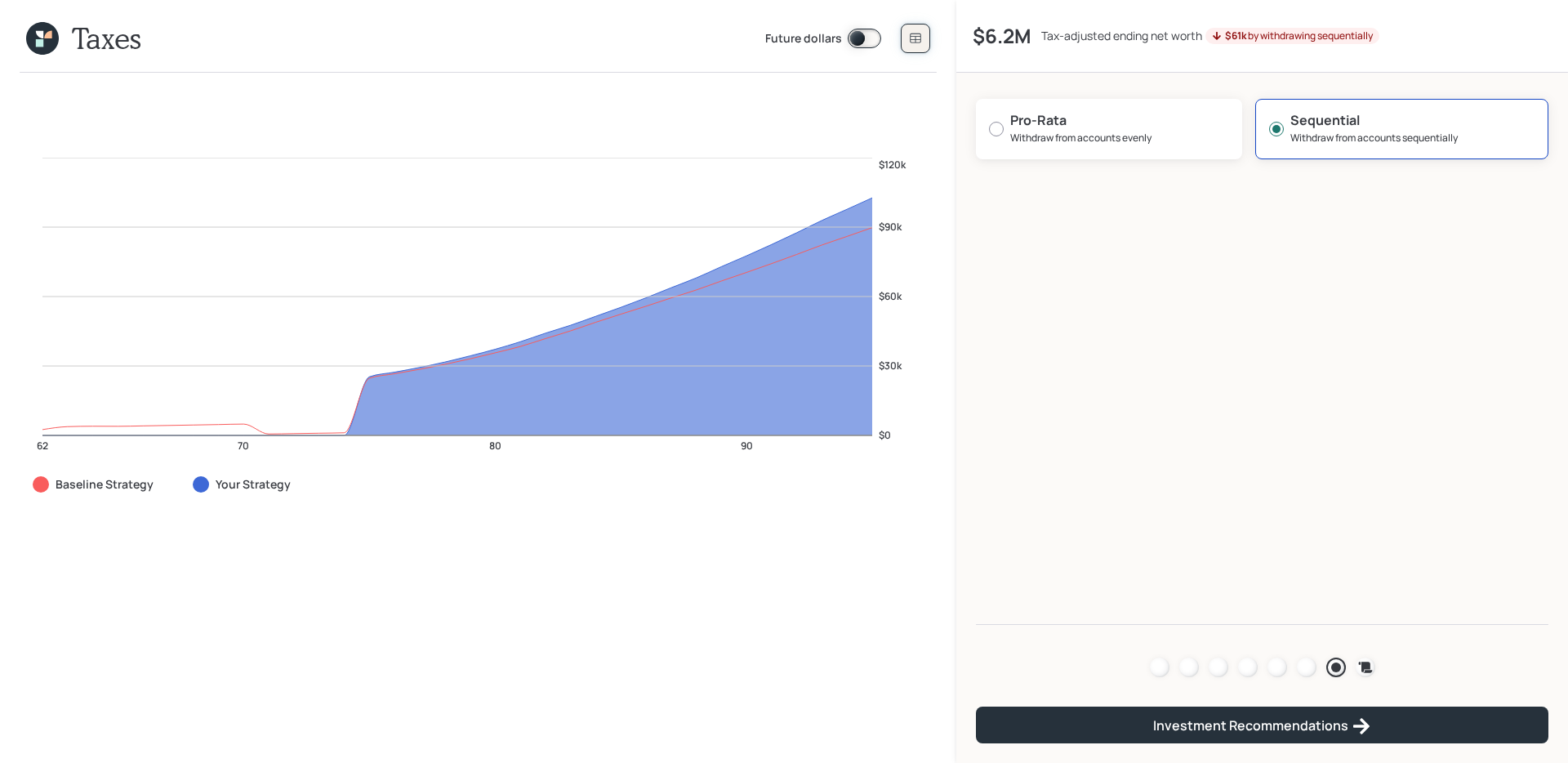 click 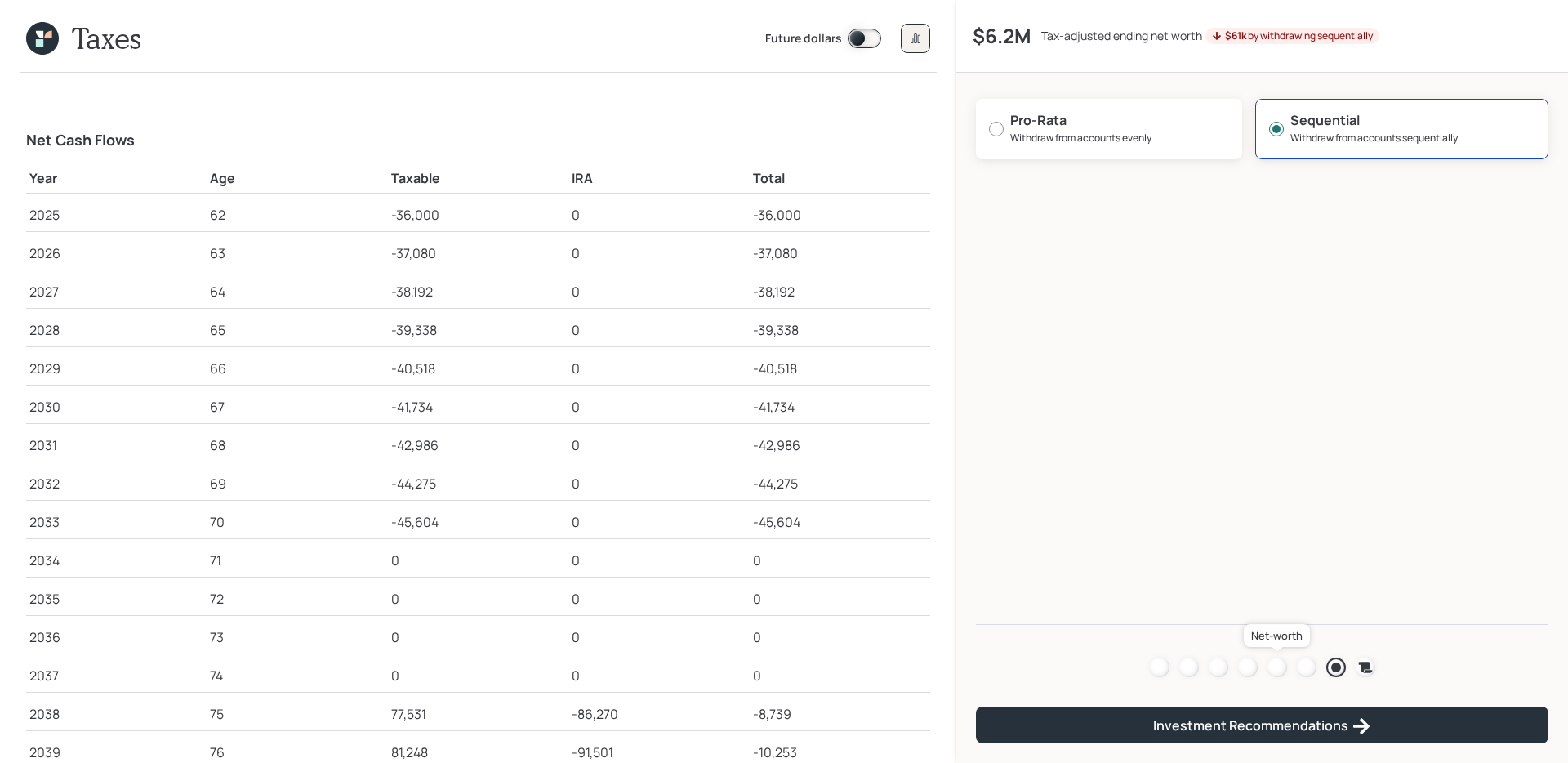click at bounding box center (1277, 667) 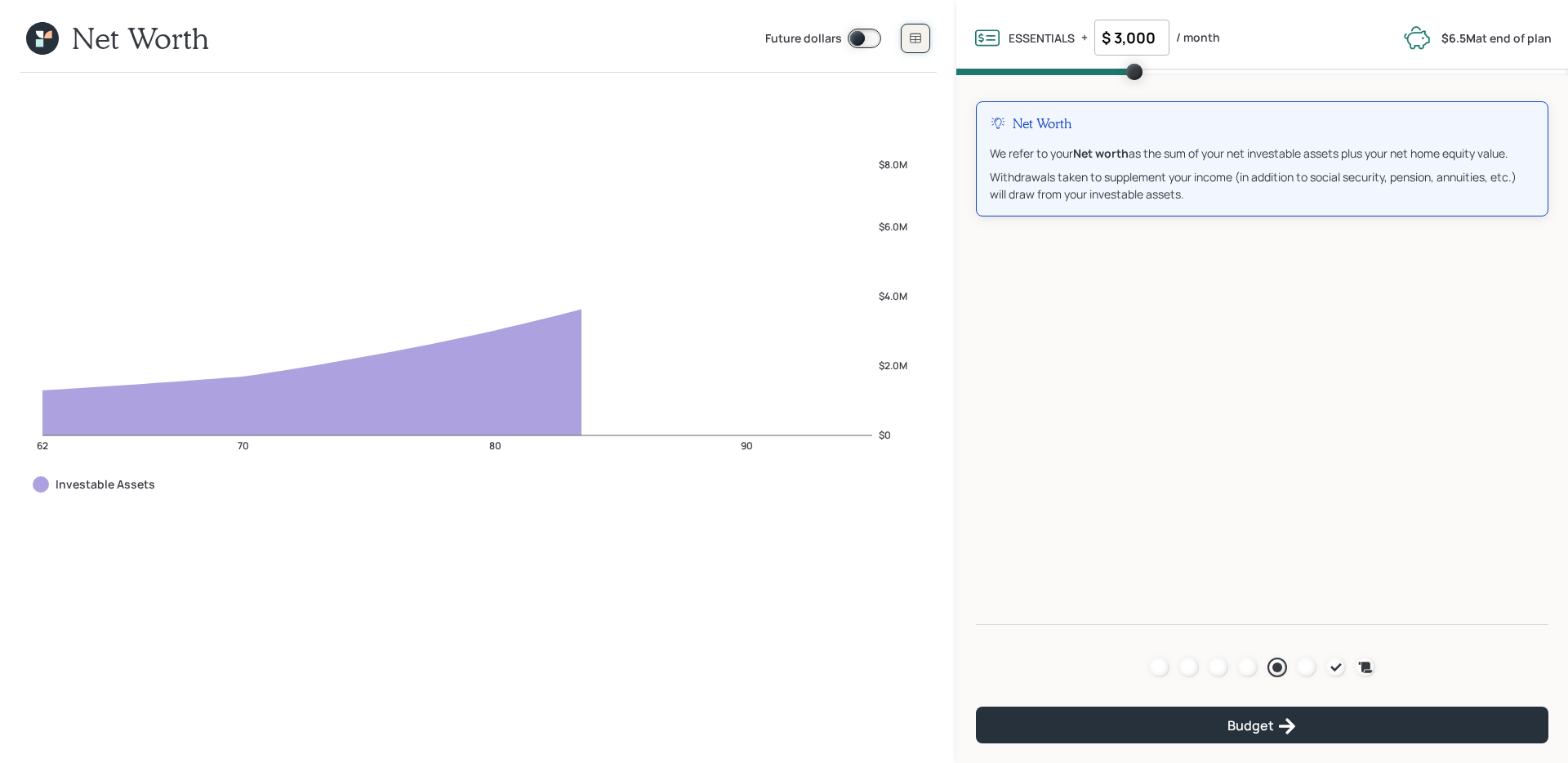 click at bounding box center (915, 38) 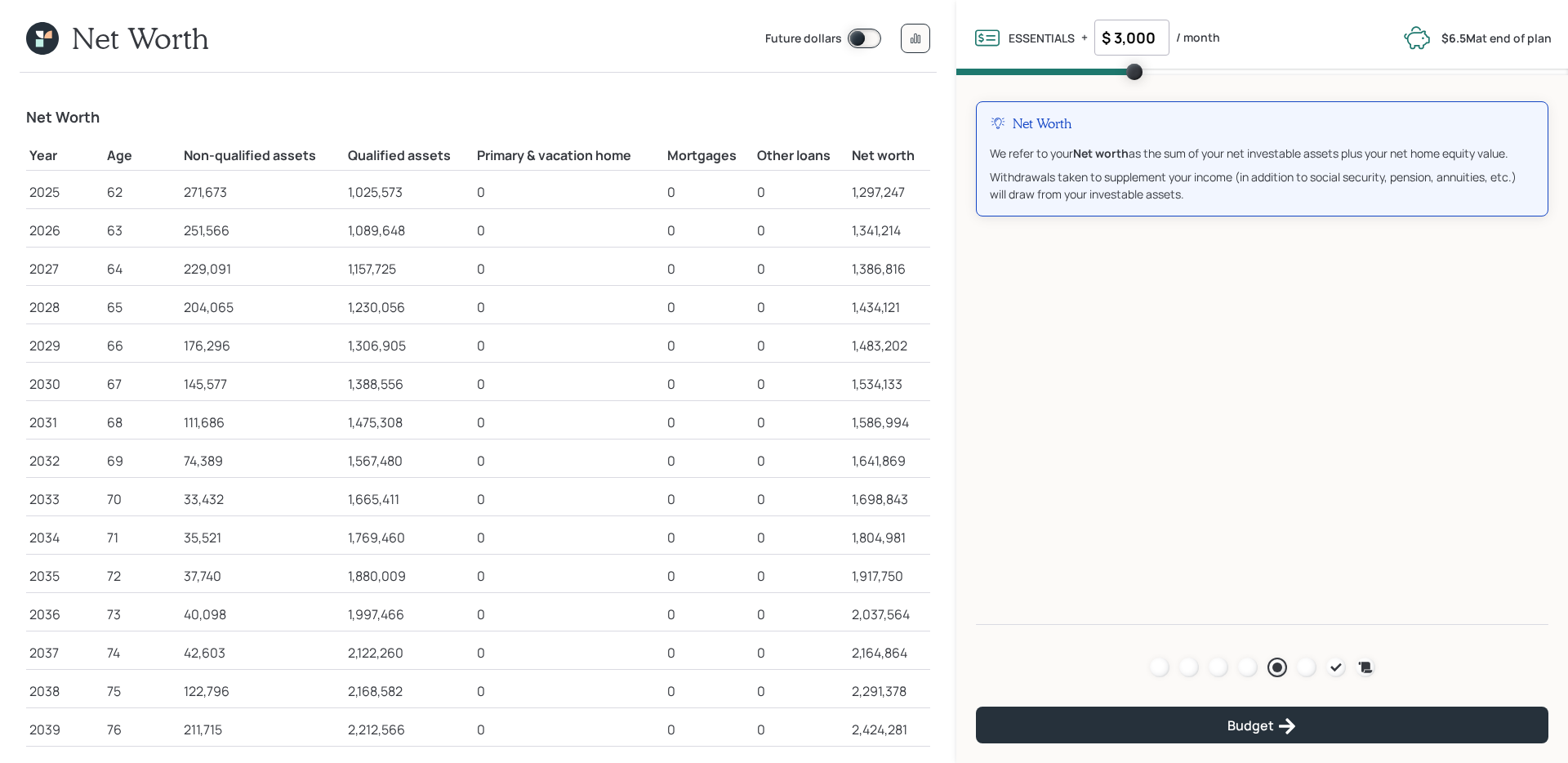 scroll, scrollTop: 0, scrollLeft: 0, axis: both 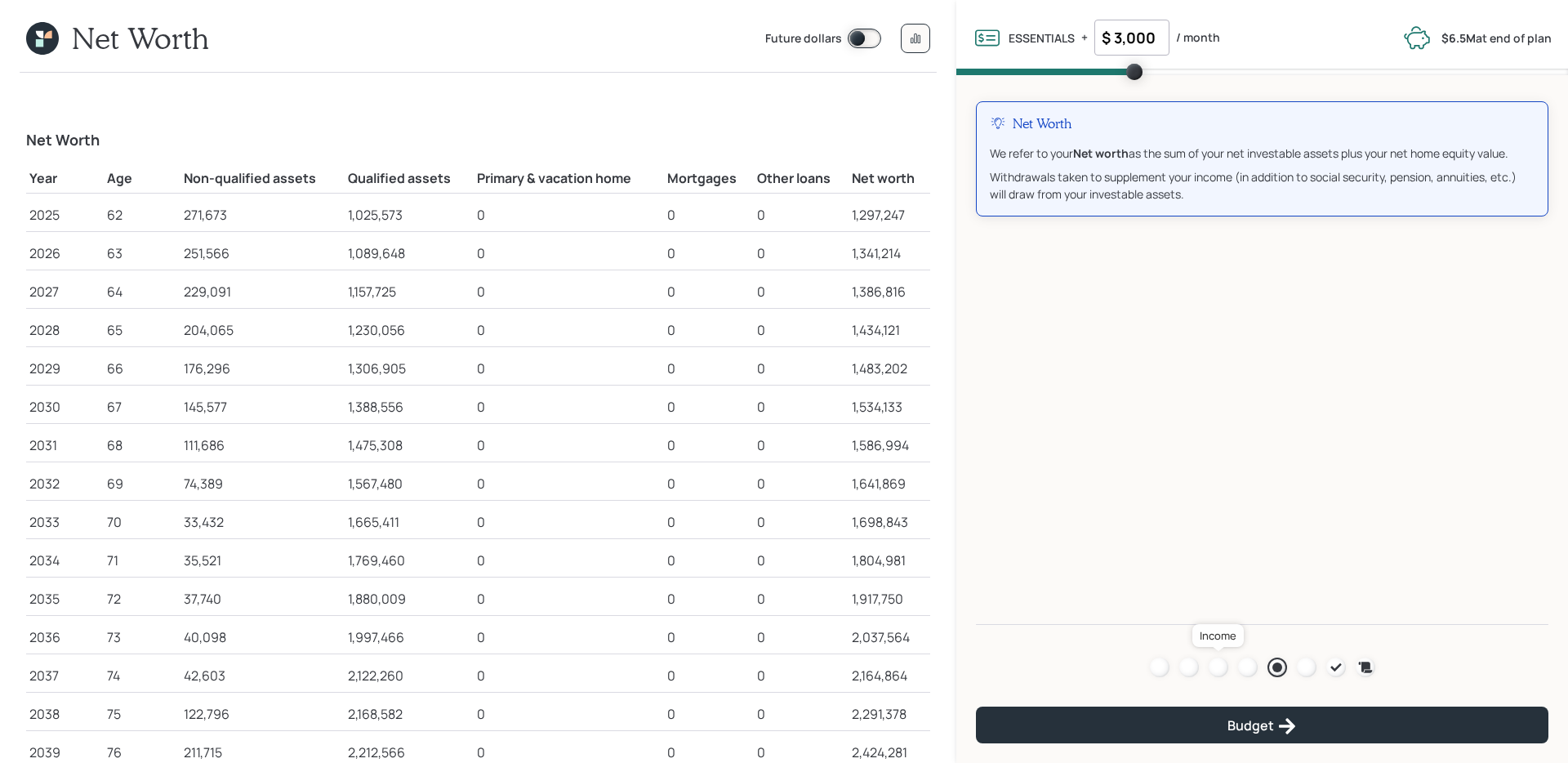 click at bounding box center [1218, 667] 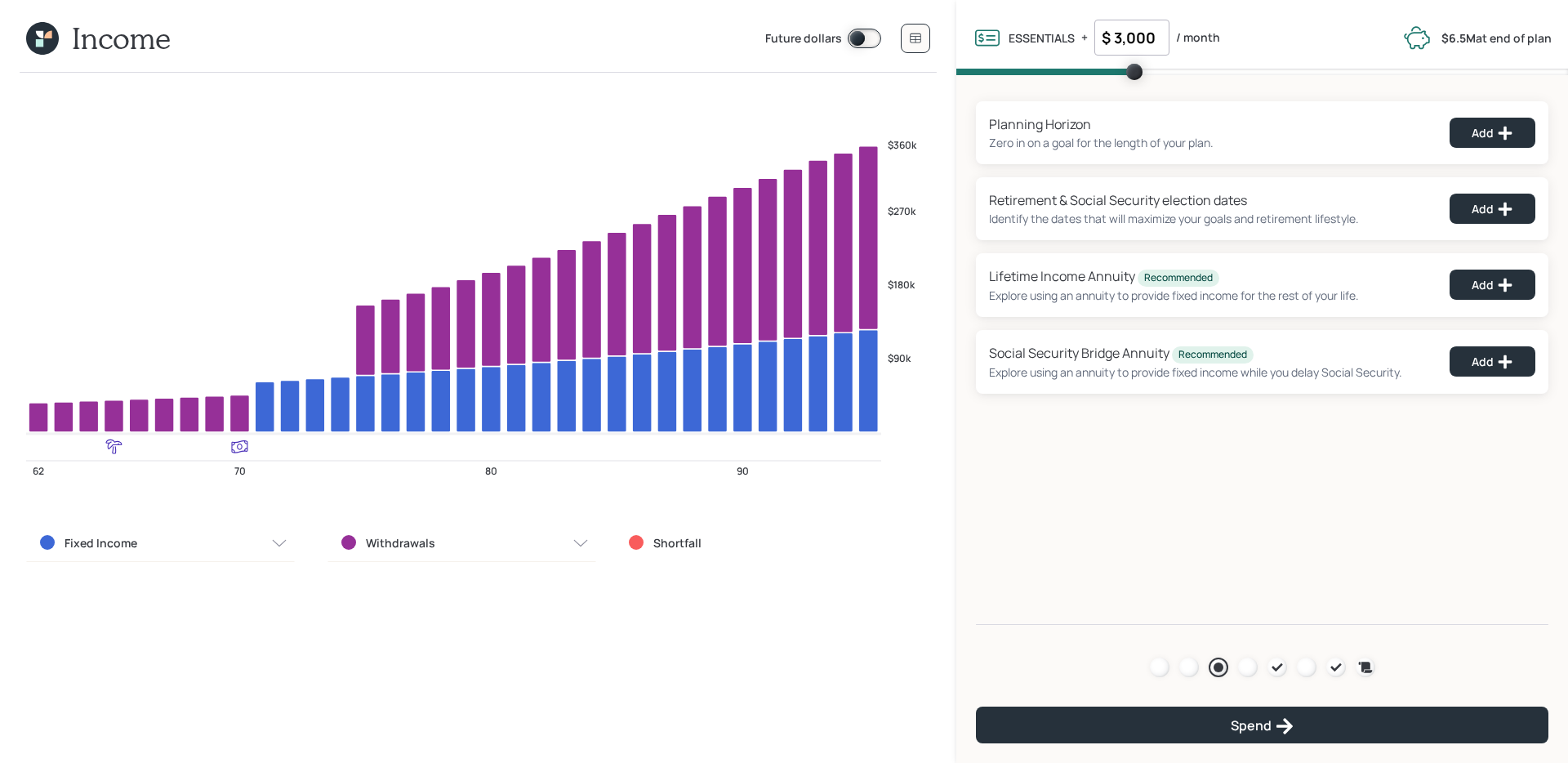 click 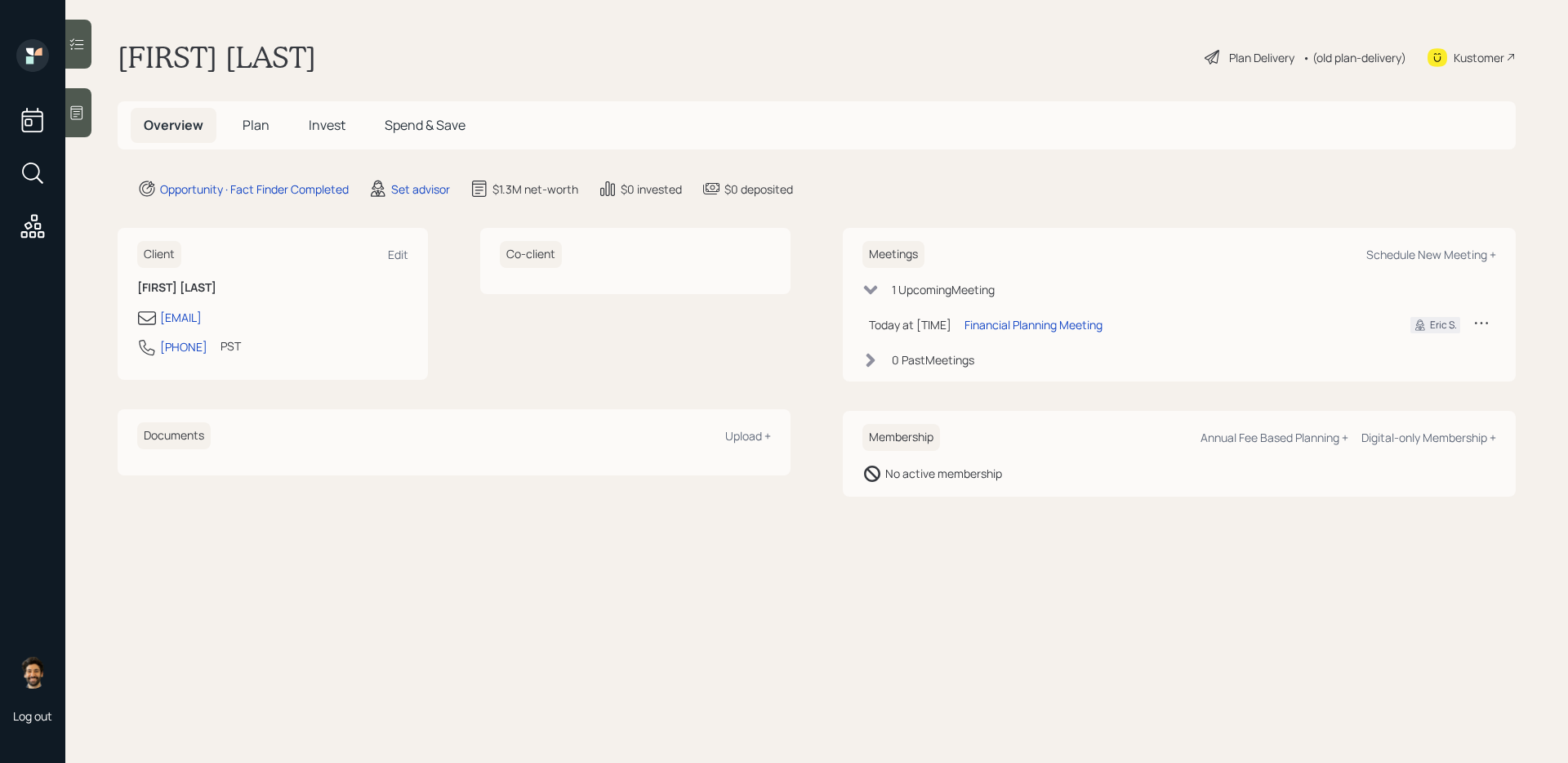 click on "Plan" at bounding box center (256, 125) 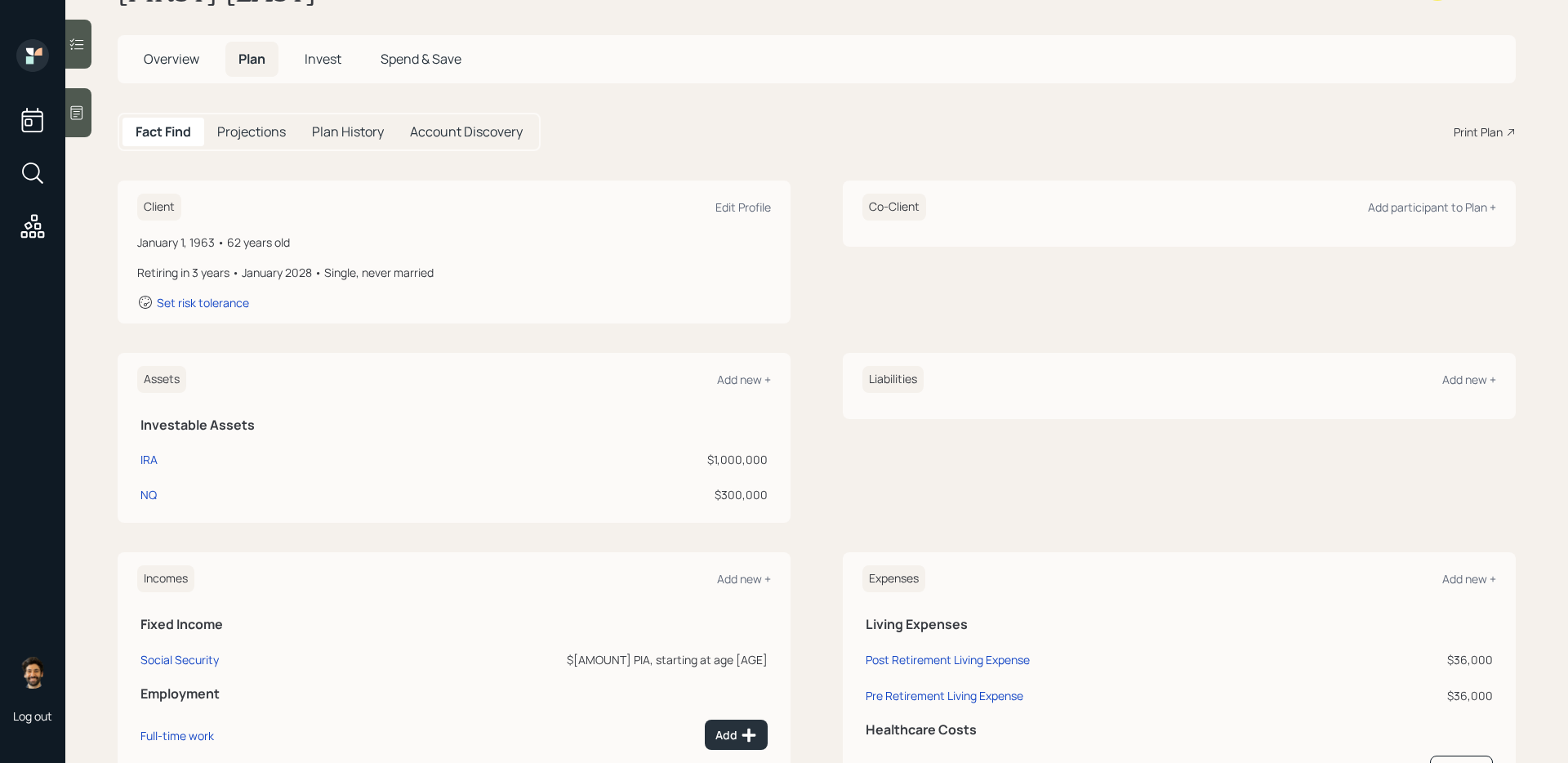 scroll, scrollTop: 0, scrollLeft: 0, axis: both 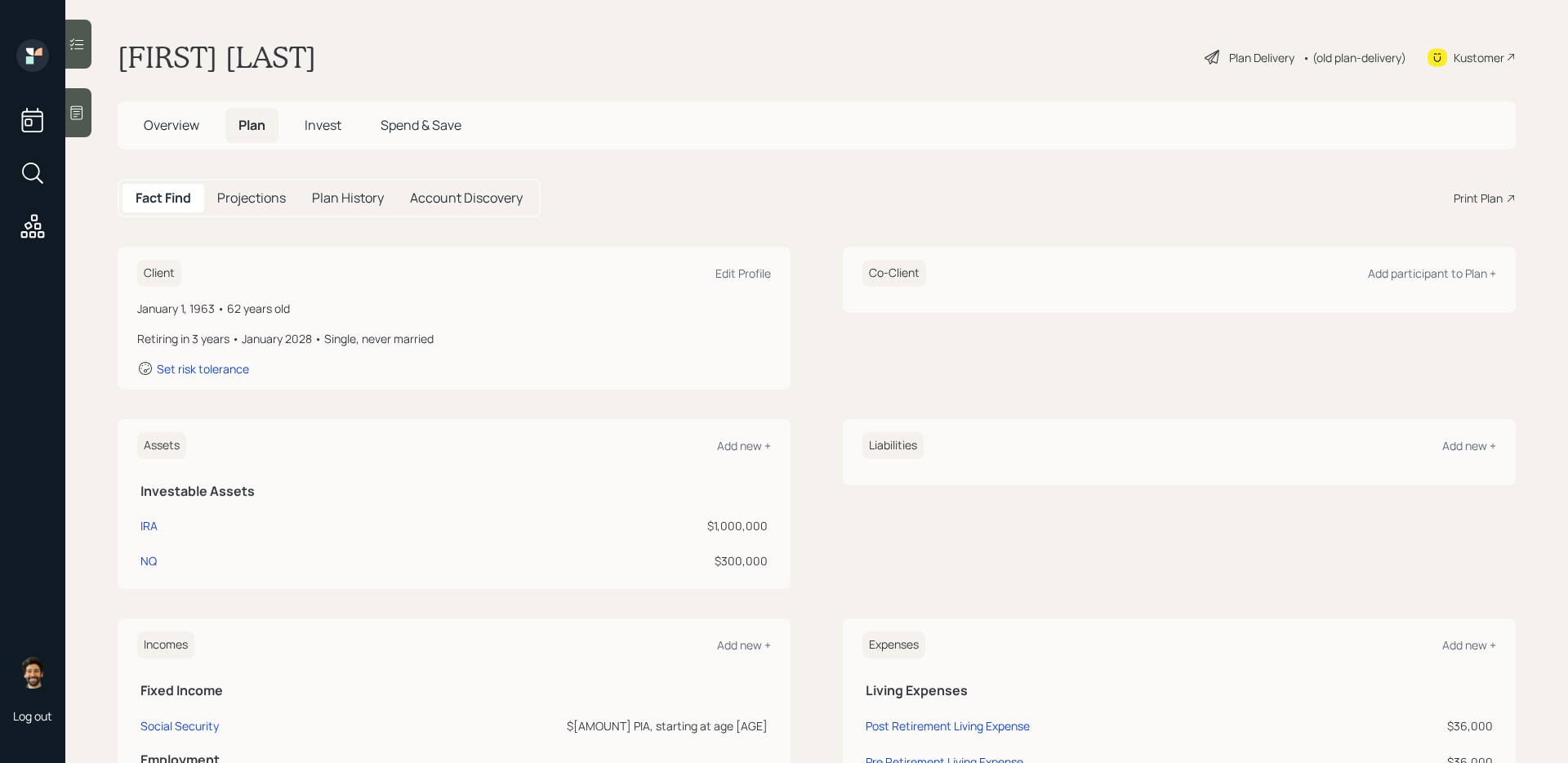 click on "• (old plan-delivery)" at bounding box center (1354, 57) 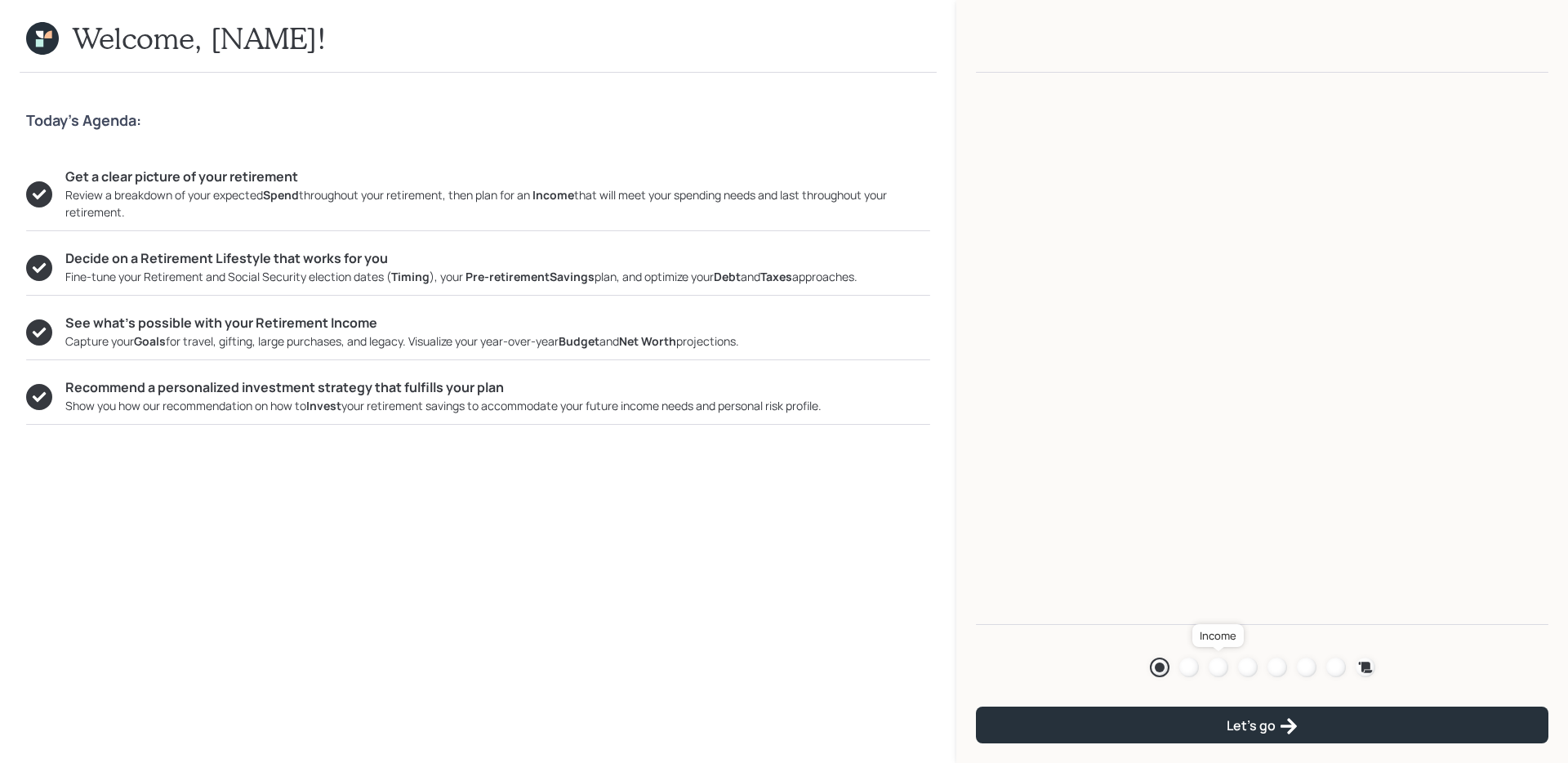 click at bounding box center [1218, 667] 